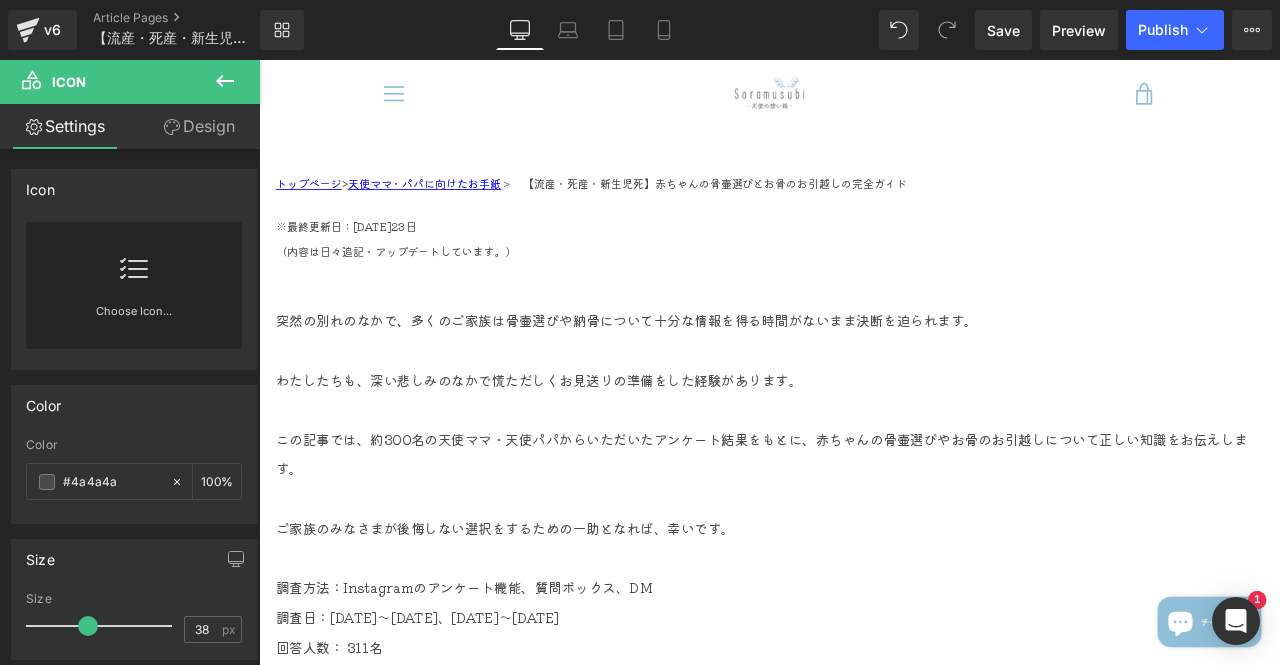 scroll, scrollTop: 1194, scrollLeft: 0, axis: vertical 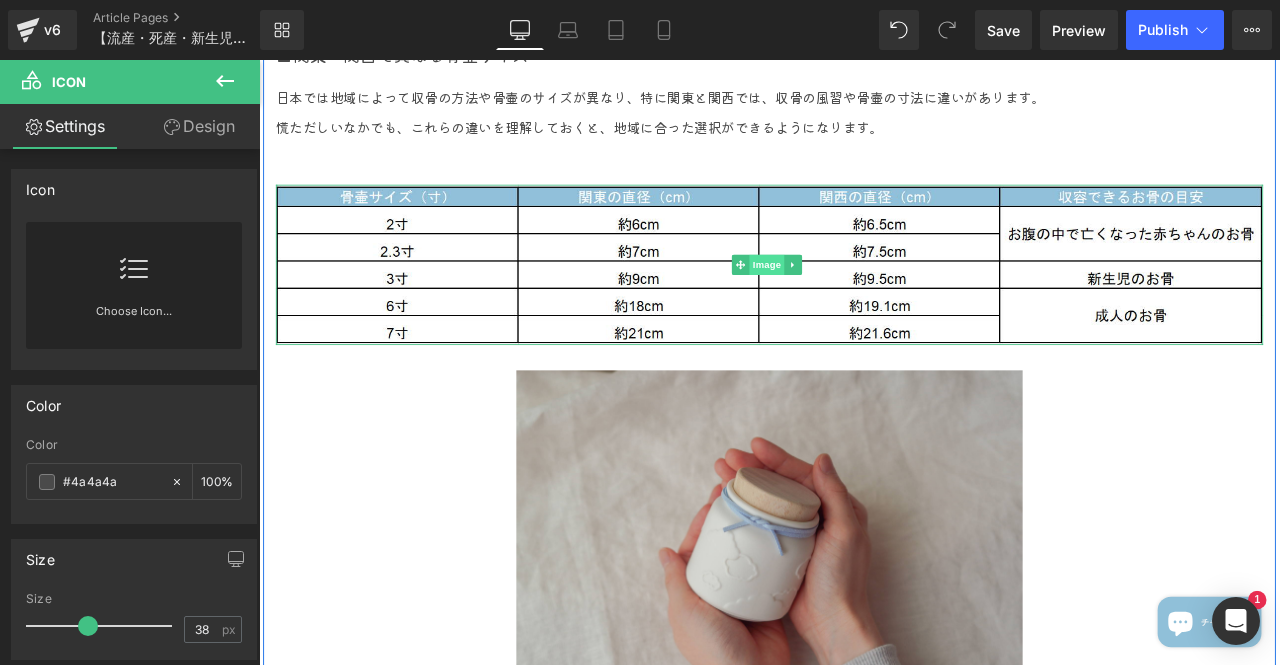 click on "Image" at bounding box center (862, 303) 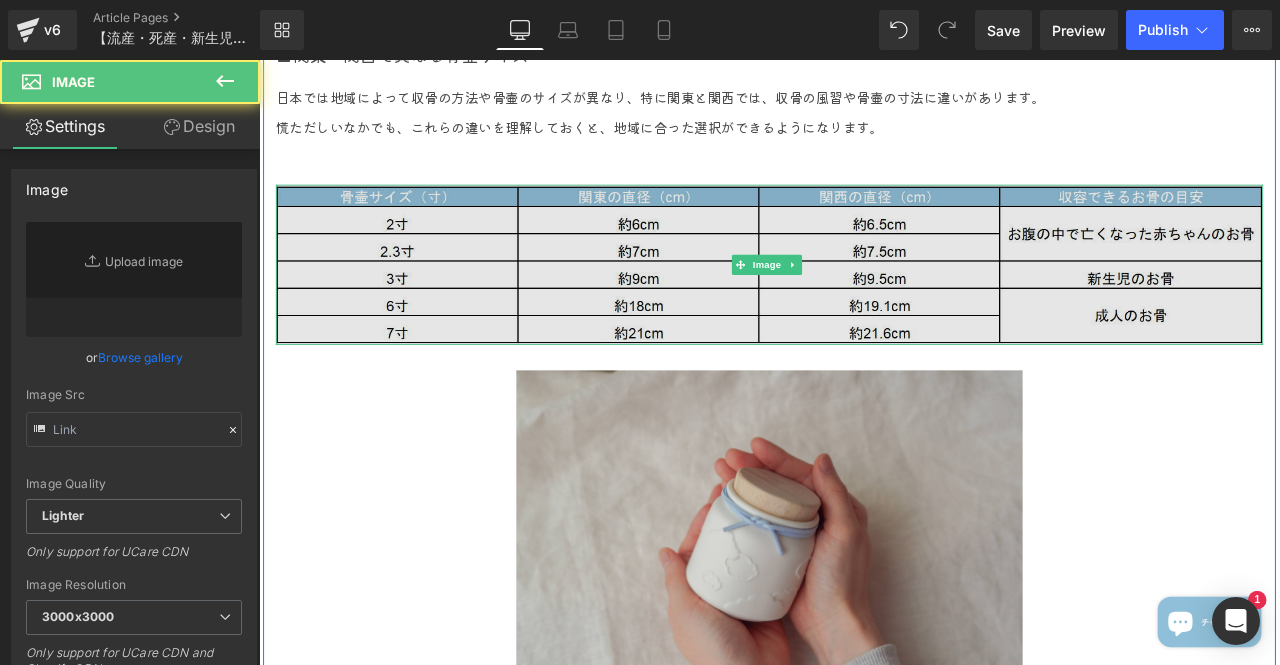 type on "https://ucarecdn.com/25be5b2a-e685-4fe2-852a-b556c666602e/-/format/auto/-/preview/3000x3000/-/quality/lighter/%E3%82%B9%E3%82%AF%E3%83%AA%E3%83%BC%E3%83%B3%E3%82%B7%E3%83%A7%E3%83%83%E3%83%88%202025-03-18%20161535.png" 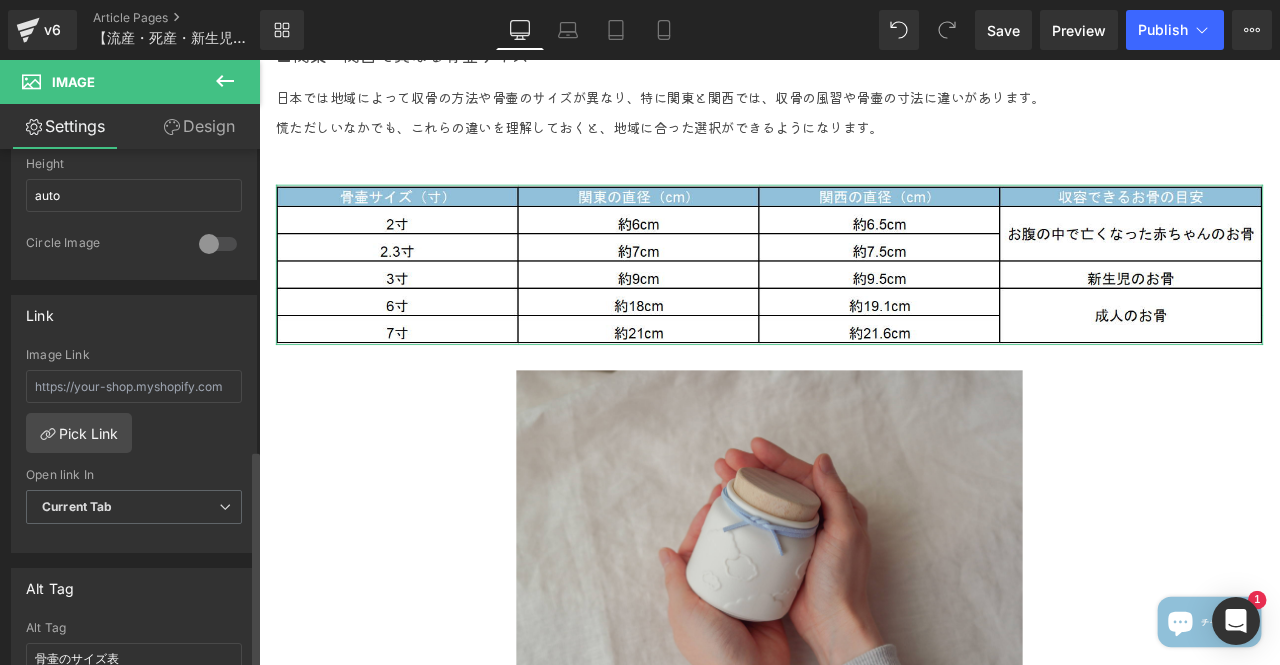 scroll, scrollTop: 800, scrollLeft: 0, axis: vertical 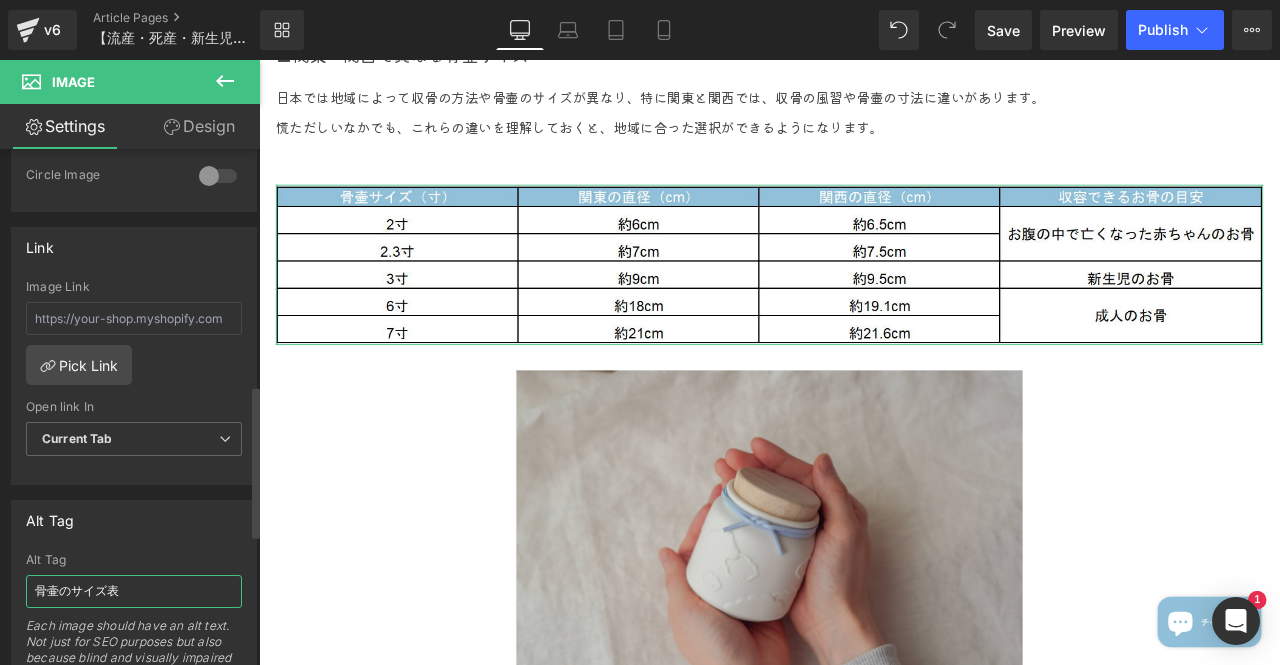 click on "骨壷のサイズ表" at bounding box center [134, 591] 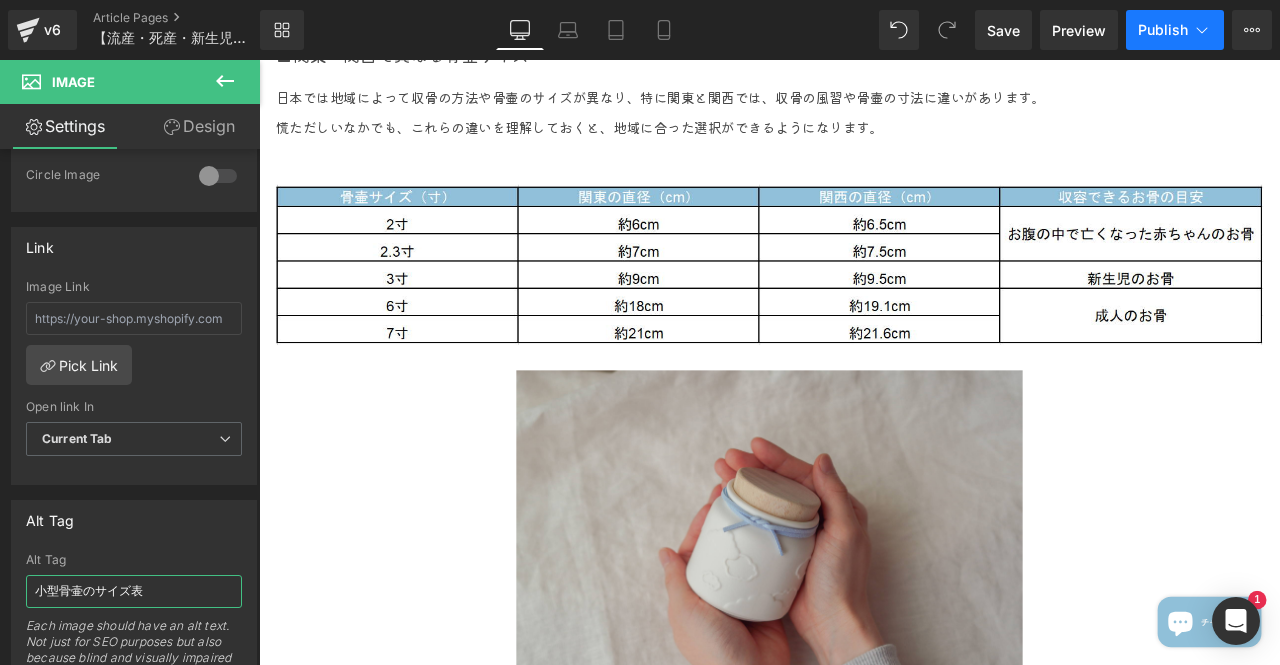 type on "小型骨壷のサイズ表" 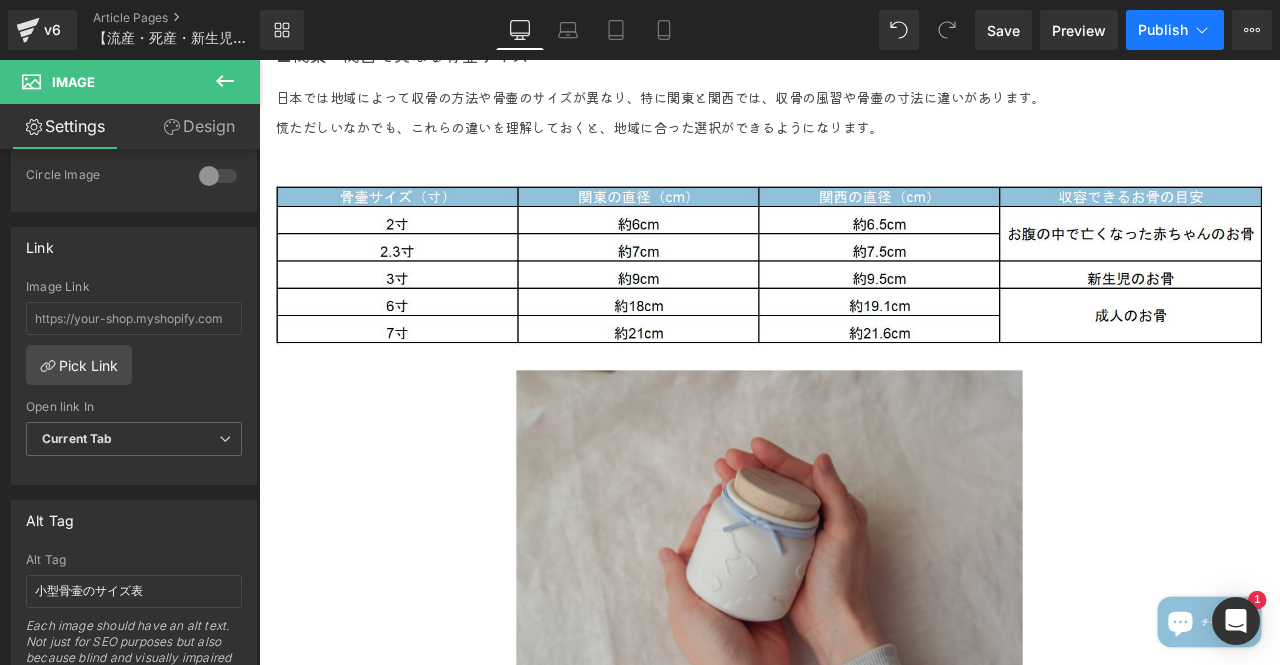 click on "Publish" at bounding box center [1163, 30] 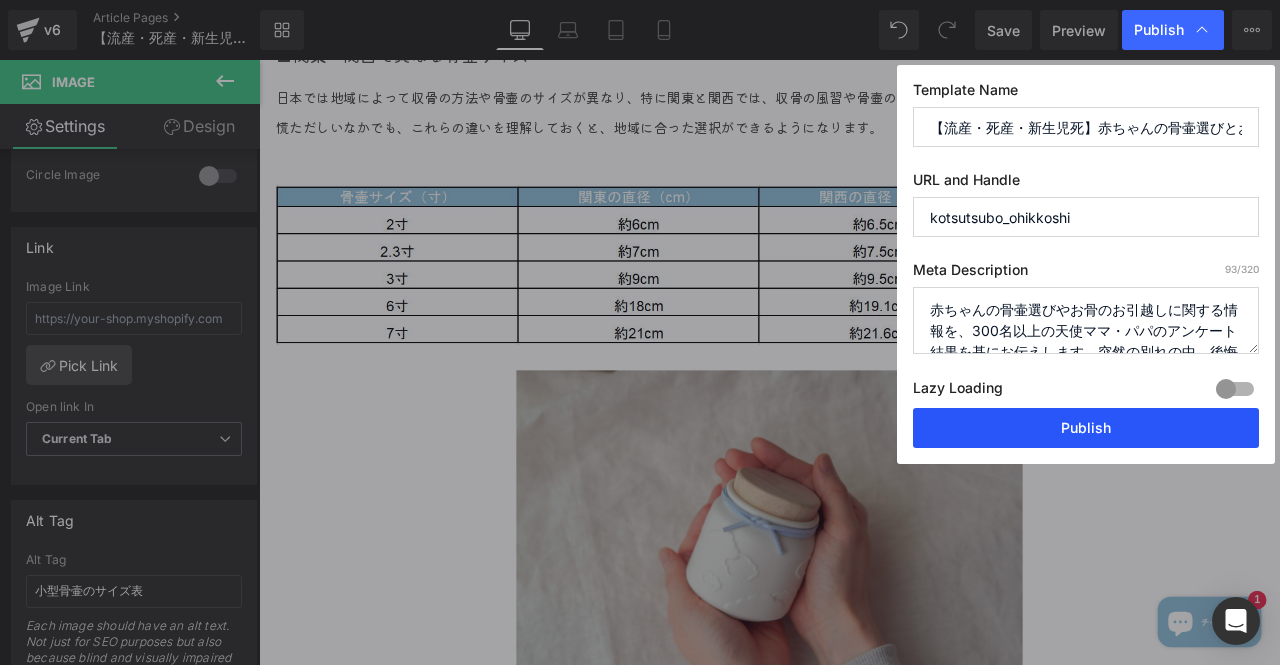 click on "Publish" at bounding box center (1086, 428) 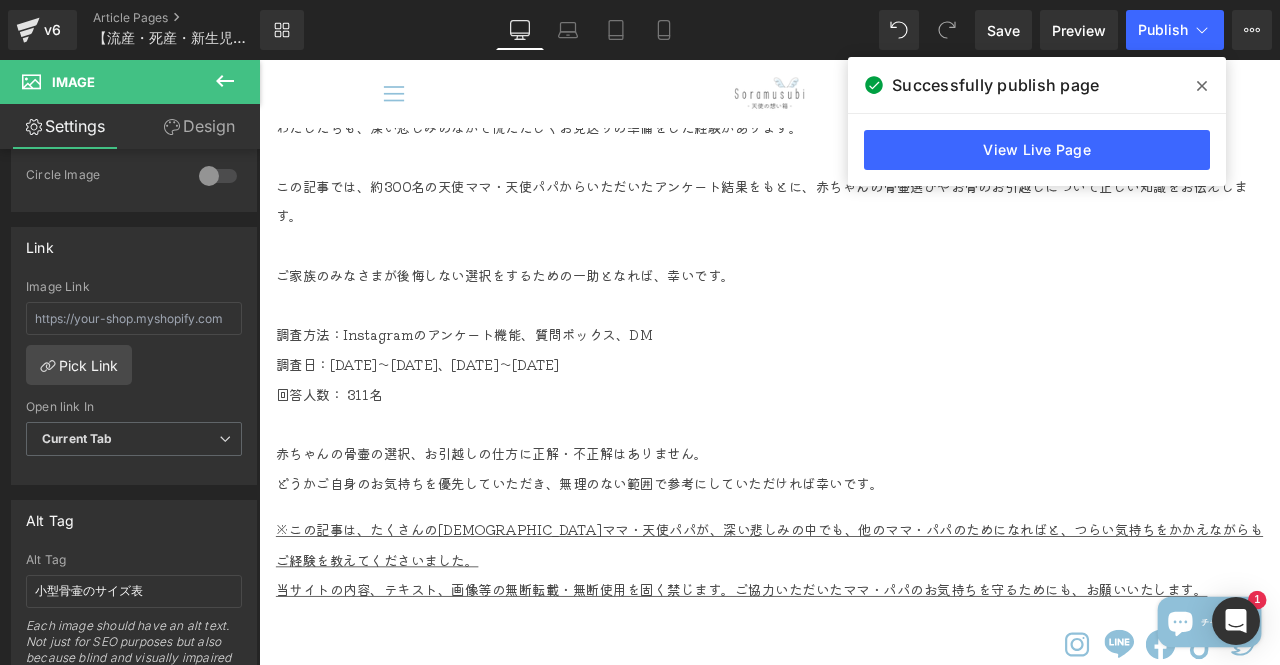 scroll, scrollTop: 0, scrollLeft: 0, axis: both 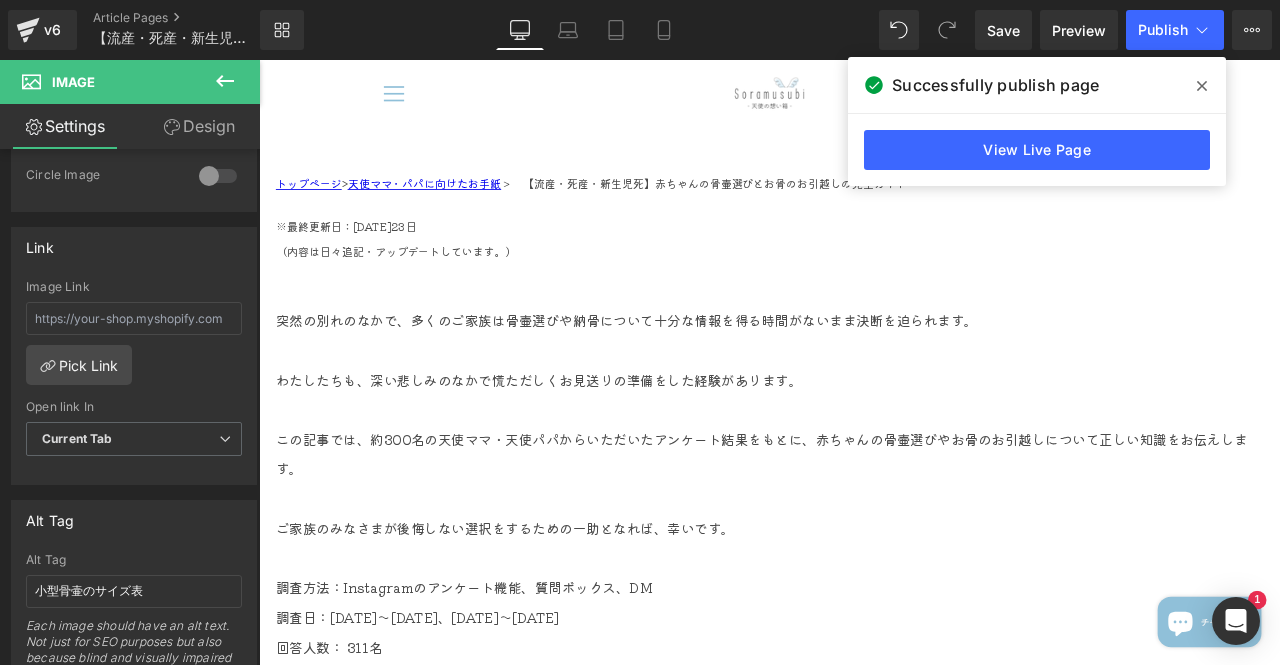 click 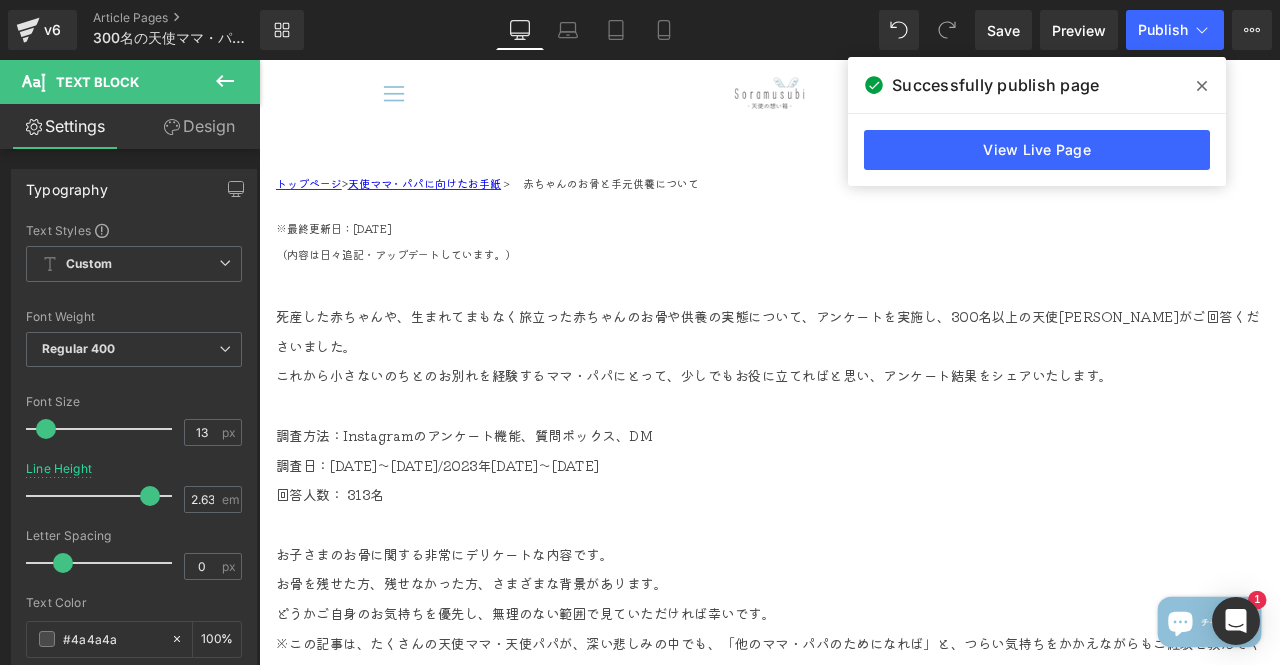 scroll, scrollTop: 1000, scrollLeft: 0, axis: vertical 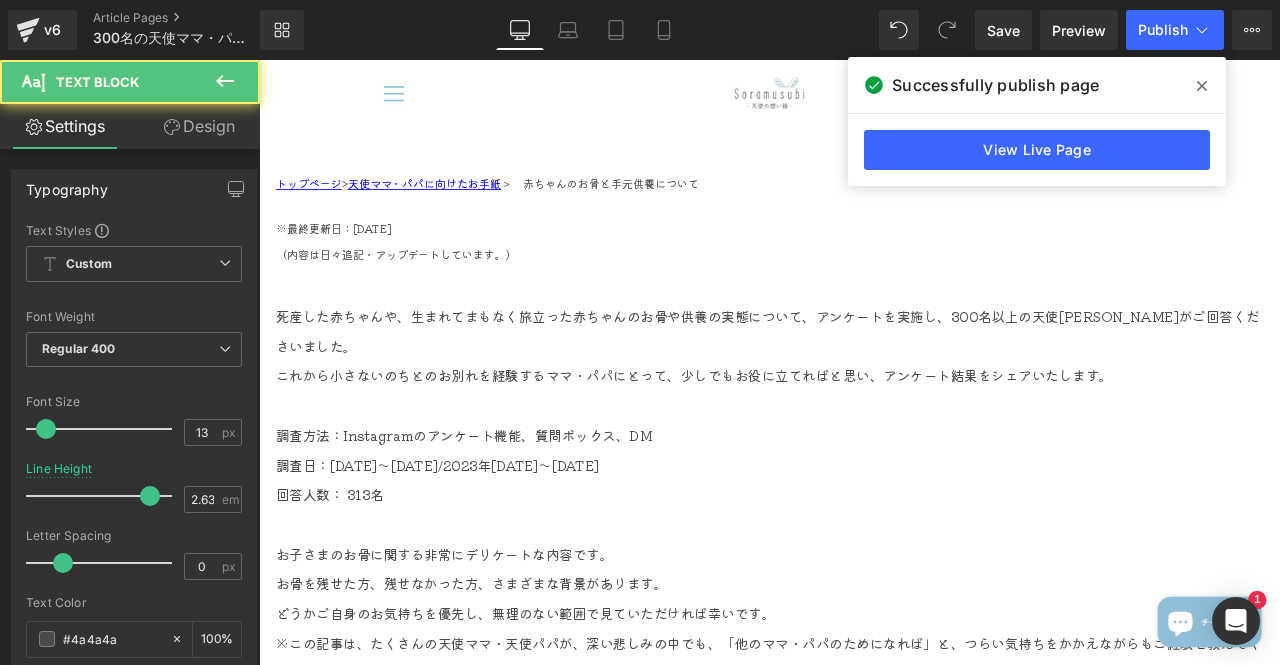 click on "トップページ 　>　 天使ママ・パパに向けたお手紙 　＞　赤ちゃんのお骨と手元供養について" at bounding box center (864, 207) 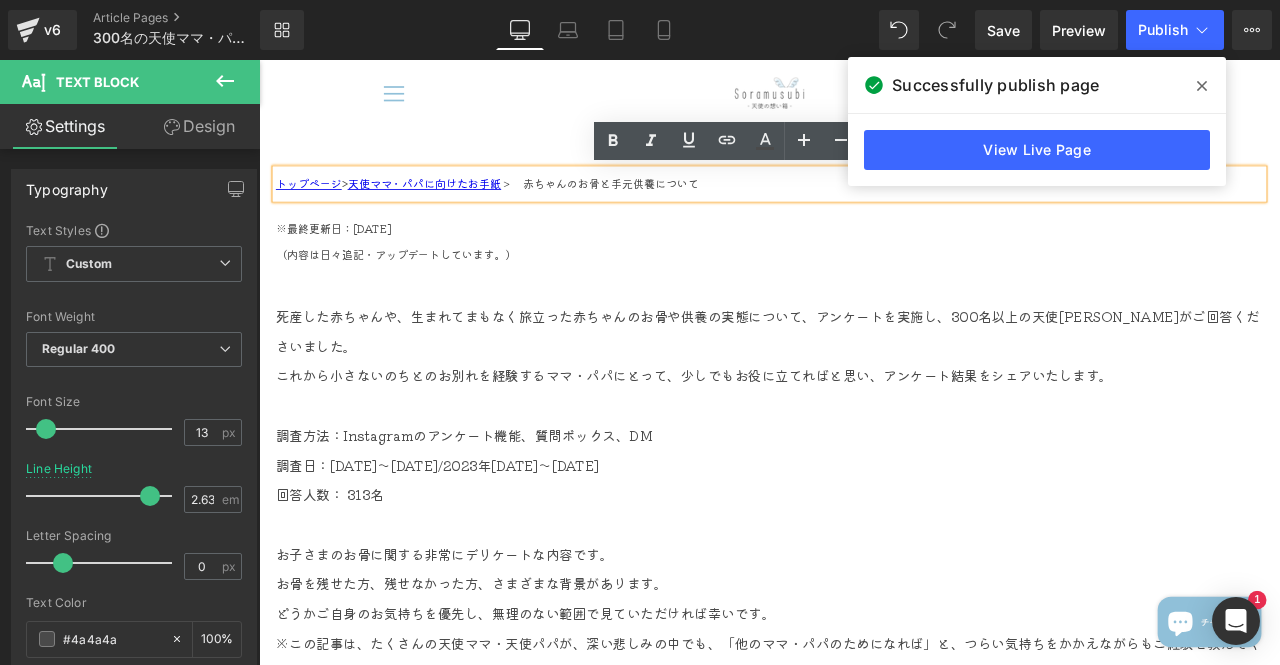 drag, startPoint x: 607, startPoint y: 206, endPoint x: 812, endPoint y: 210, distance: 205.03902 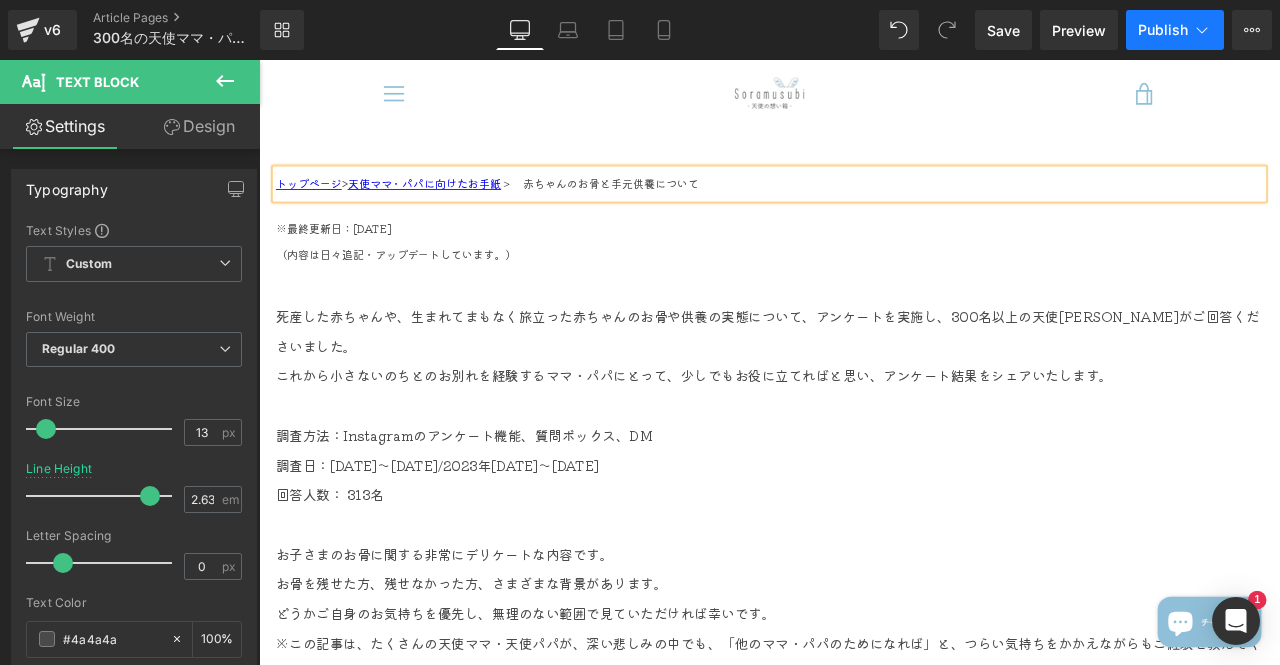 click on "Publish" at bounding box center [1175, 30] 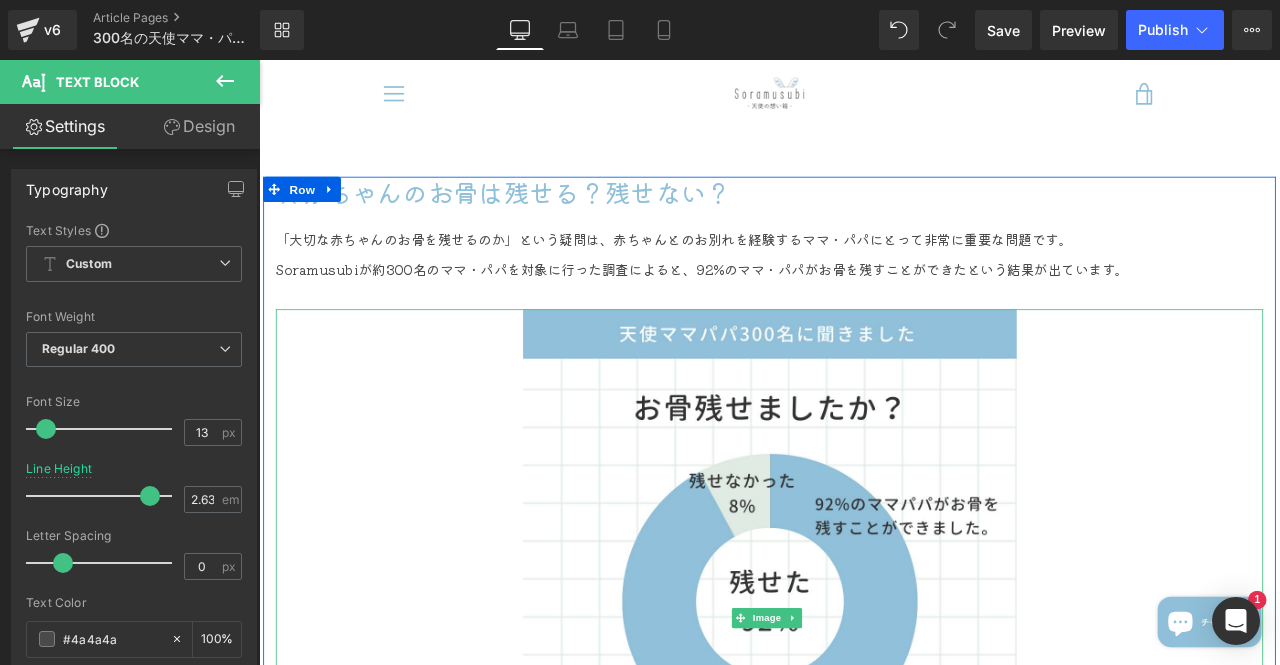scroll, scrollTop: 900, scrollLeft: 0, axis: vertical 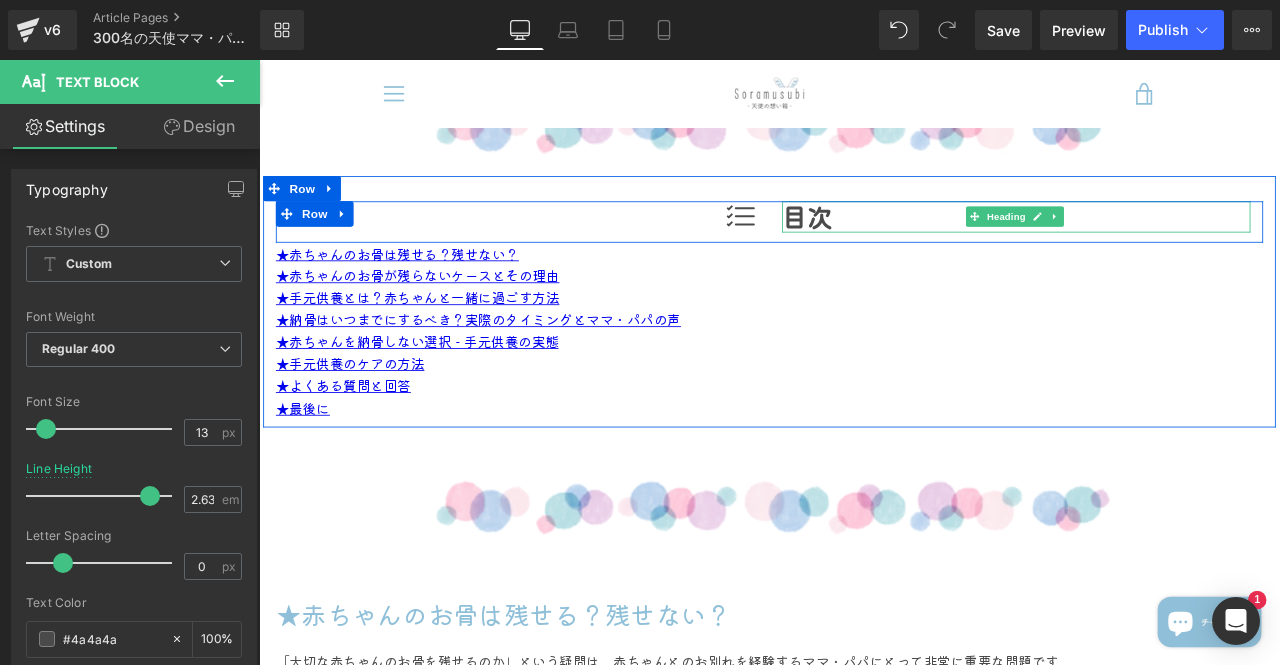click on "目次" at bounding box center [1156, 245] 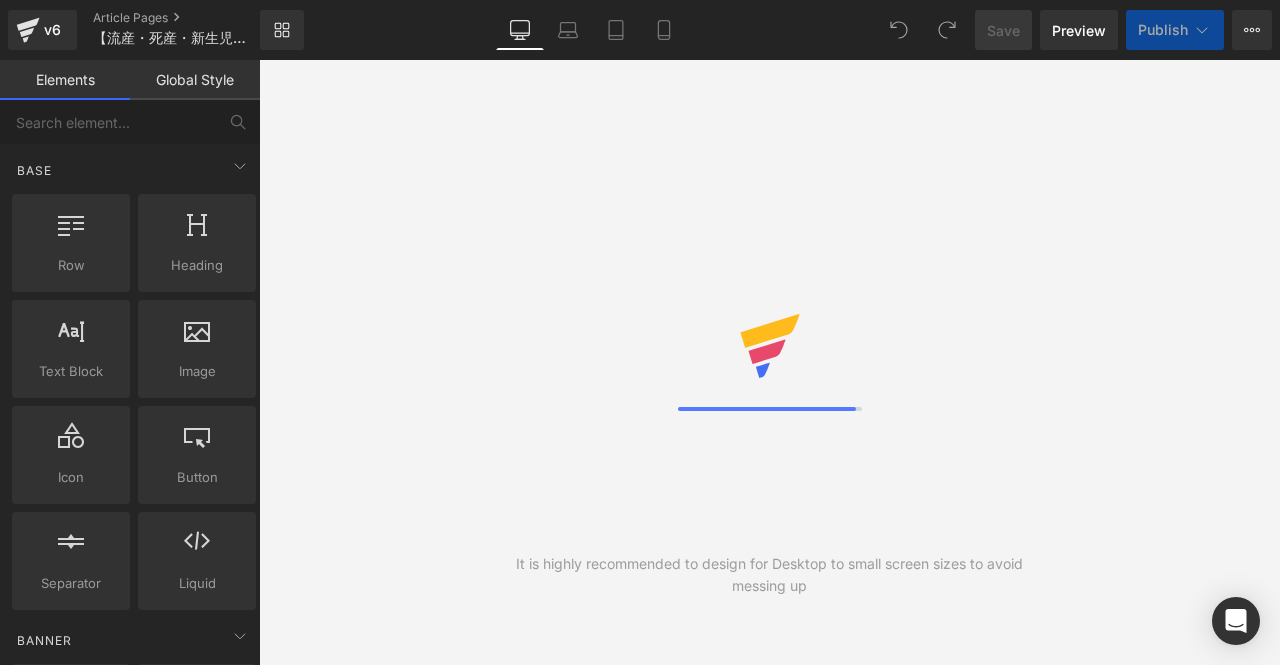 scroll, scrollTop: 0, scrollLeft: 0, axis: both 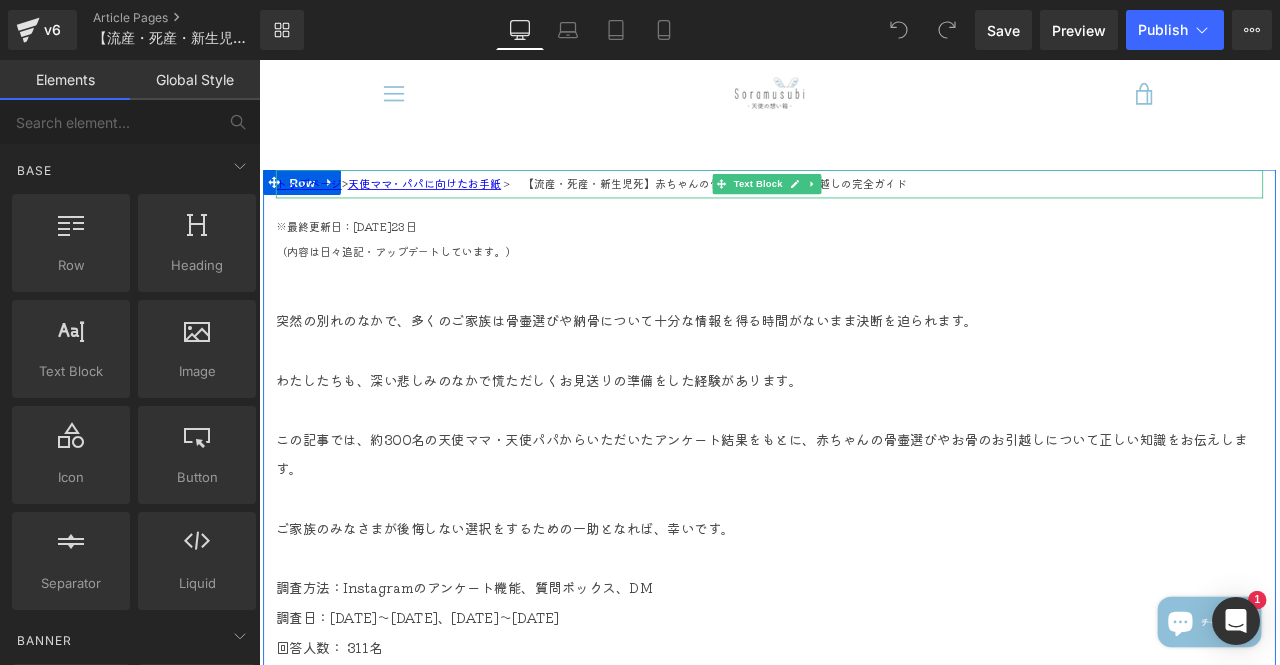 click on "トップページ 　>　 天使ママ・パパに向けたお手紙 　＞　【流産・死産・新生児死】赤ちゃんの骨壷選びとお骨のお引越しの完全ガイド" at bounding box center (864, 207) 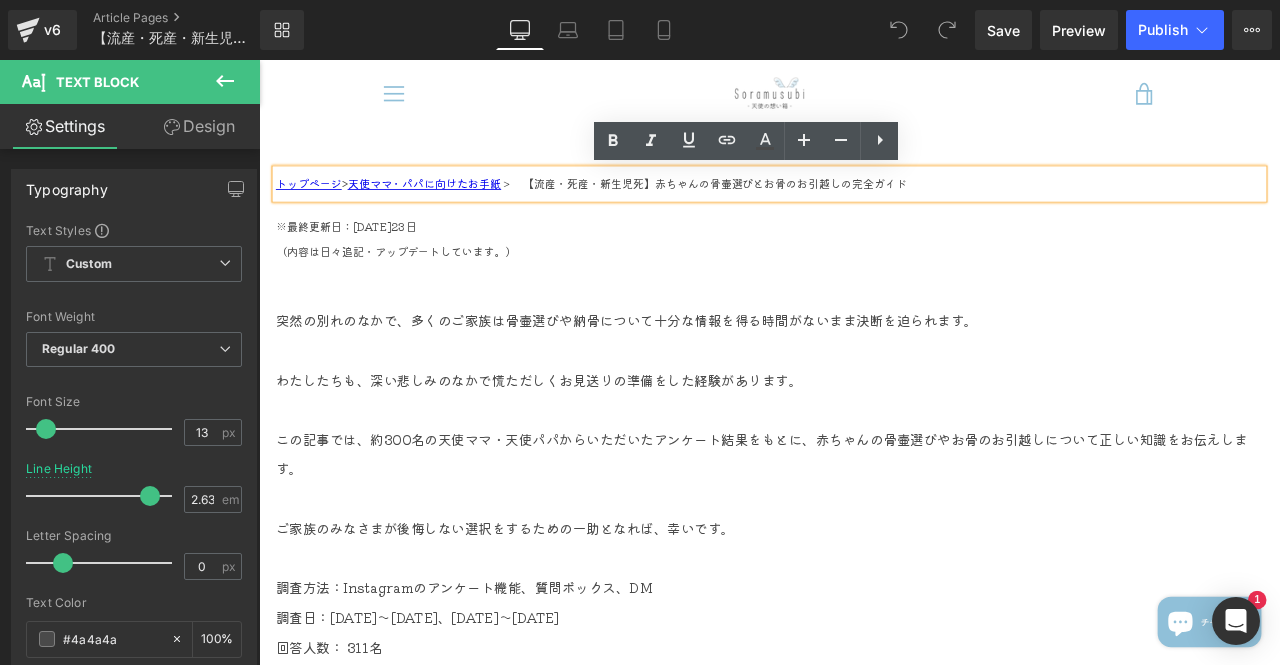 drag, startPoint x: 1063, startPoint y: 211, endPoint x: 611, endPoint y: 214, distance: 452.00995 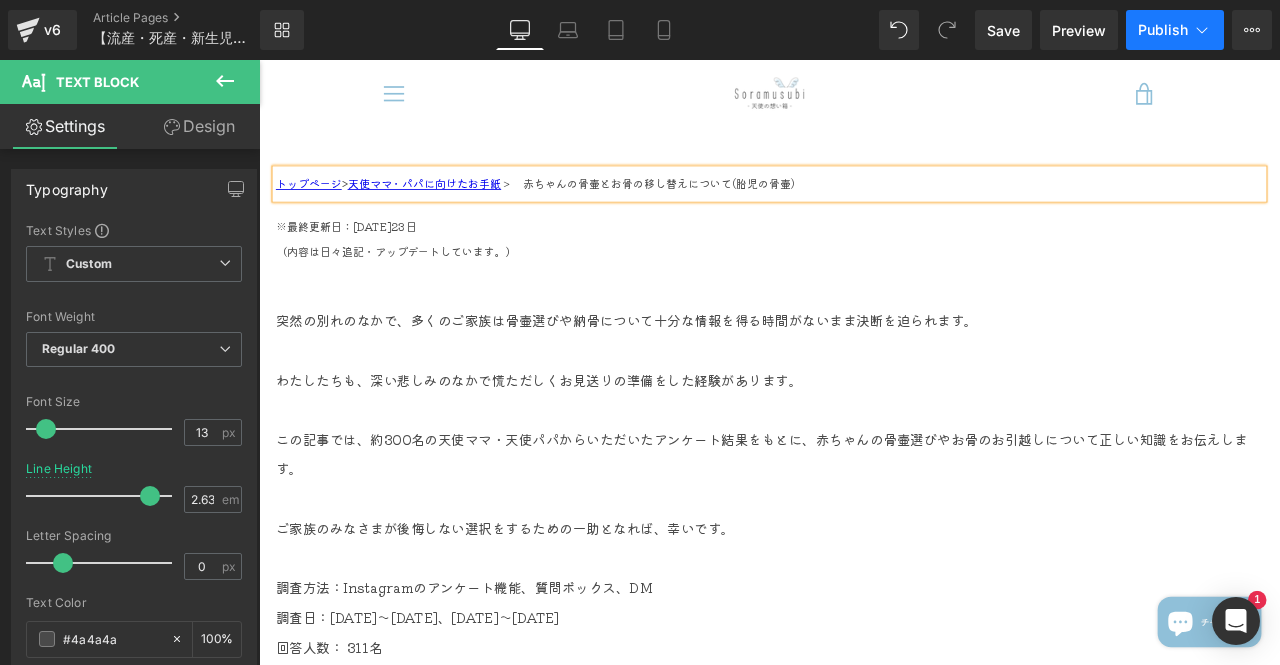 click on "Publish" at bounding box center [1163, 30] 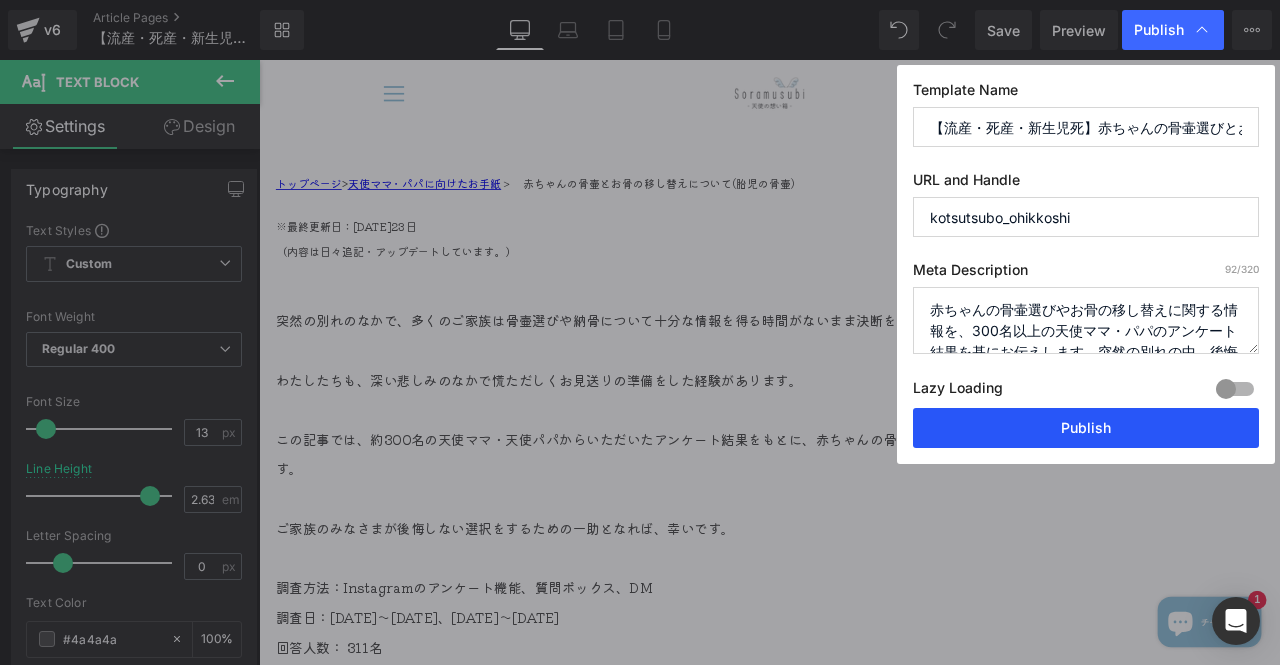 click on "Publish" at bounding box center [1086, 428] 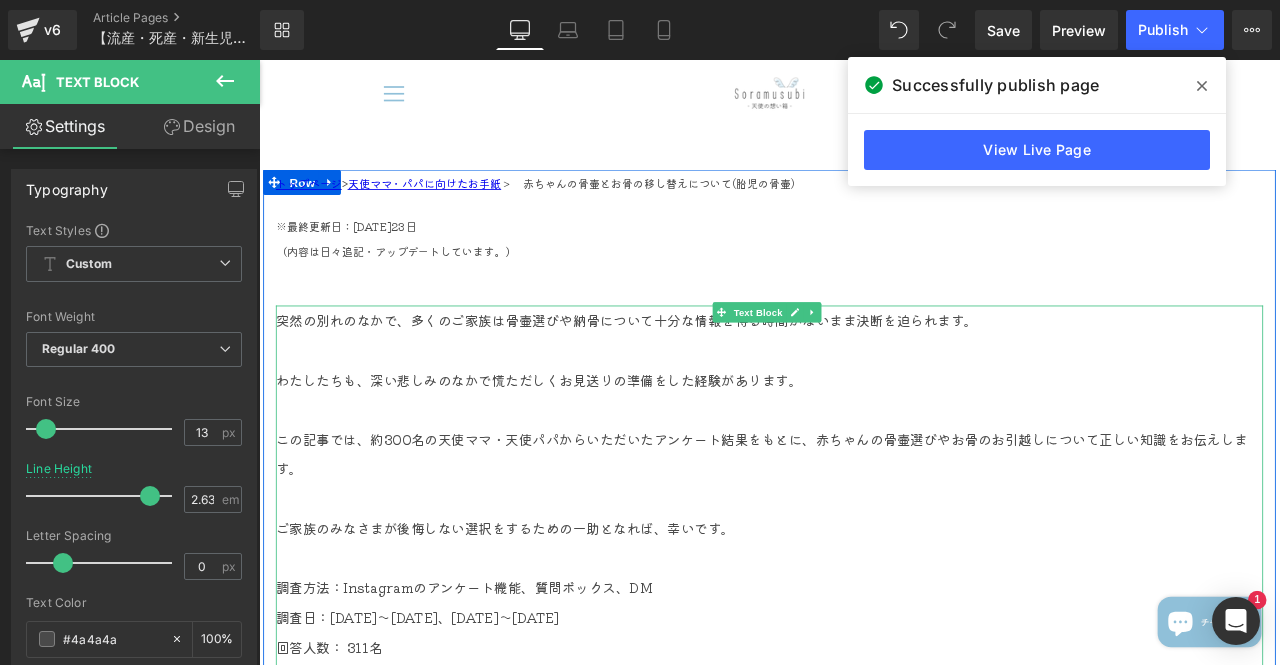 click on "突然の別れのなかで、多くのご家族は骨壷選びや納骨について十分な情報を得る時間がないまま決断を迫られます。" at bounding box center (864, 368) 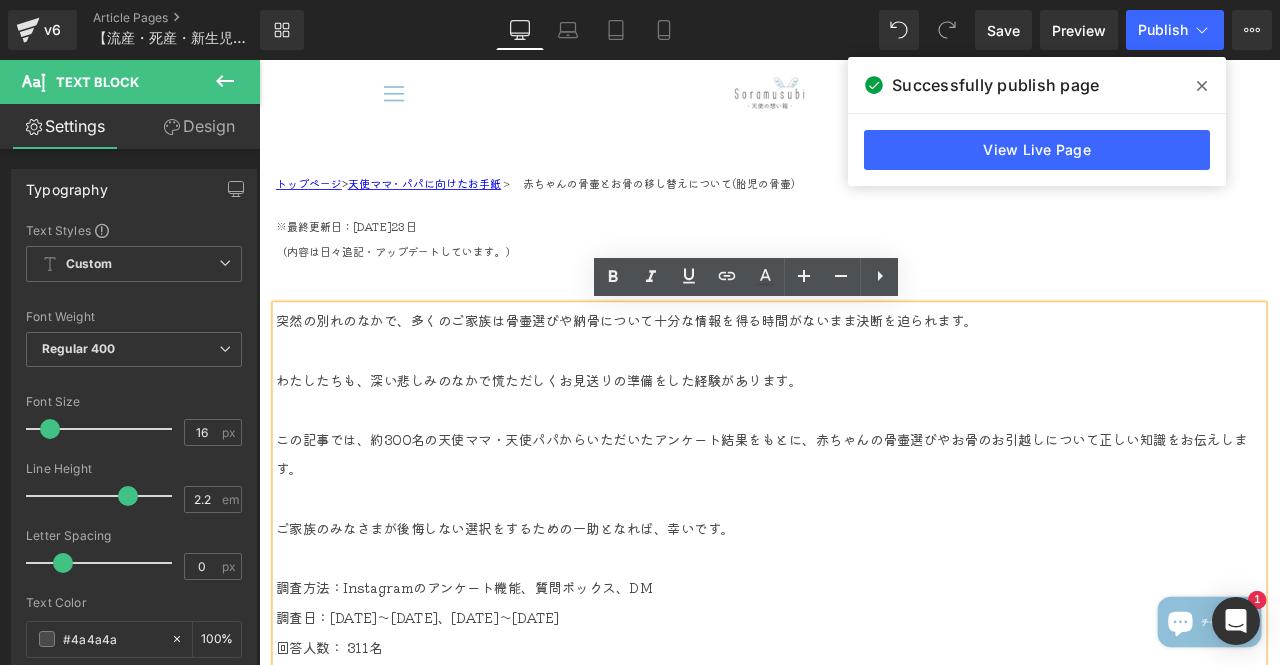 click on "突然の別れのなかで、多くのご家族は骨壷選びや納骨について十分な情報を得る時間がないまま決断を迫られます。" at bounding box center [864, 368] 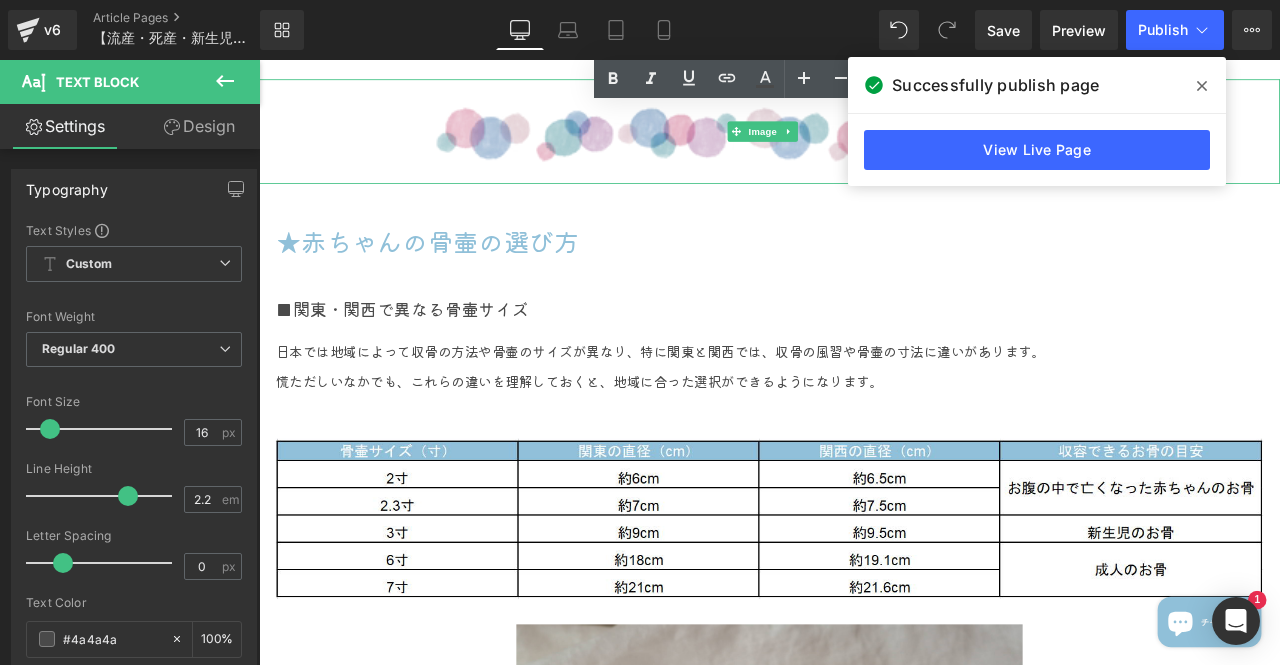 scroll, scrollTop: 1500, scrollLeft: 0, axis: vertical 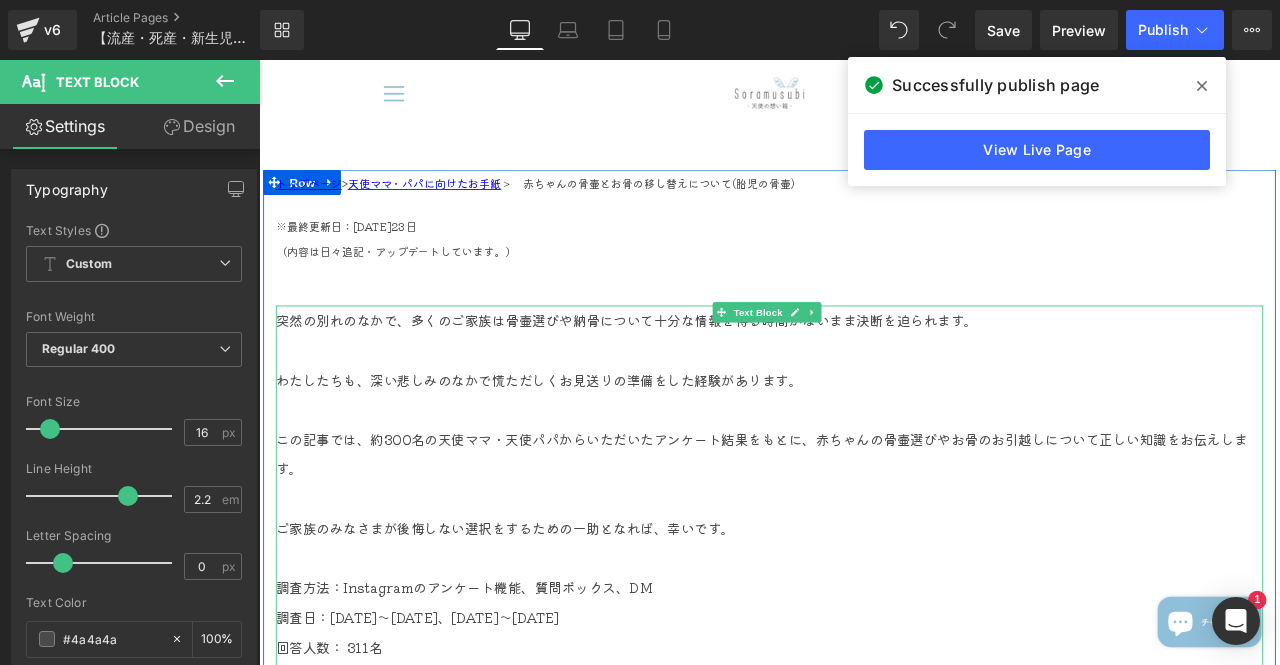 type 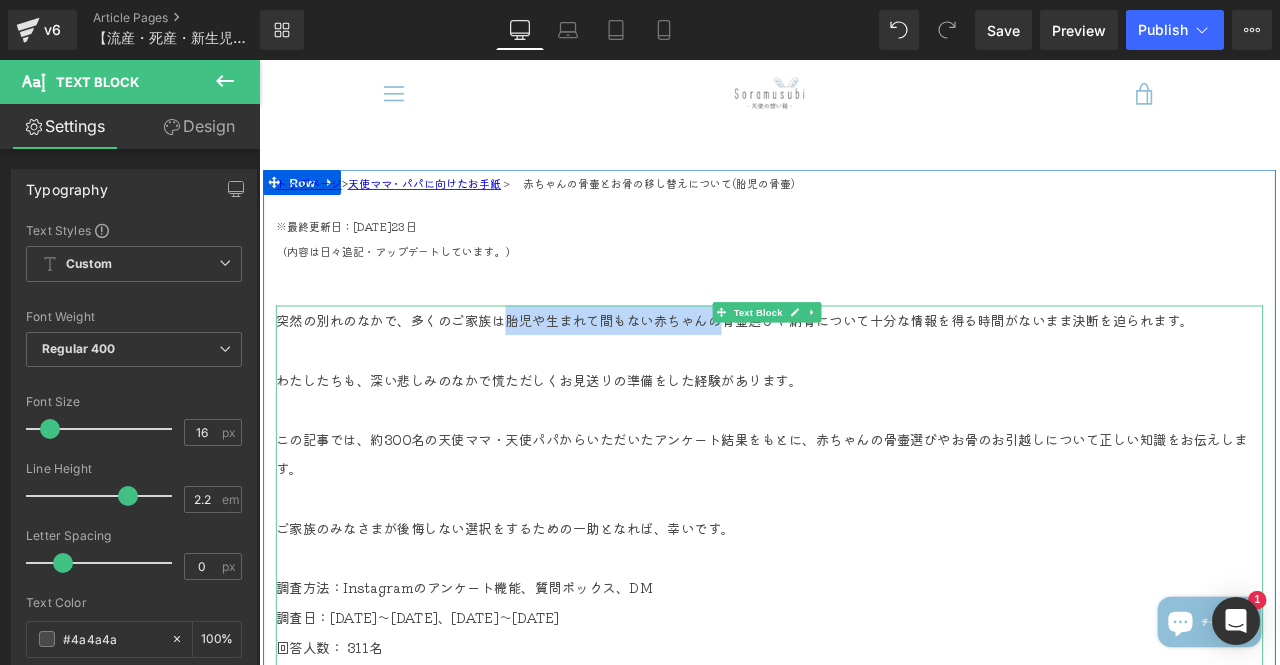 drag, startPoint x: 549, startPoint y: 368, endPoint x: 795, endPoint y: 374, distance: 246.07317 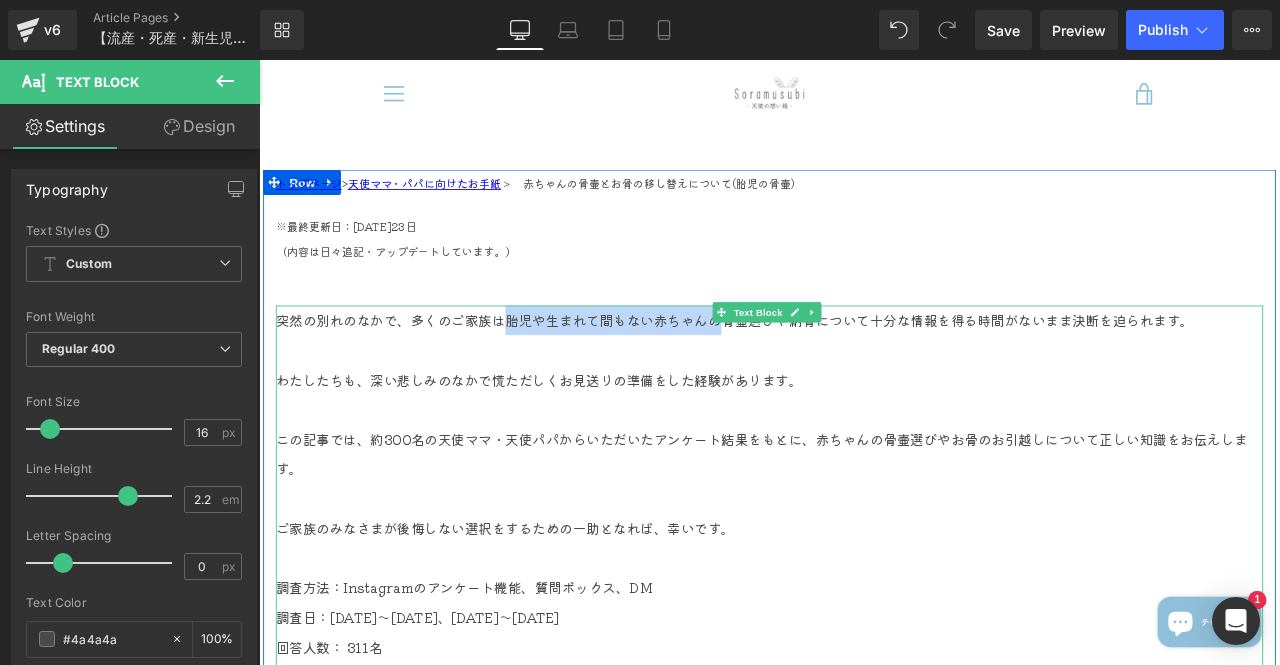 click on "突然の別れのなかで、多くのご家族は胎児や生まれて間もない赤ちゃんの骨壷選びや納骨について十分な情報を得る時間がないまま決断を迫られます。" at bounding box center [864, 368] 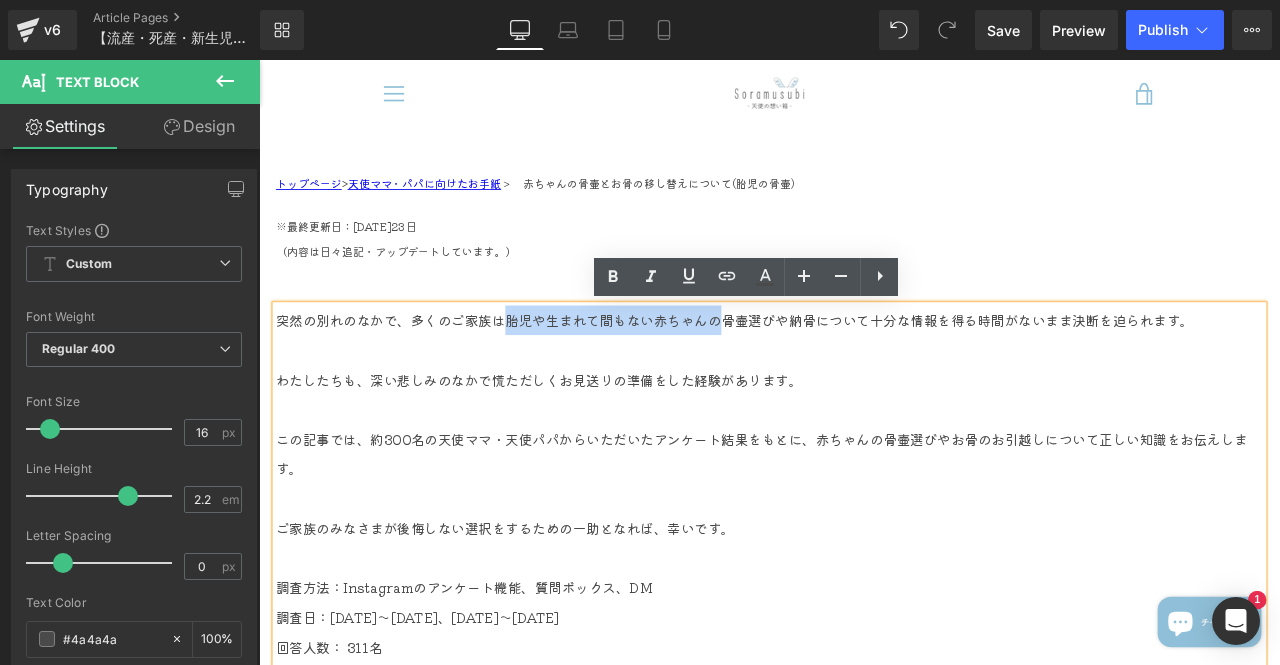 copy on "胎児や生まれて間もない赤ちゃんの" 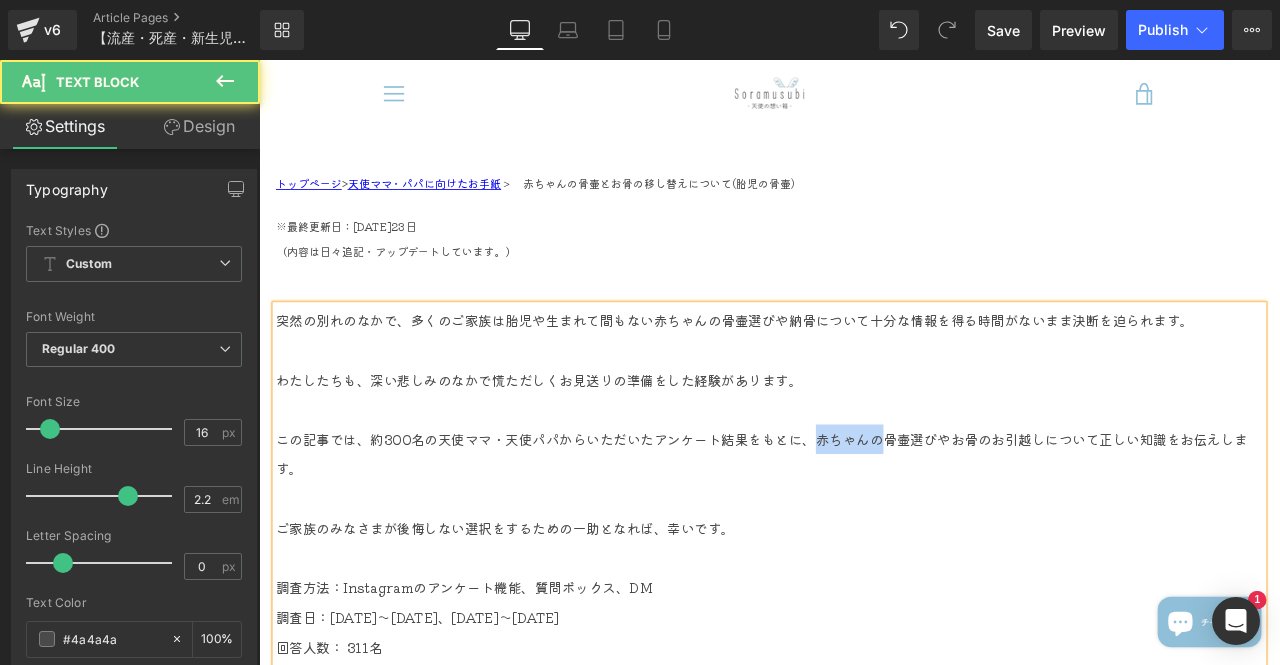 drag, startPoint x: 917, startPoint y: 516, endPoint x: 993, endPoint y: 516, distance: 76 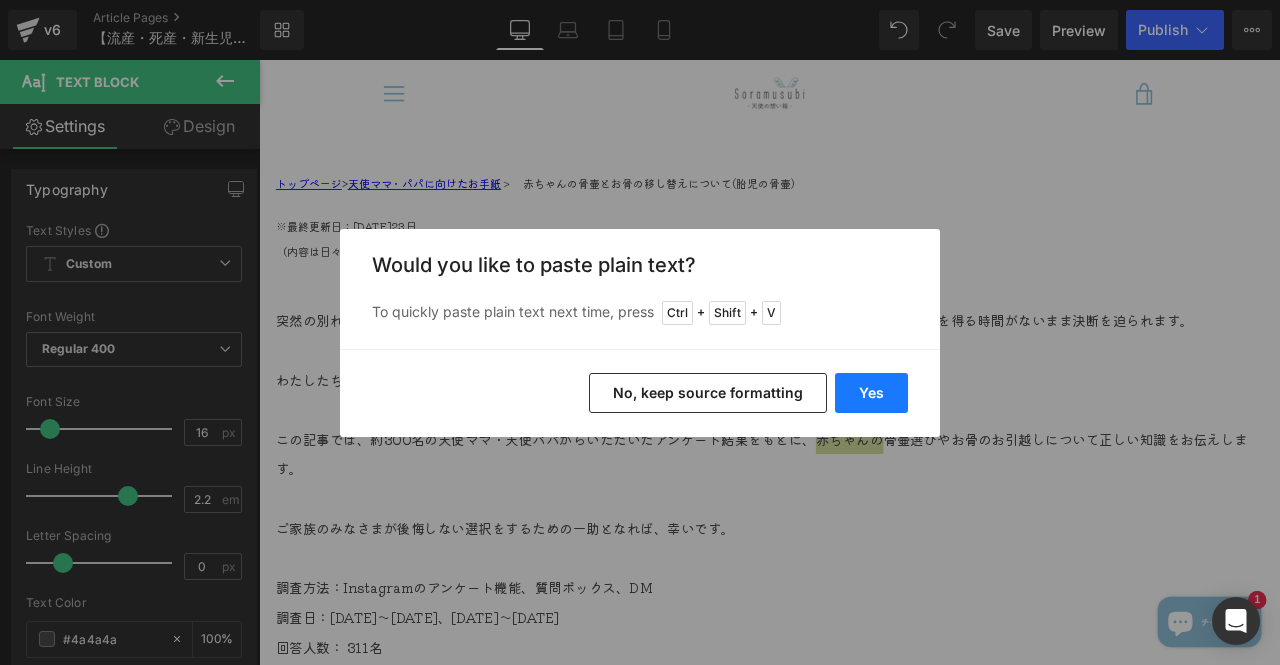 click on "Yes" at bounding box center [871, 393] 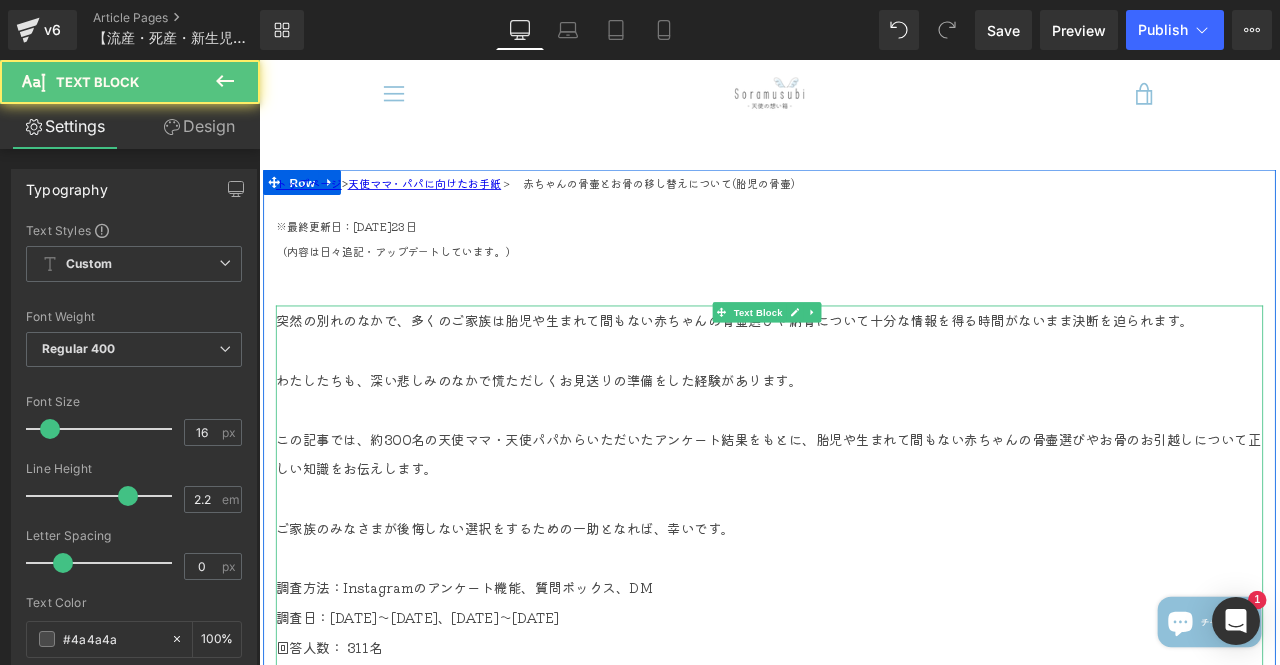 click on "この記事では、約300名の天使ママ・天使パパからいただいたアンケート結果をもとに、胎児や生まれて間もない赤ちゃんの骨壷選びやお骨のお引越しについて正しい知識をお伝えします。" at bounding box center [863, 526] 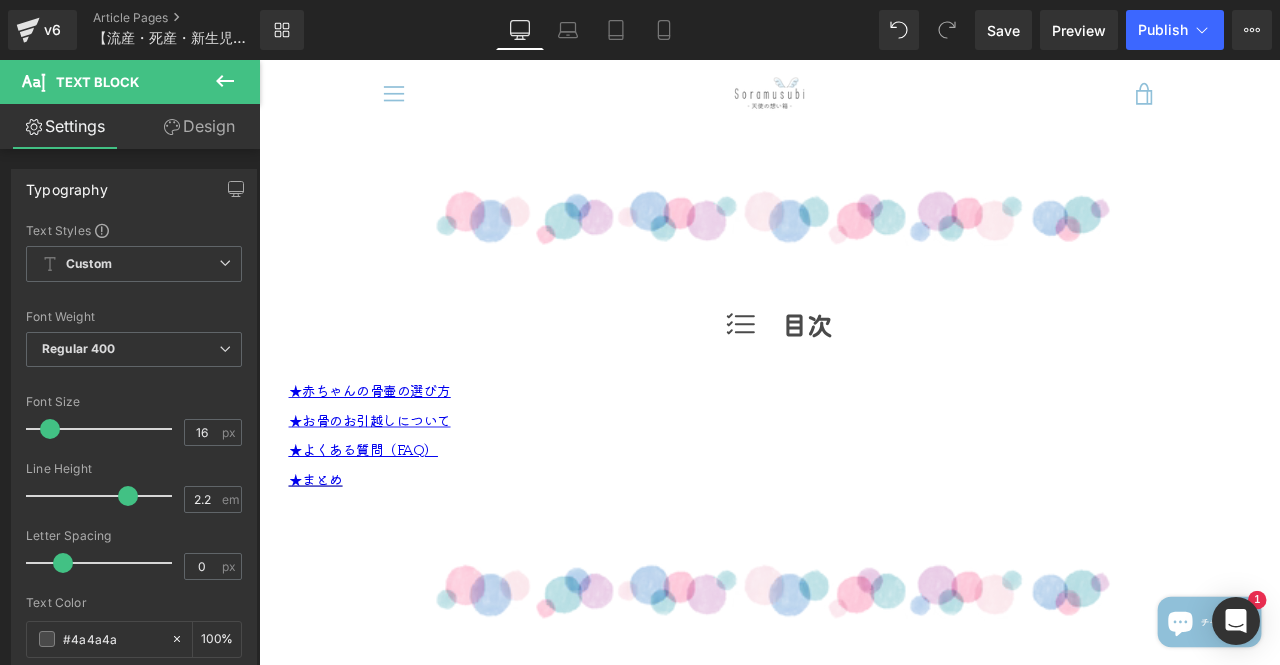 scroll, scrollTop: 900, scrollLeft: 0, axis: vertical 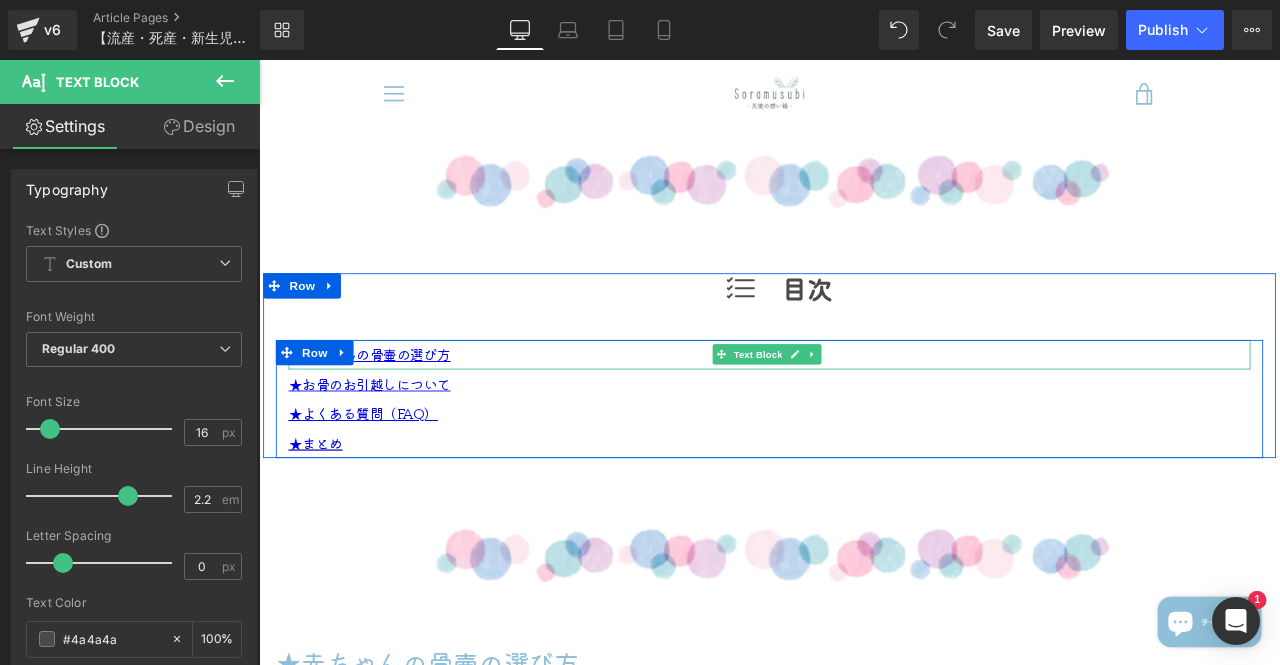 click on "★ 赤ちゃんの骨壷の選び方" at bounding box center [864, 409] 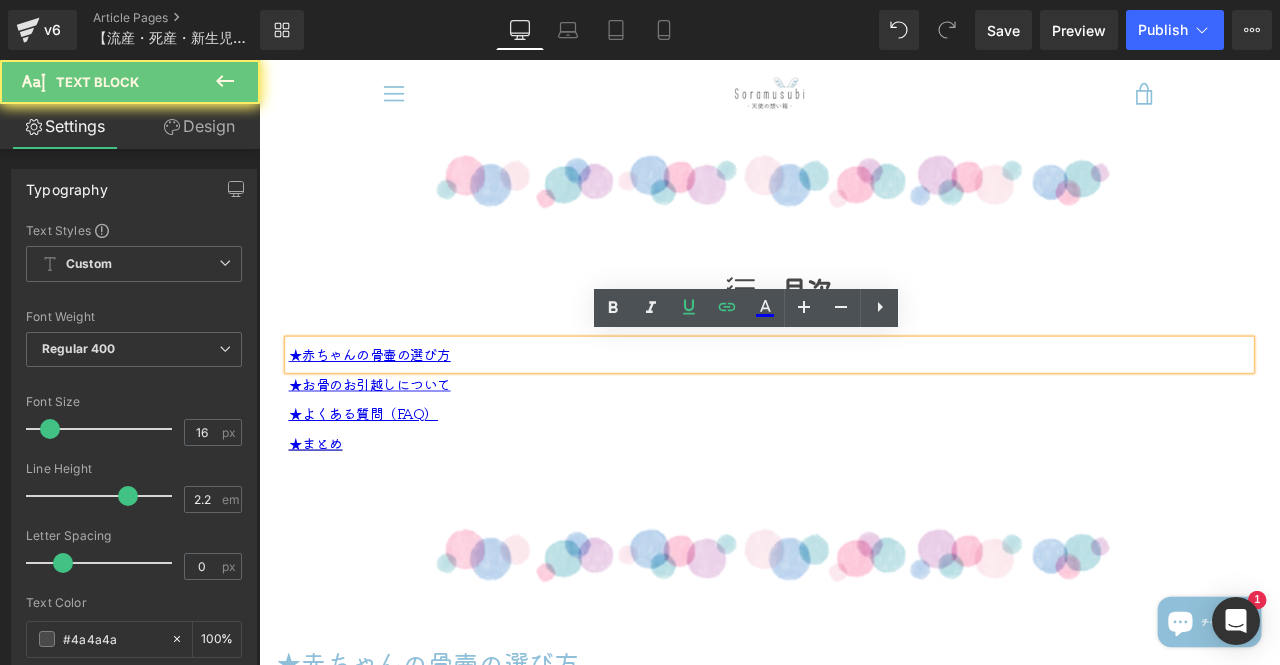 click on "★ 赤ちゃんの骨壷の選び方" at bounding box center (864, 409) 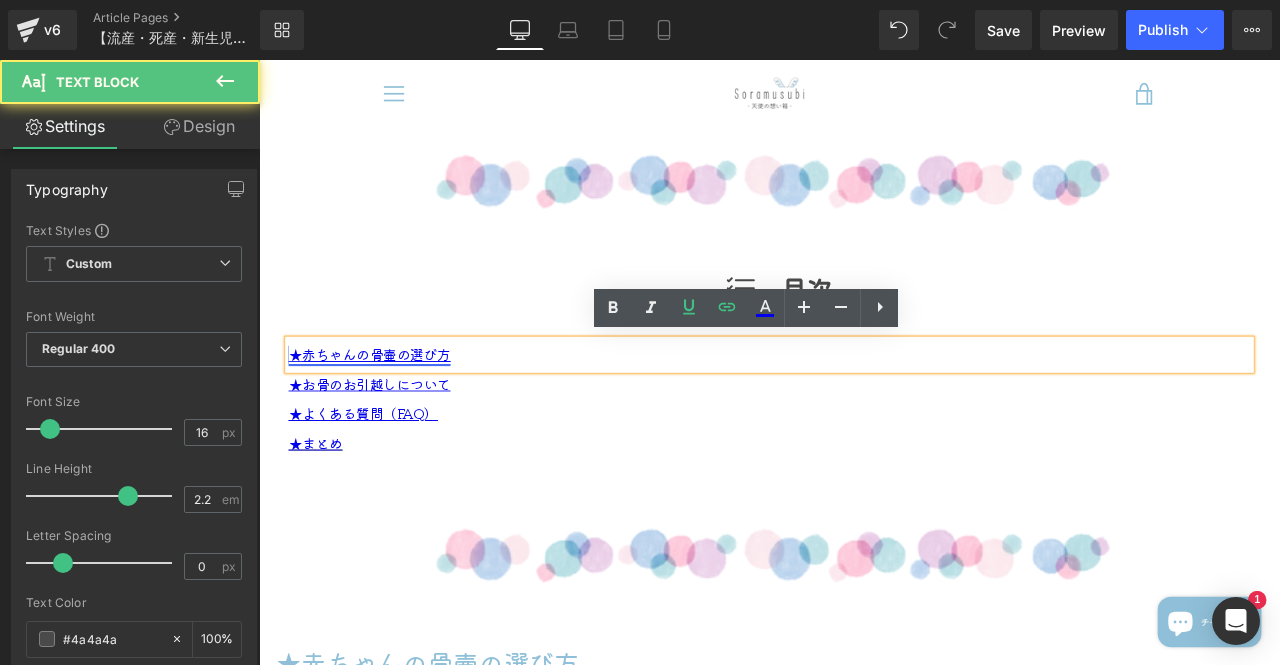 click on "赤ちゃんの骨壷の選び方" at bounding box center (398, 409) 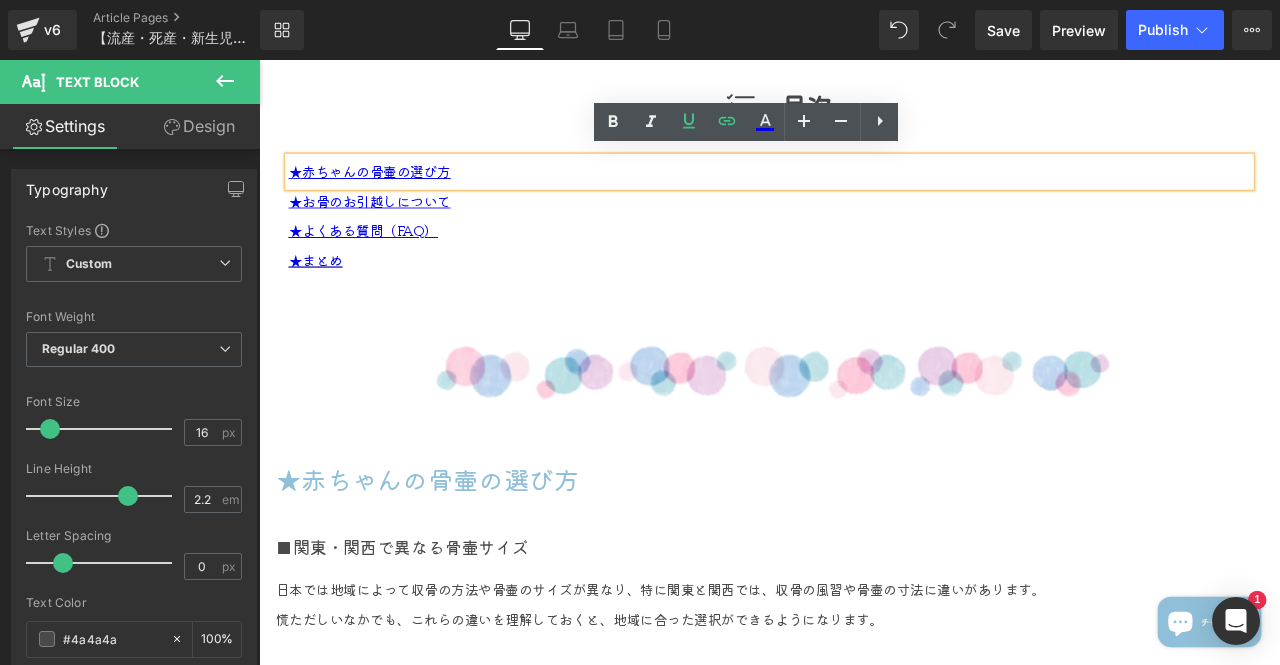 scroll, scrollTop: 1220, scrollLeft: 0, axis: vertical 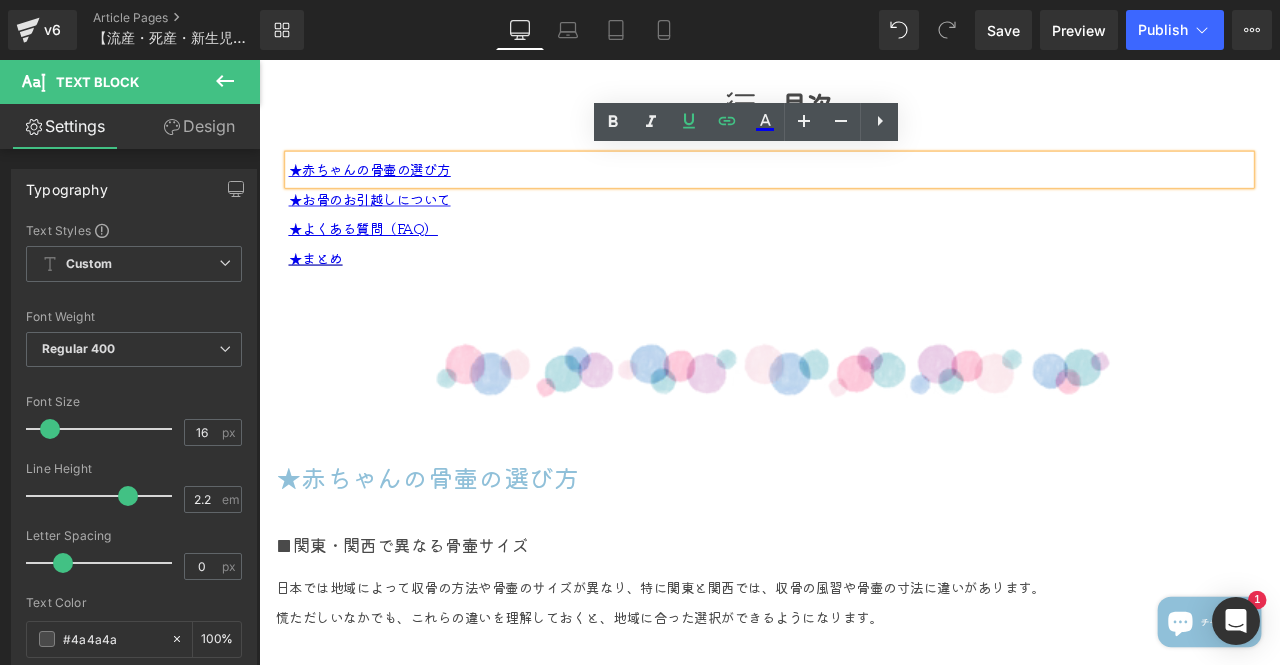 click on "★ 赤ちゃんの骨壷の選び方" at bounding box center [864, 189] 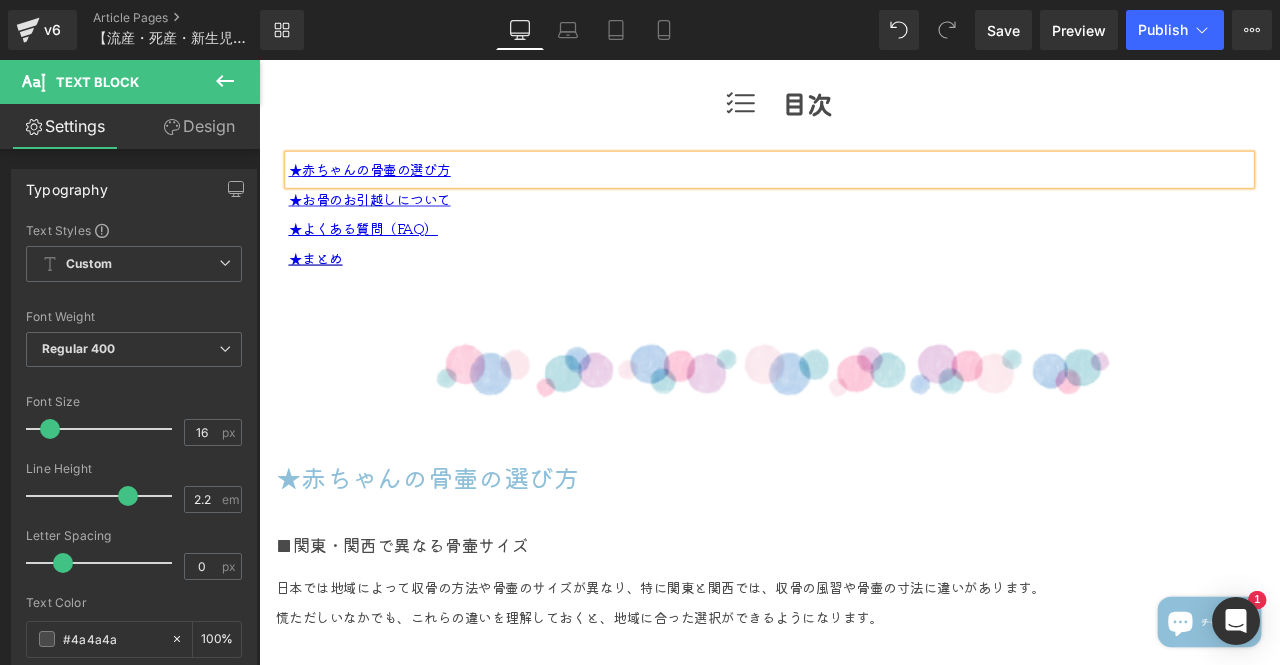 type 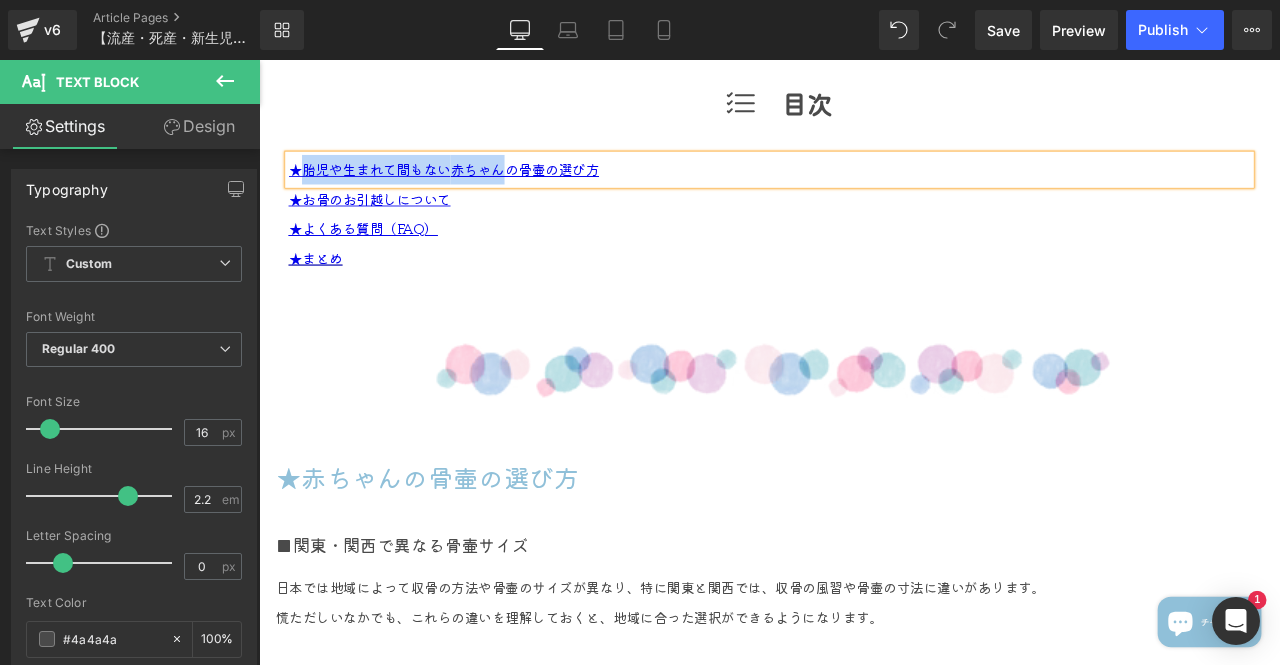 drag, startPoint x: 306, startPoint y: 182, endPoint x: 537, endPoint y: 223, distance: 234.61032 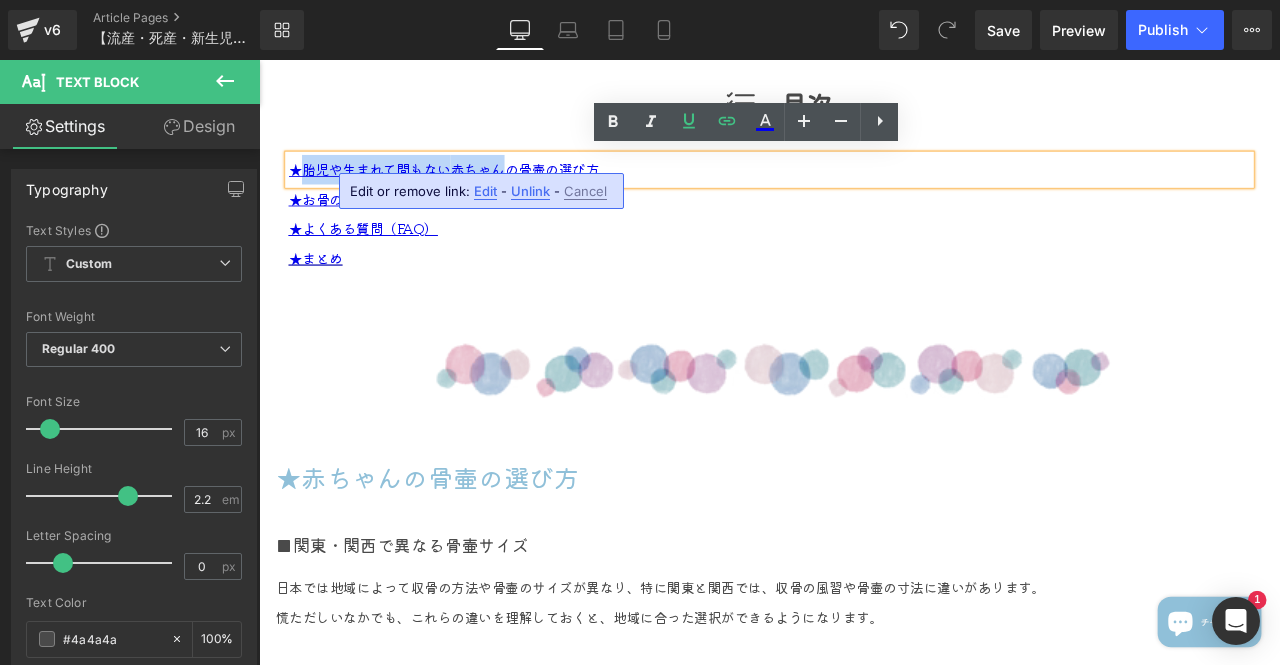 copy on "胎児や生まれて間もない 赤ちゃん" 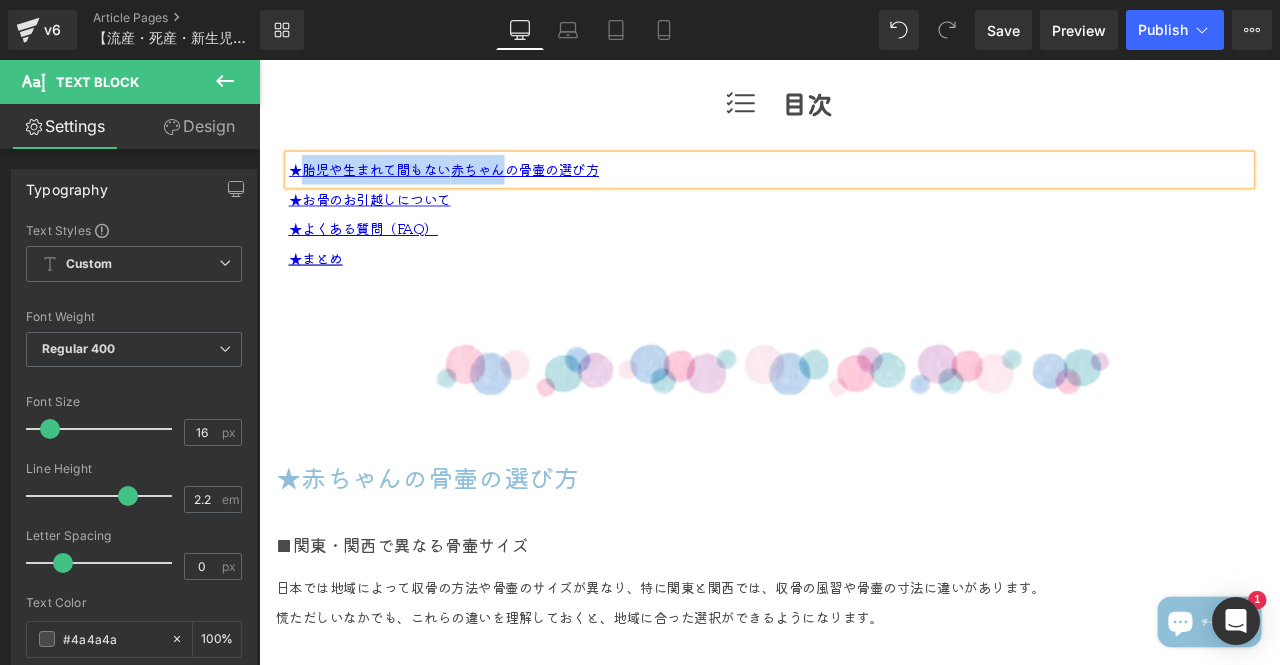 click on "★赤ちゃんの骨壷の選び方" at bounding box center [864, 554] 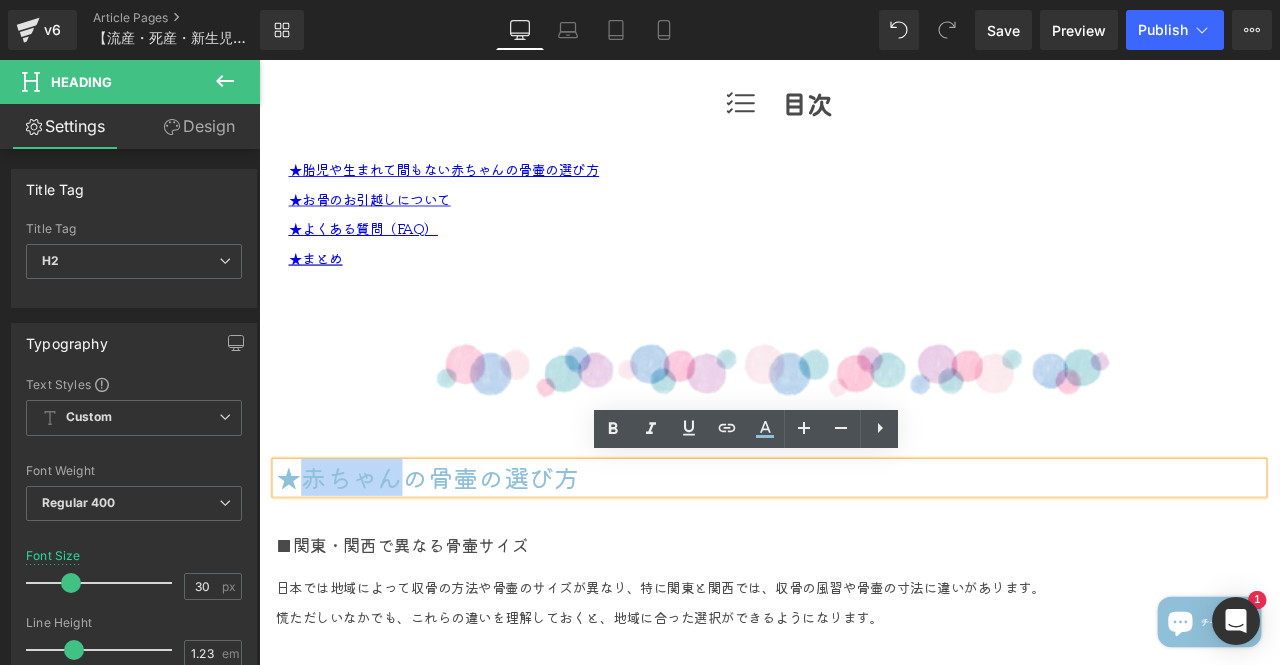 drag, startPoint x: 425, startPoint y: 555, endPoint x: 309, endPoint y: 552, distance: 116.03879 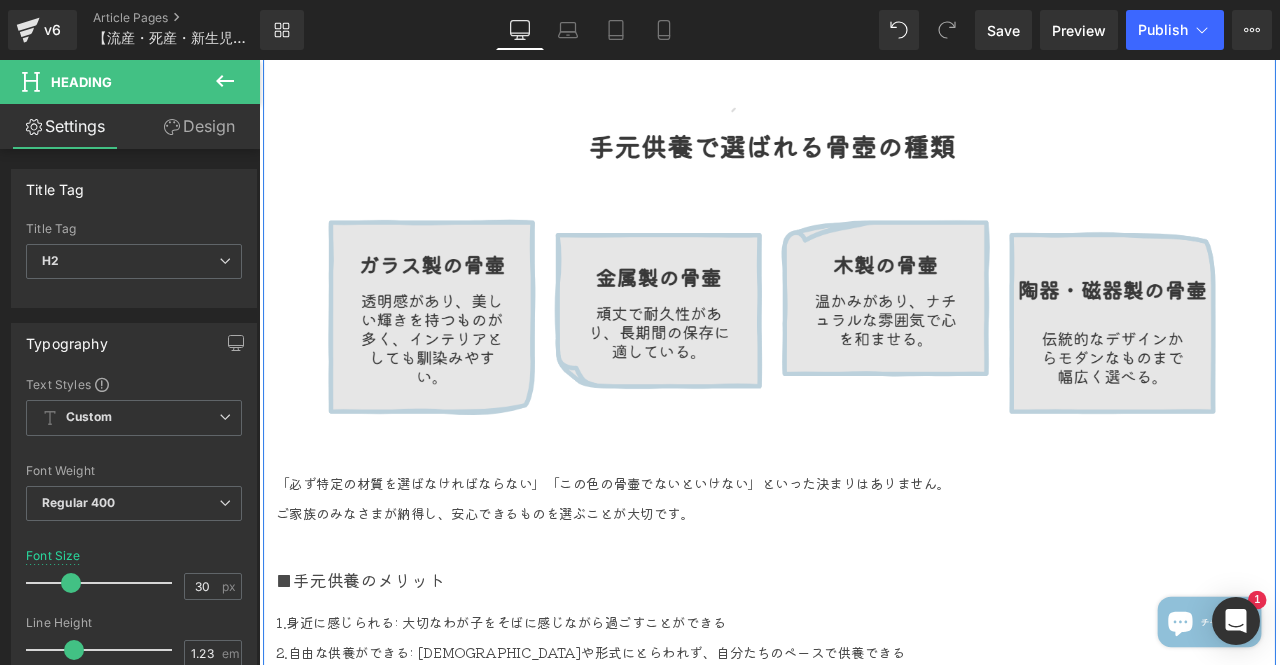 scroll, scrollTop: 3320, scrollLeft: 0, axis: vertical 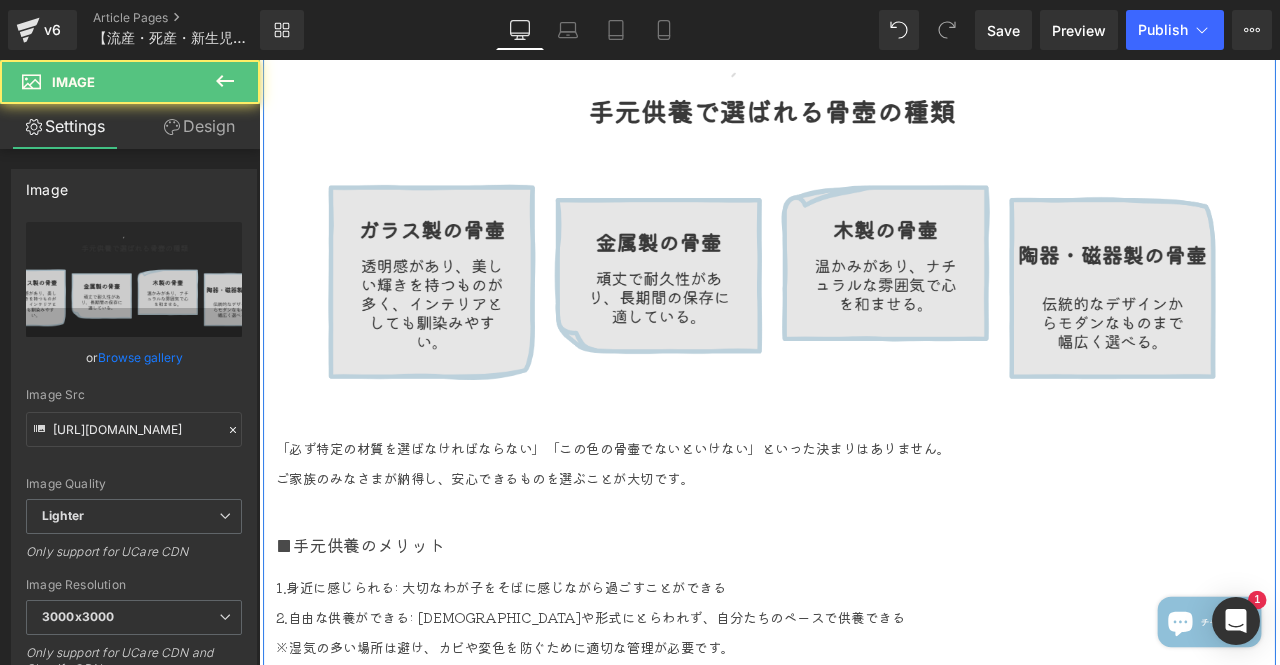 click at bounding box center [864, 248] 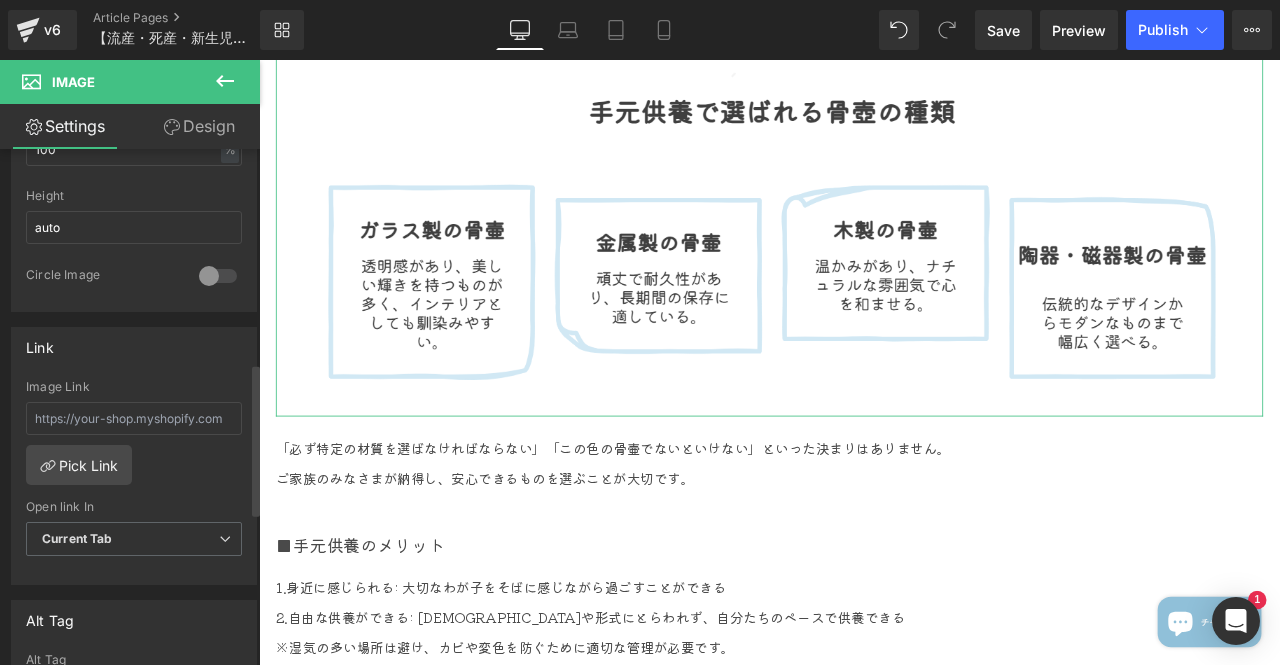scroll, scrollTop: 800, scrollLeft: 0, axis: vertical 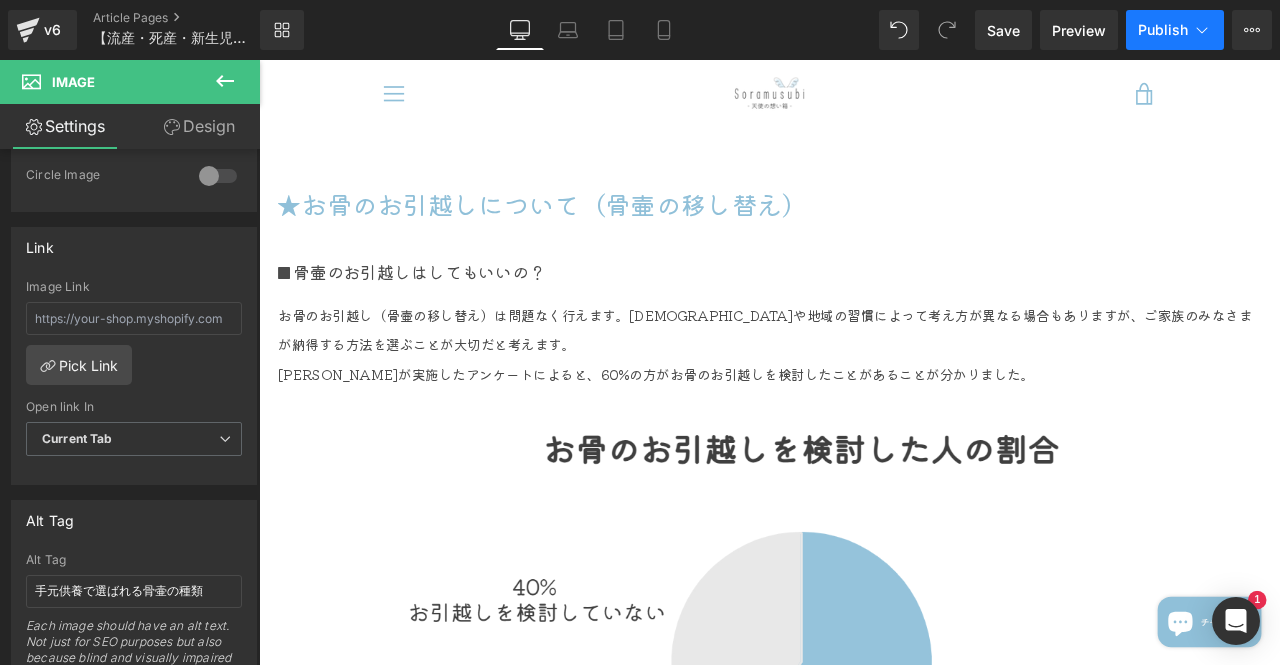 click on "Publish" at bounding box center (1163, 30) 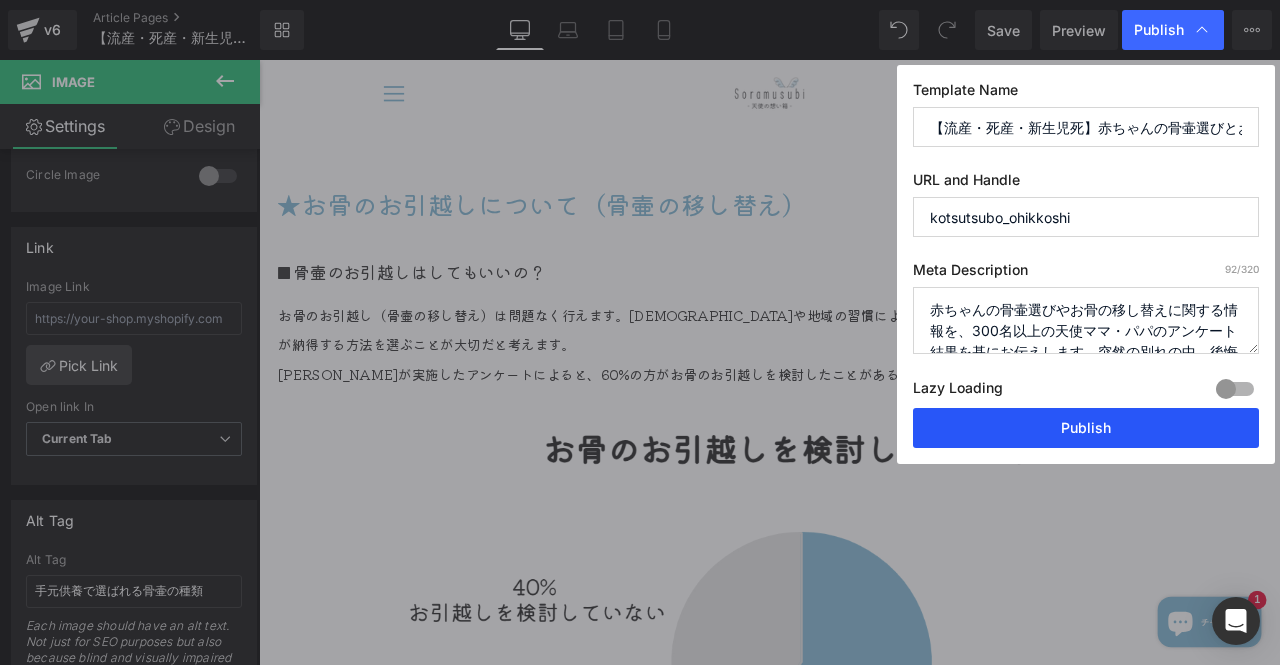 drag, startPoint x: 1095, startPoint y: 424, endPoint x: 704, endPoint y: 227, distance: 437.82416 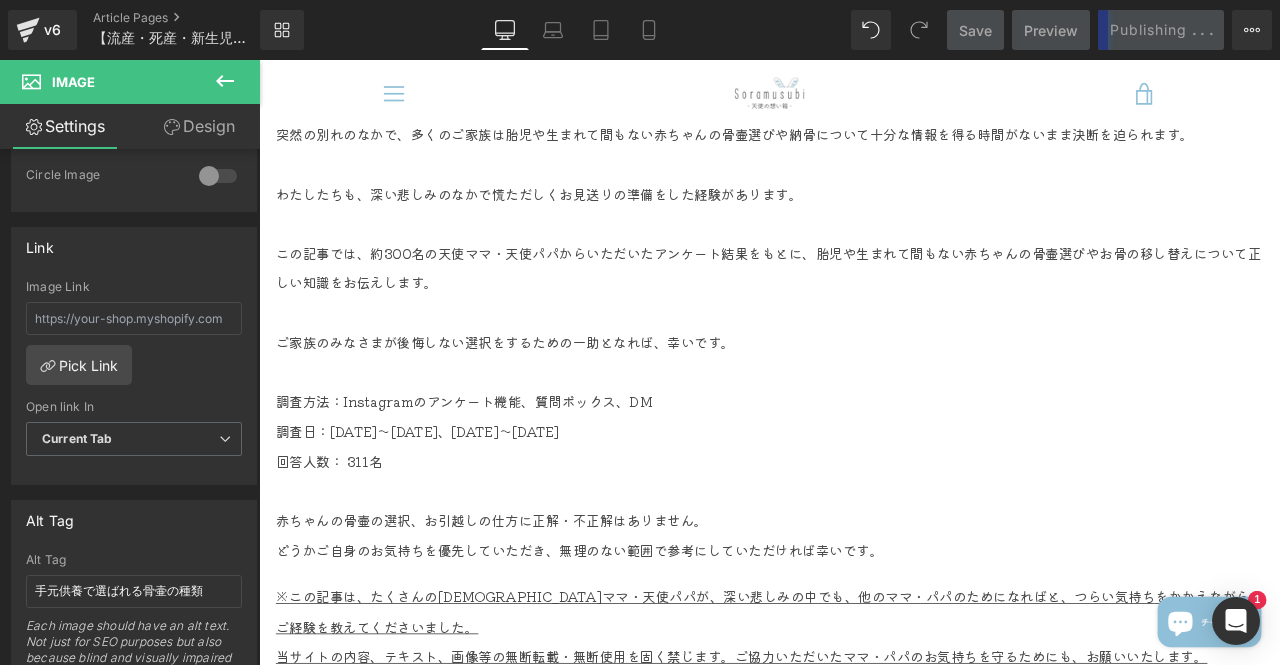 scroll, scrollTop: 0, scrollLeft: 0, axis: both 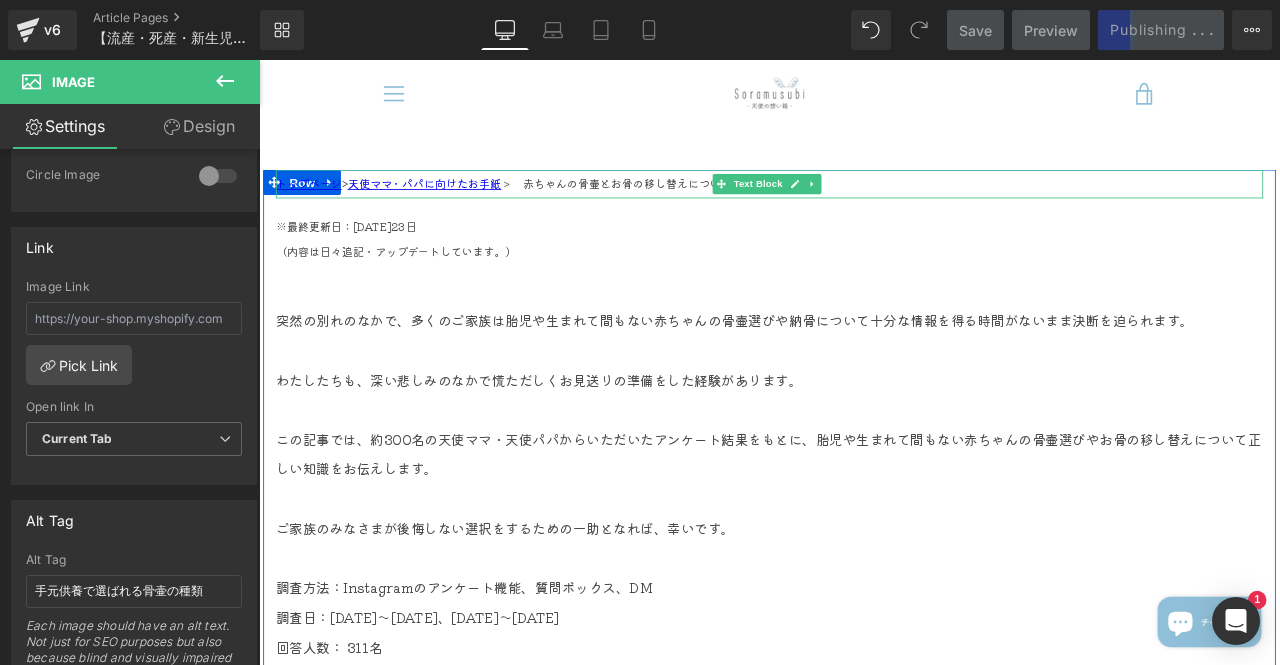 click on "トップページ 　>　 天使ママ・パパに向けたお手紙 　＞　赤ちゃんの骨壷とお骨の移し替えについて(胎児の骨壷)" at bounding box center (864, 207) 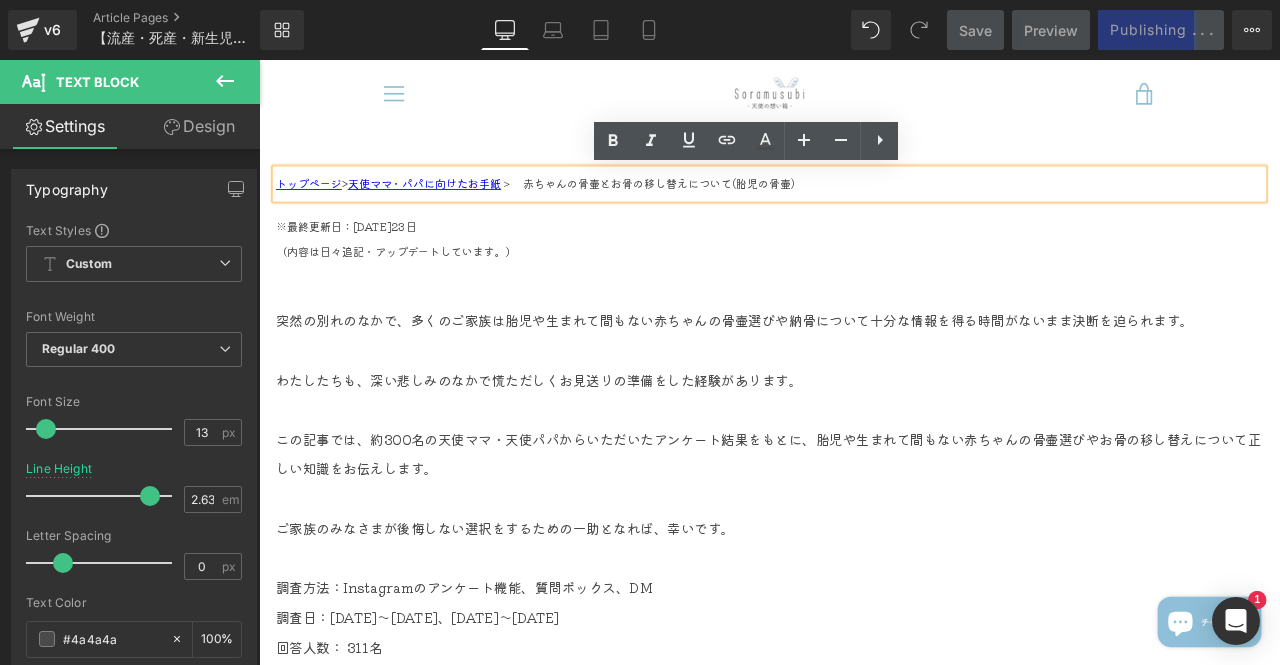 drag, startPoint x: 608, startPoint y: 209, endPoint x: 934, endPoint y: 217, distance: 326.09814 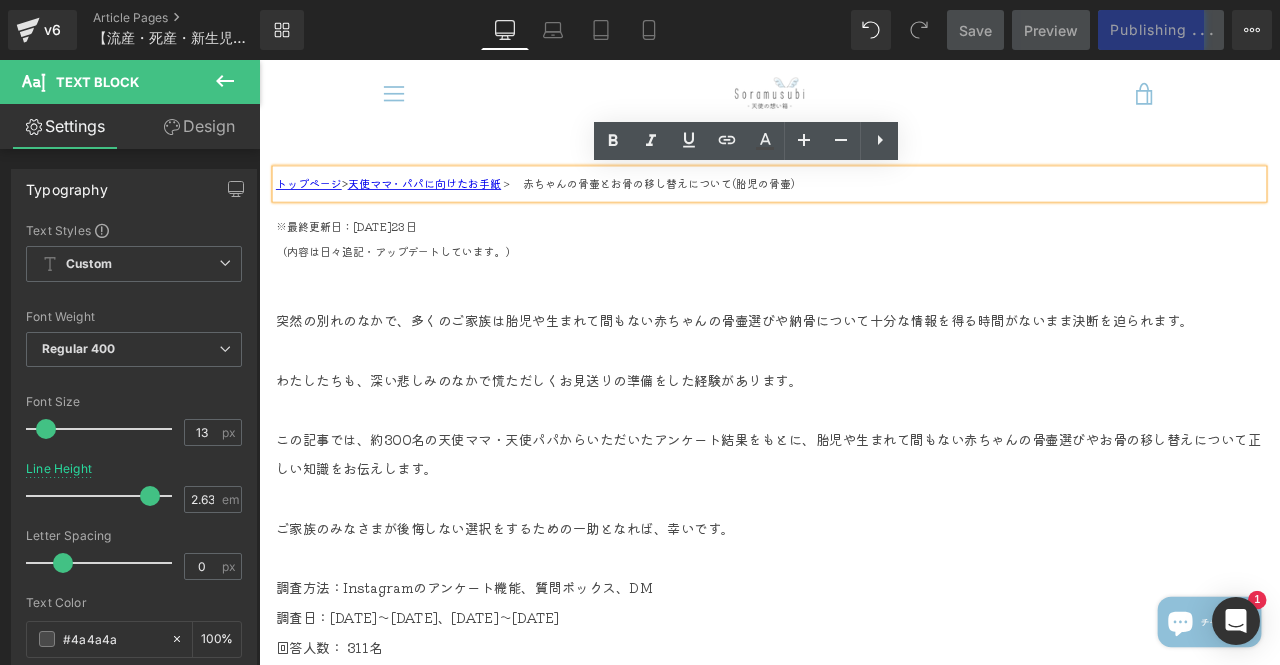 copy on "赤ちゃんの骨壷とお骨の移し替えについて(胎児の骨壷)" 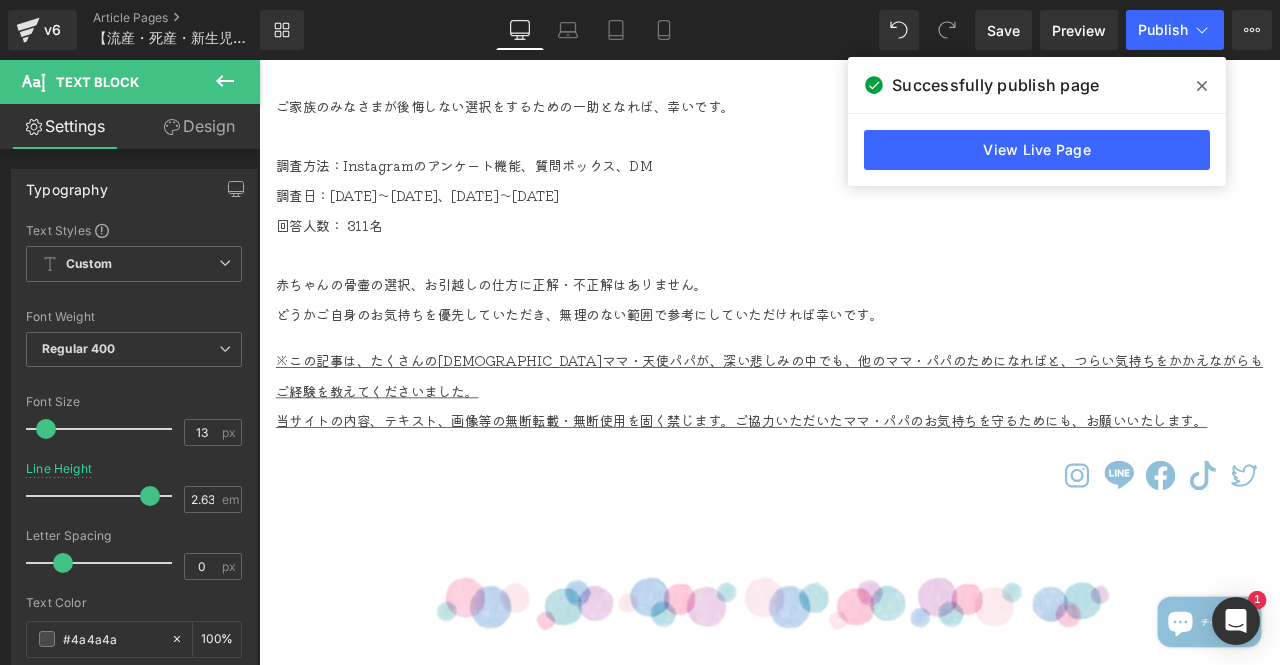 scroll, scrollTop: 1200, scrollLeft: 0, axis: vertical 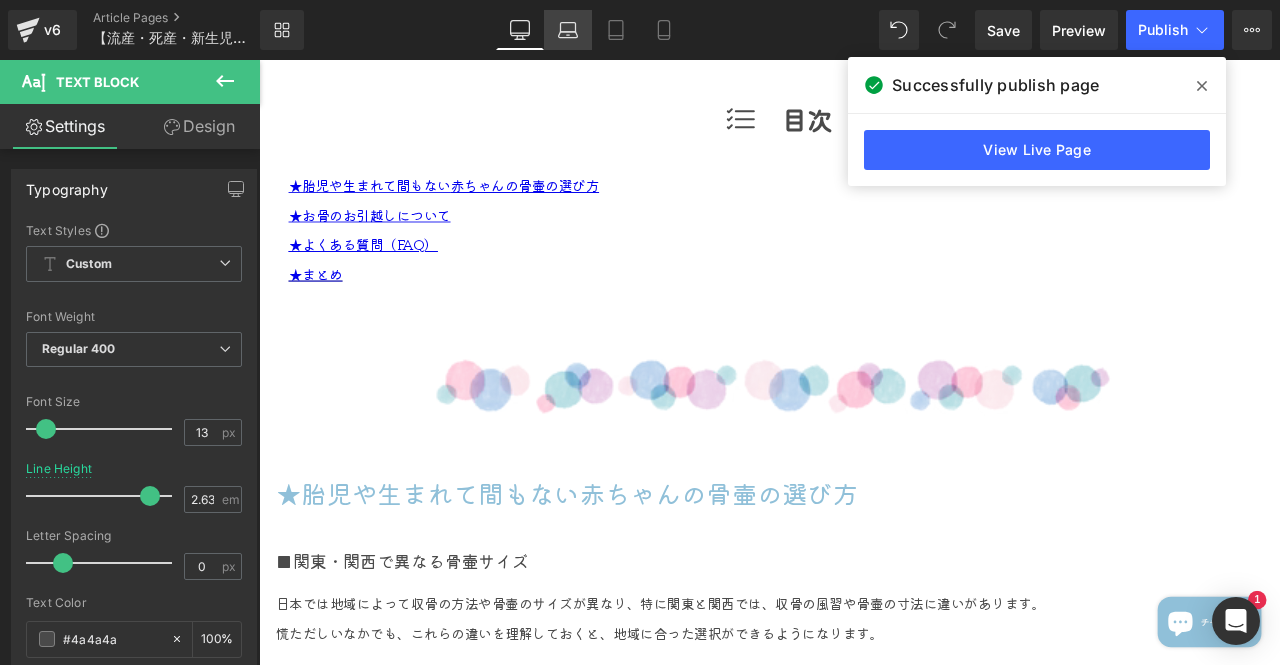 click 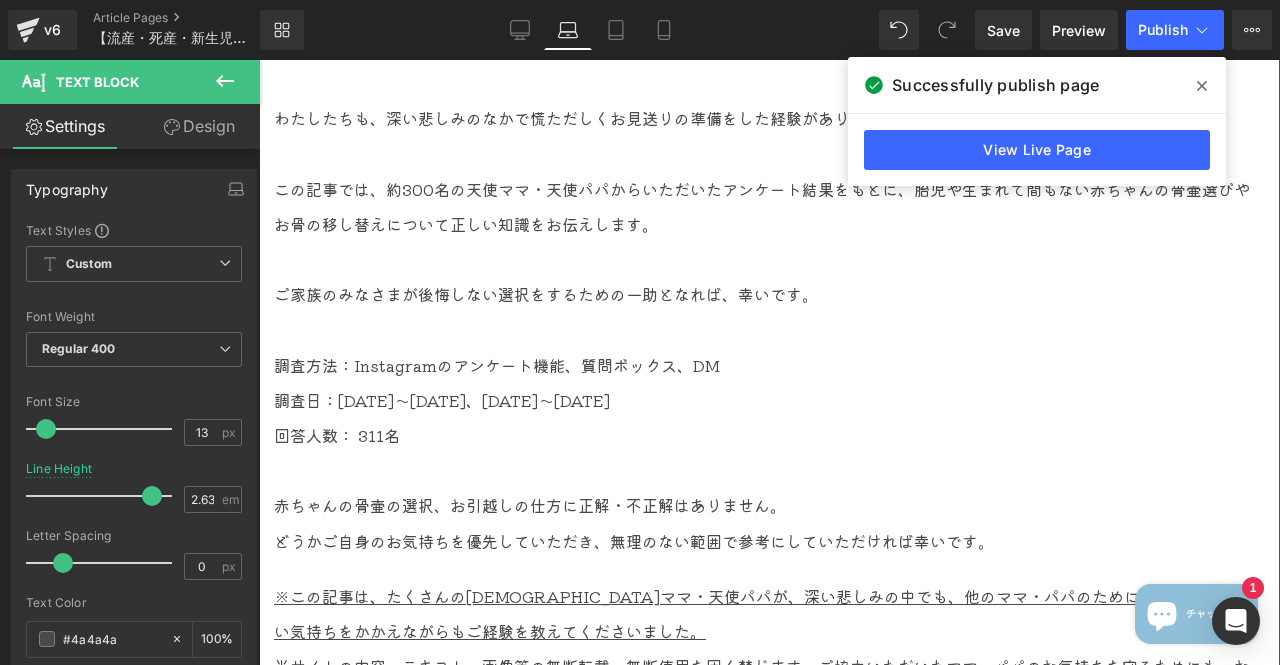 scroll, scrollTop: 600, scrollLeft: 0, axis: vertical 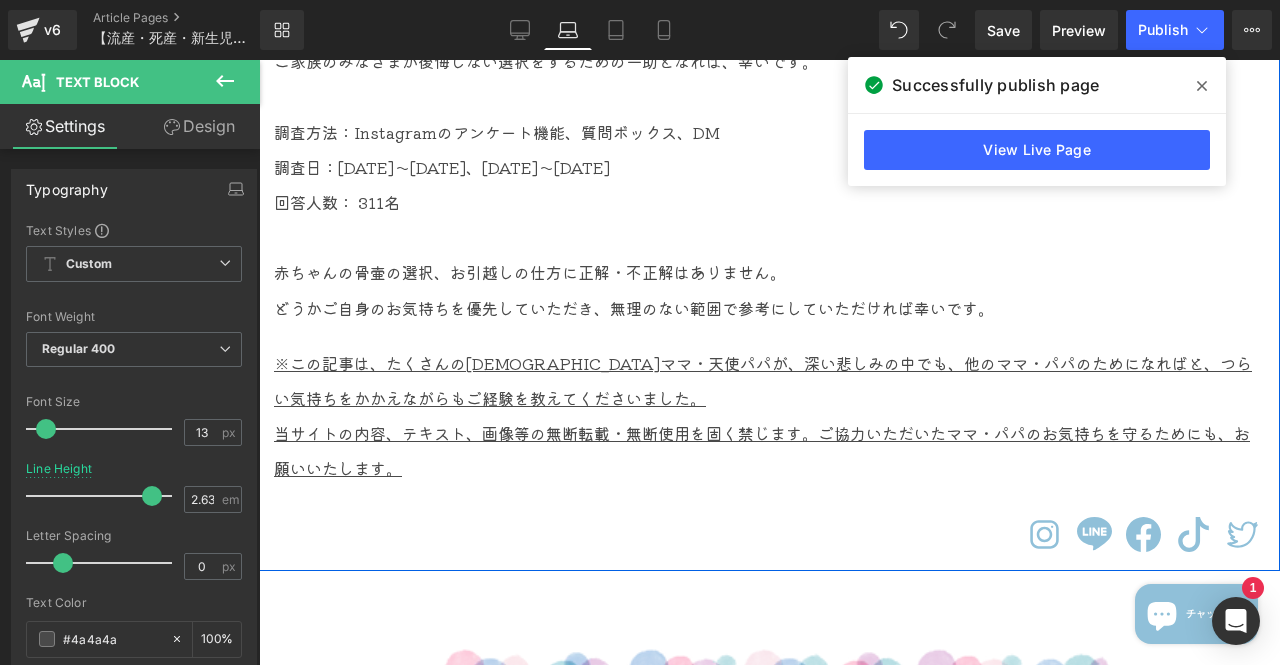 click on "どうかご自身のお気持ちを優先していただき、無理のない範囲で参考にしていただければ幸いです。" at bounding box center (769, 308) 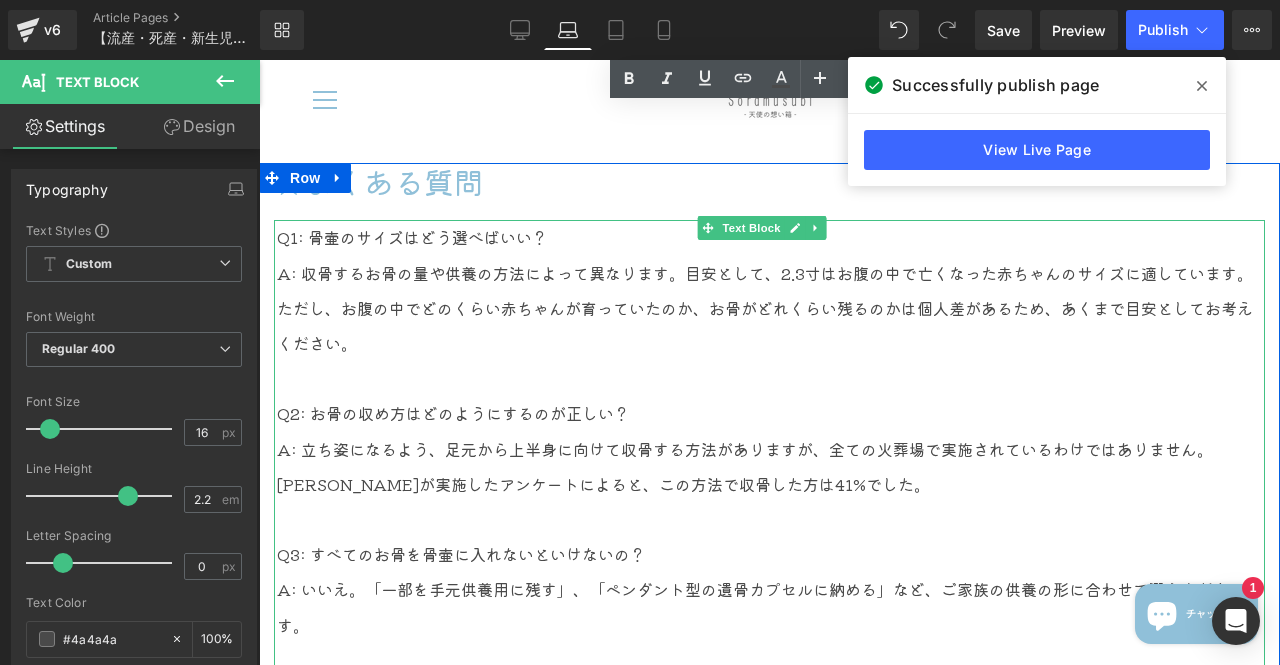 scroll, scrollTop: 9800, scrollLeft: 0, axis: vertical 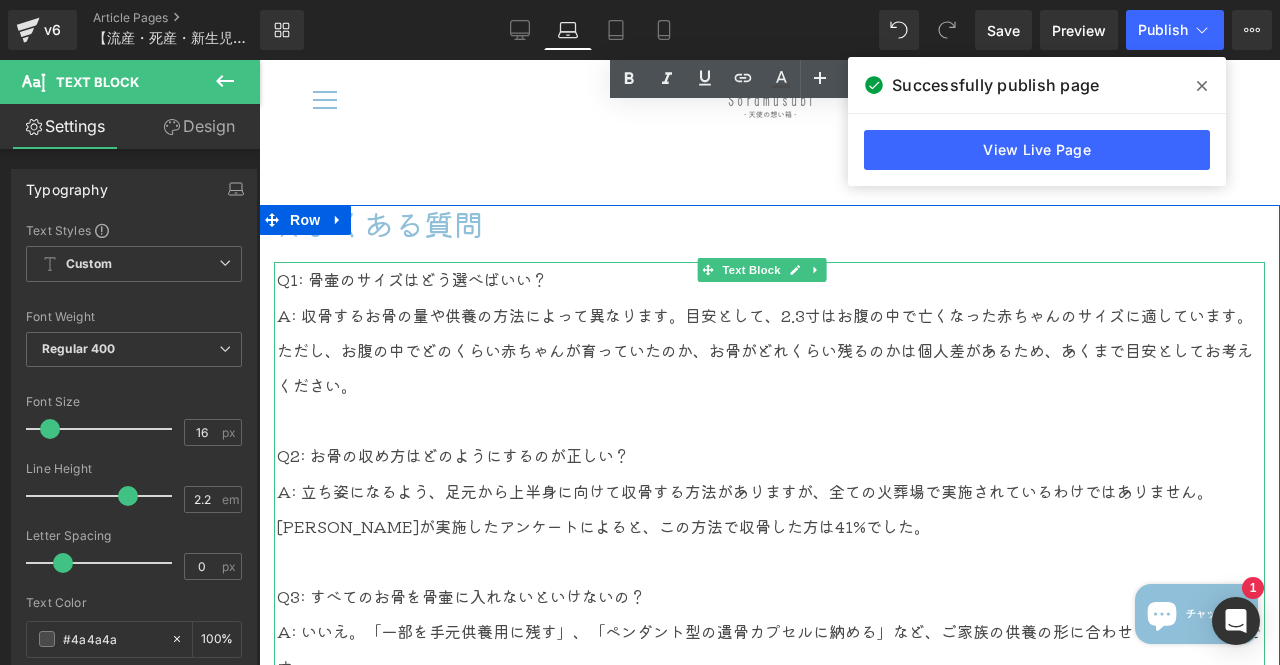 click on "Q1: 骨壷のサイズはどう選べばいい？" at bounding box center [771, 279] 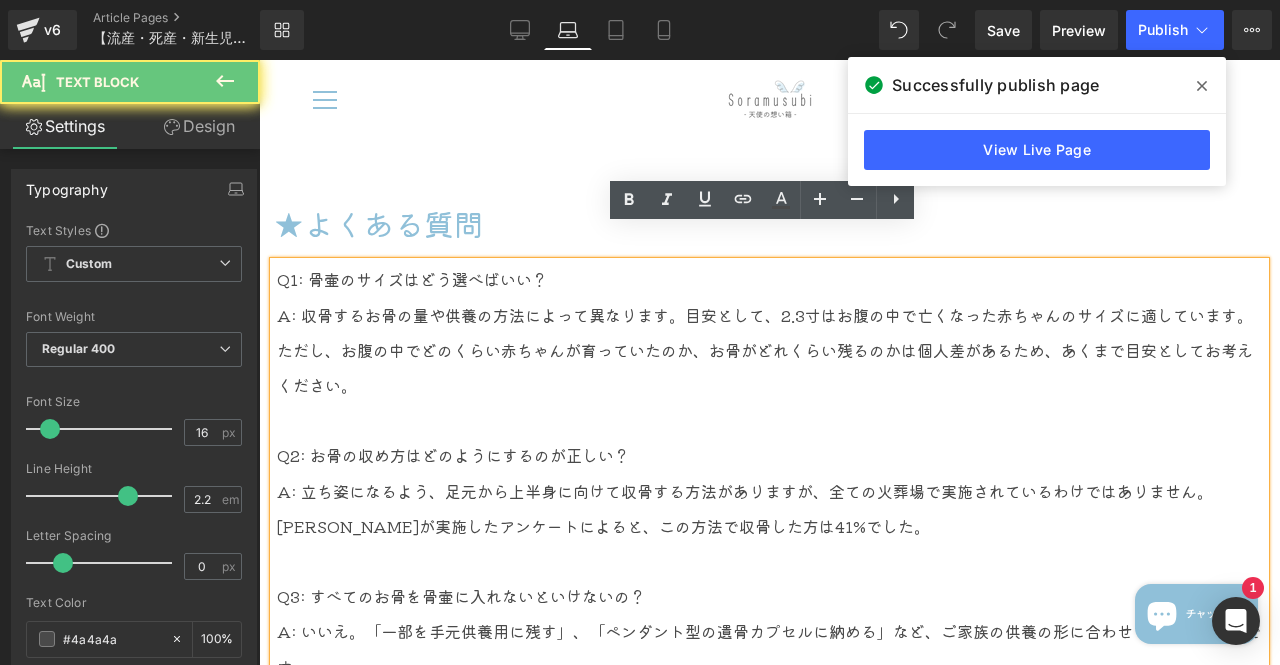 click on "Q1: 骨壷のサイズはどう選べばいい？" at bounding box center [771, 279] 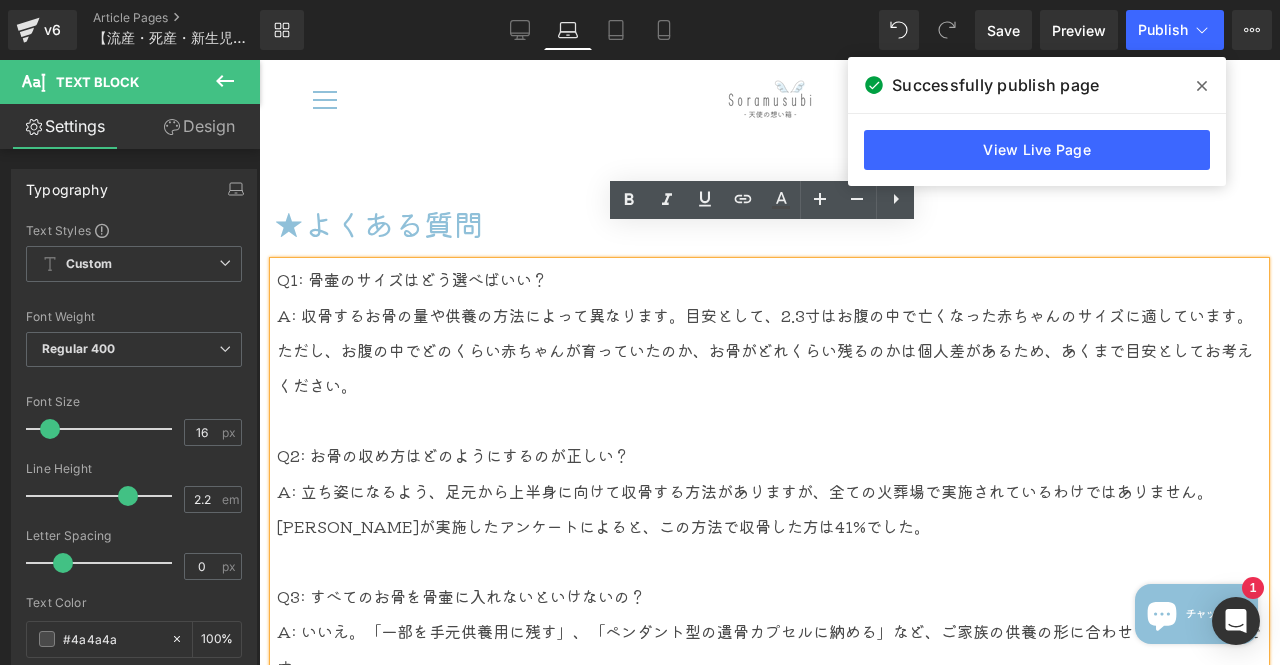 type 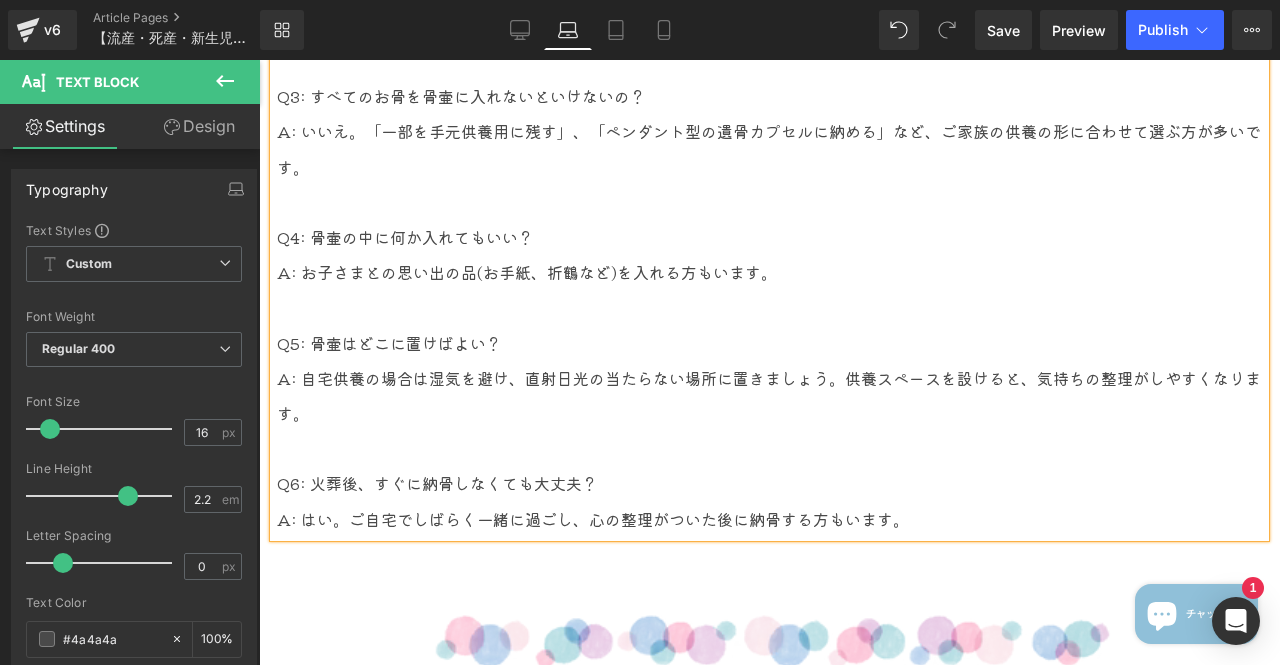 scroll, scrollTop: 10600, scrollLeft: 0, axis: vertical 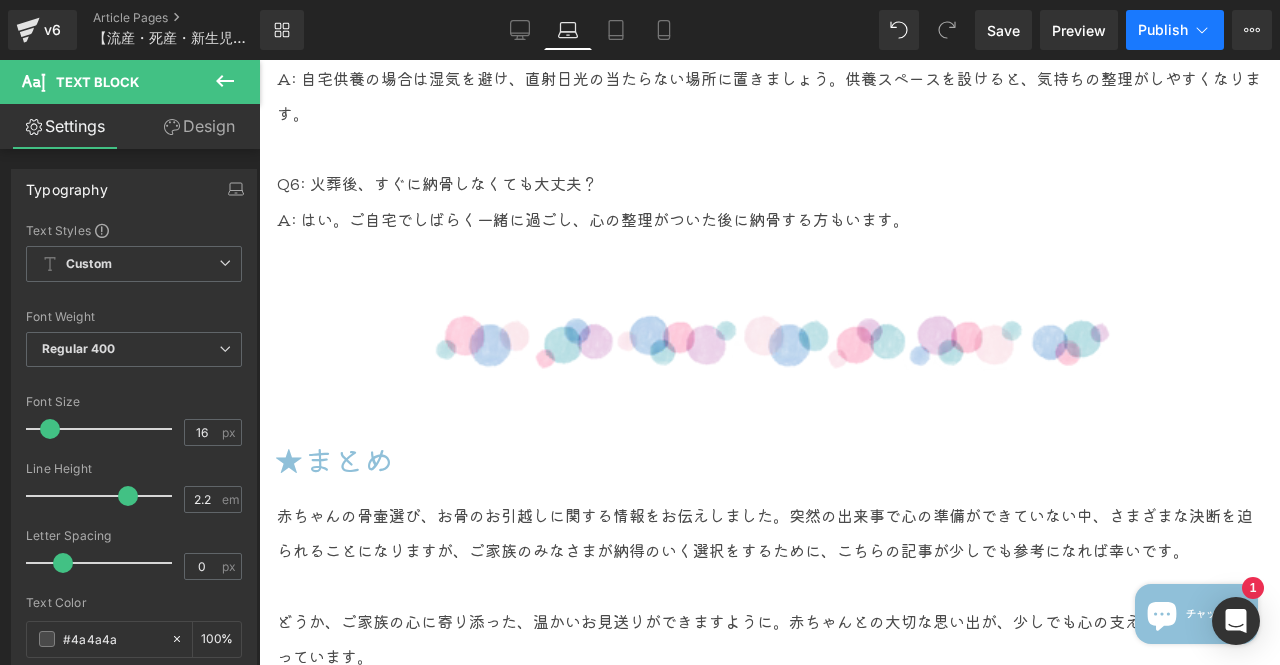 click on "Publish" at bounding box center [1163, 30] 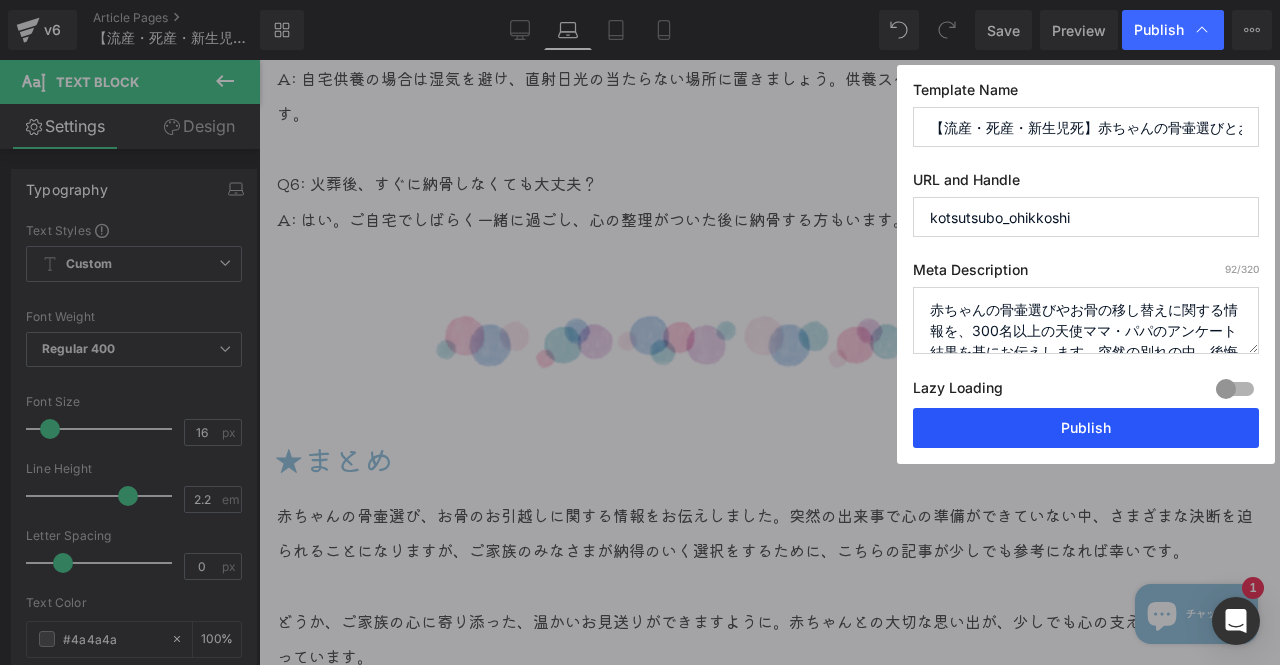 click on "Publish" at bounding box center (1086, 428) 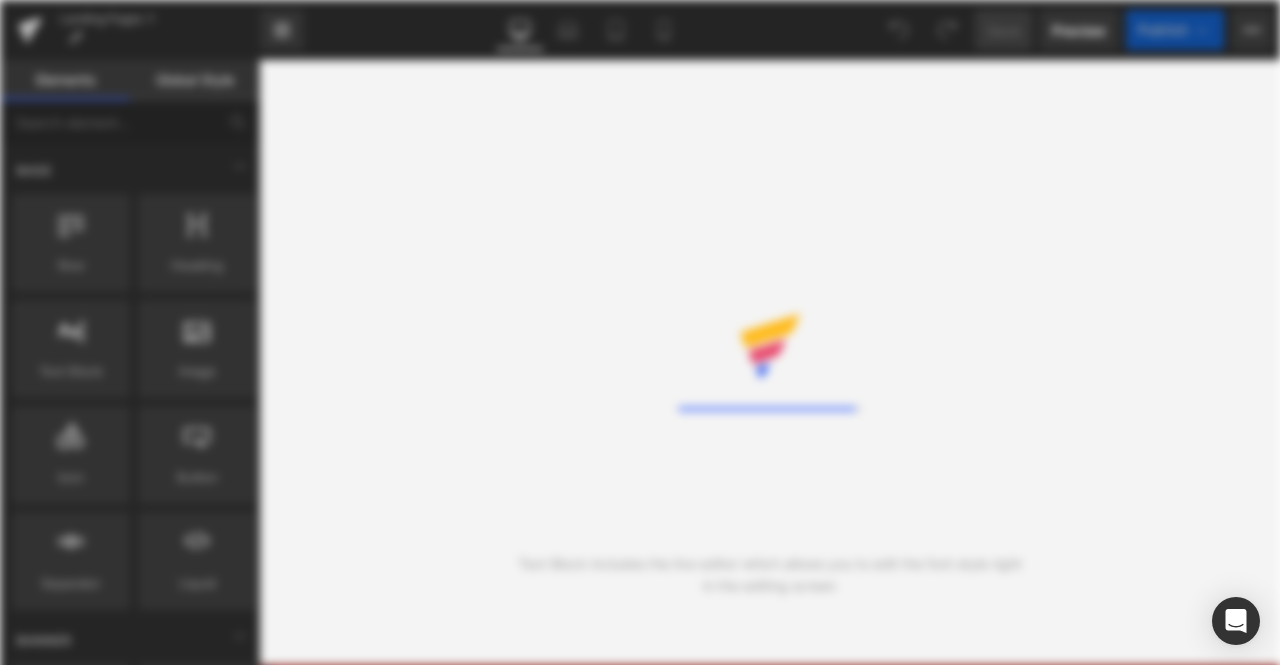 scroll, scrollTop: 0, scrollLeft: 0, axis: both 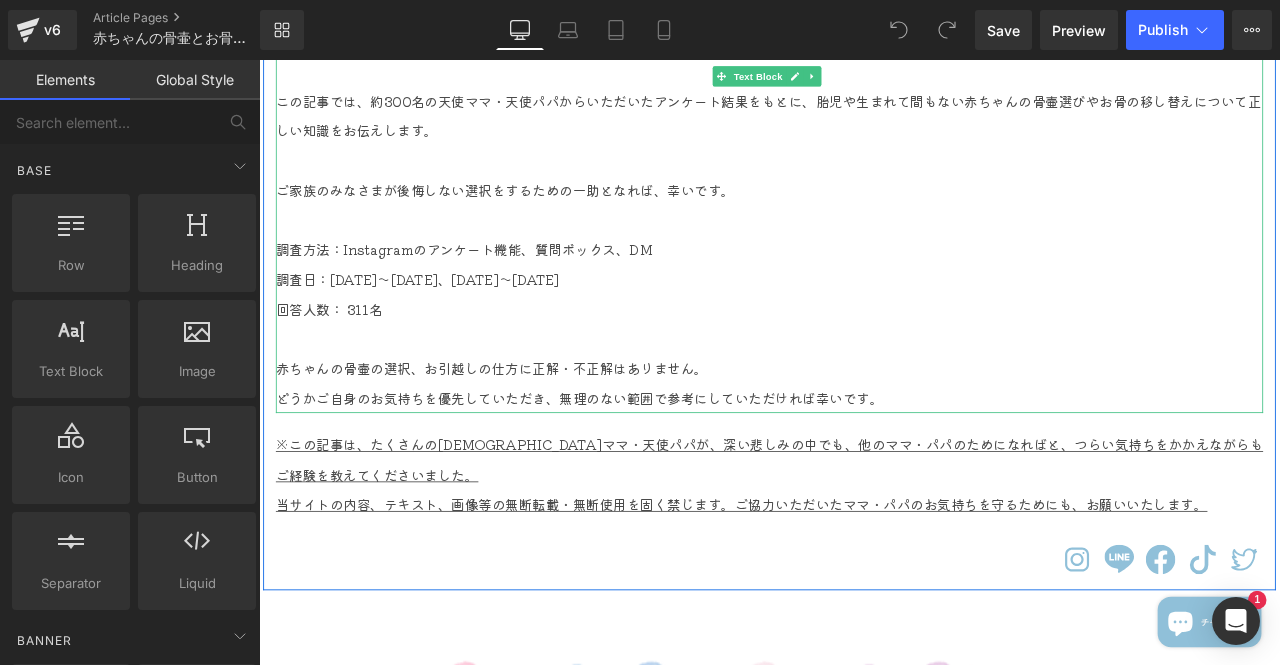 click on "赤ちゃんの骨壷の選択、お引越しの仕方に正解・不正解はありません。" at bounding box center (864, 426) 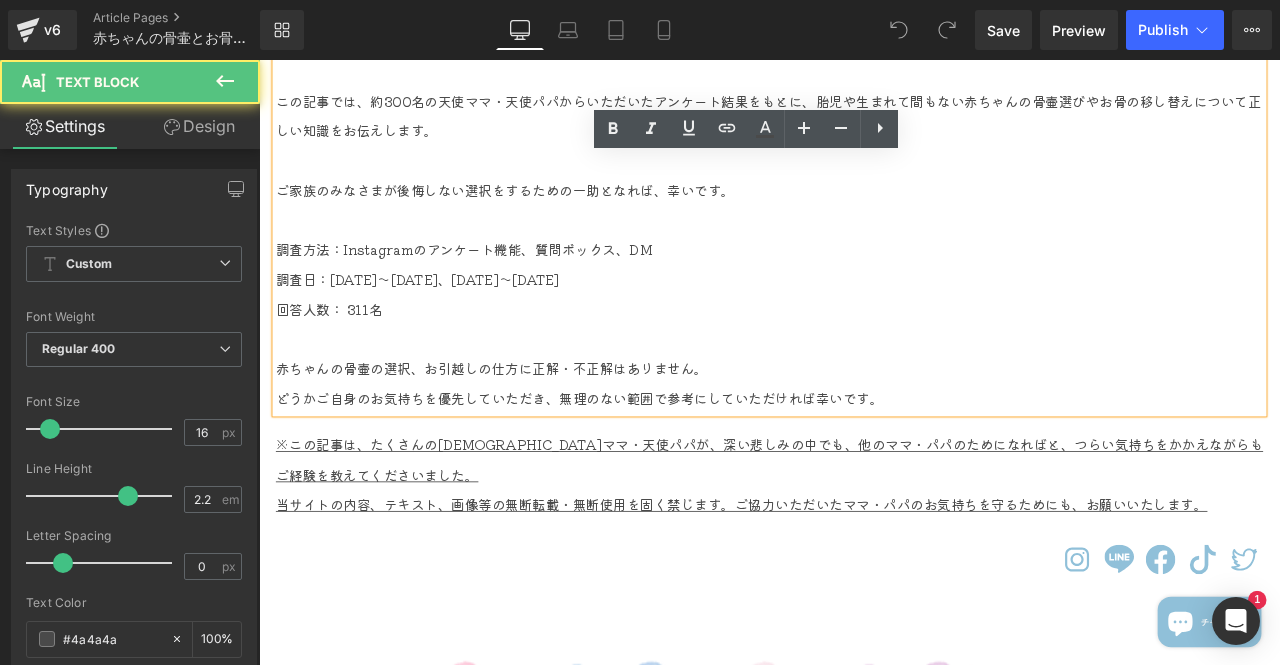 click on "赤ちゃんの骨壷の選択、お引越しの仕方に正解・不正解はありません。" at bounding box center (864, 426) 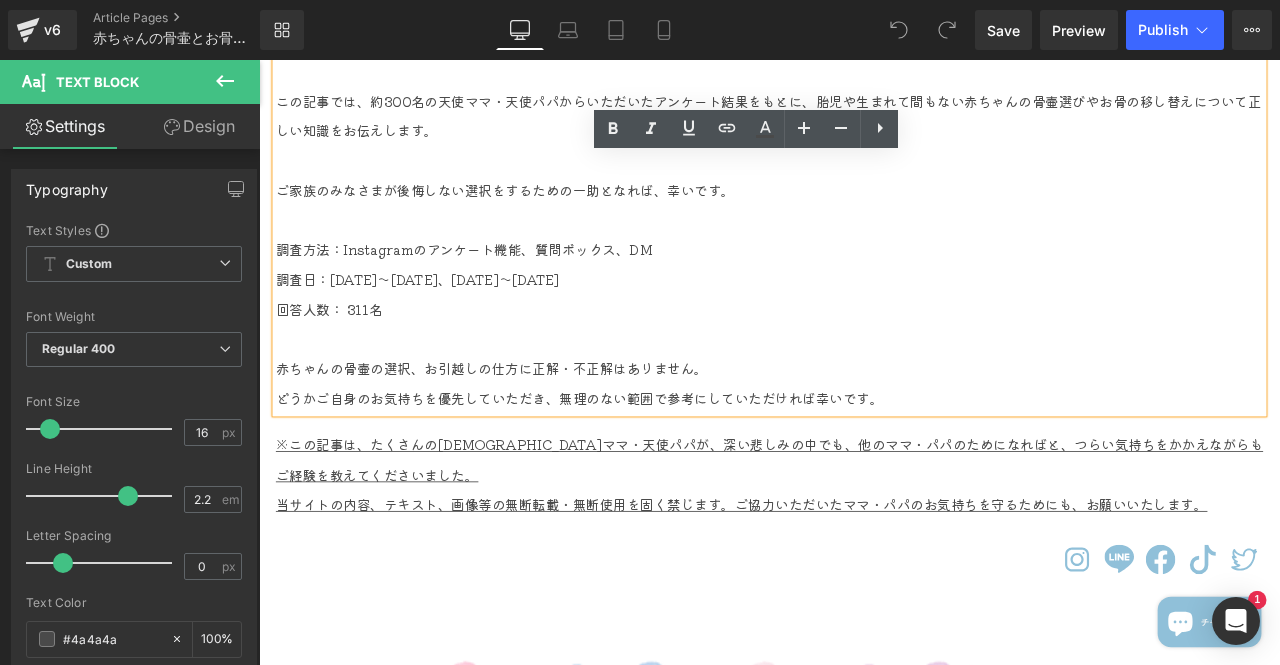 type 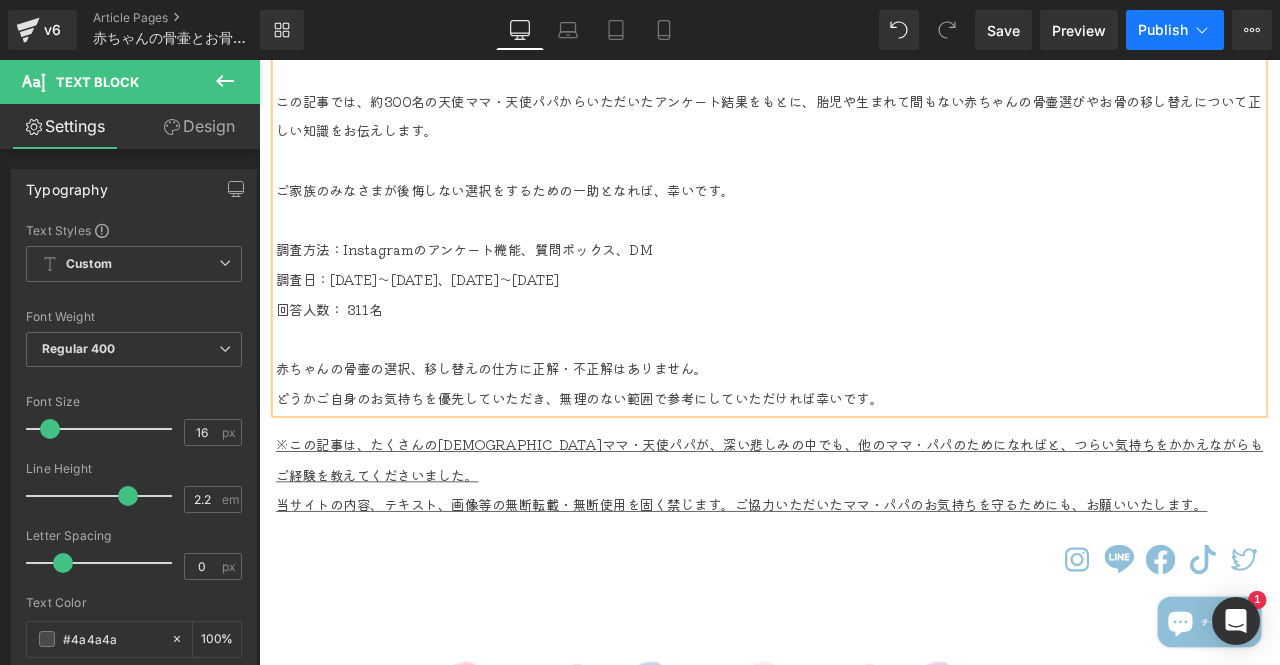 click on "Publish" at bounding box center [1163, 30] 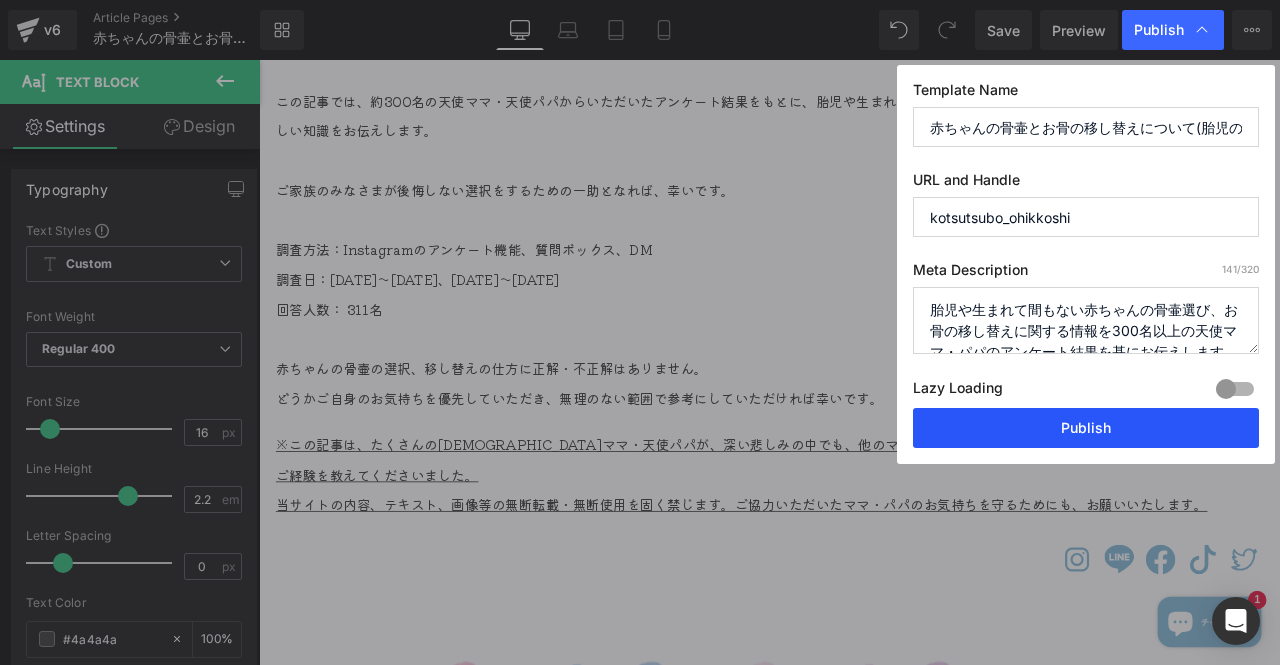 click on "Publish" at bounding box center (1086, 428) 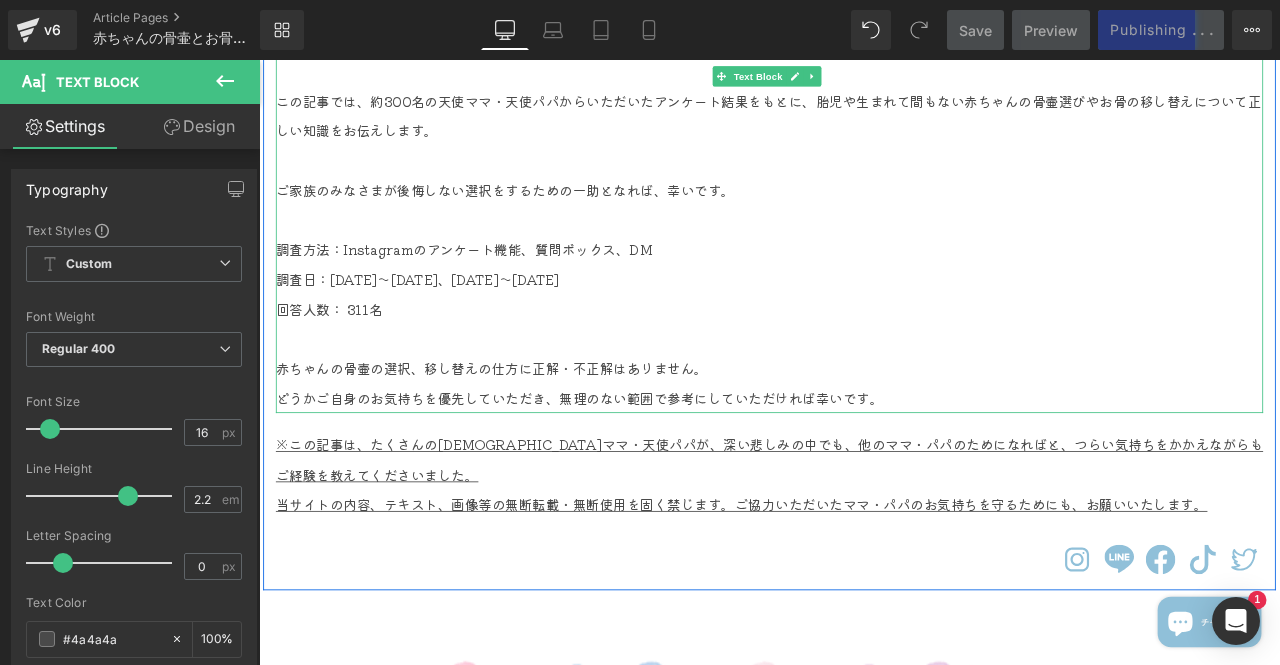 click on "赤ちゃんの骨壷の選択、移し替えの仕方に正解・不正解はありません。" at bounding box center (864, 426) 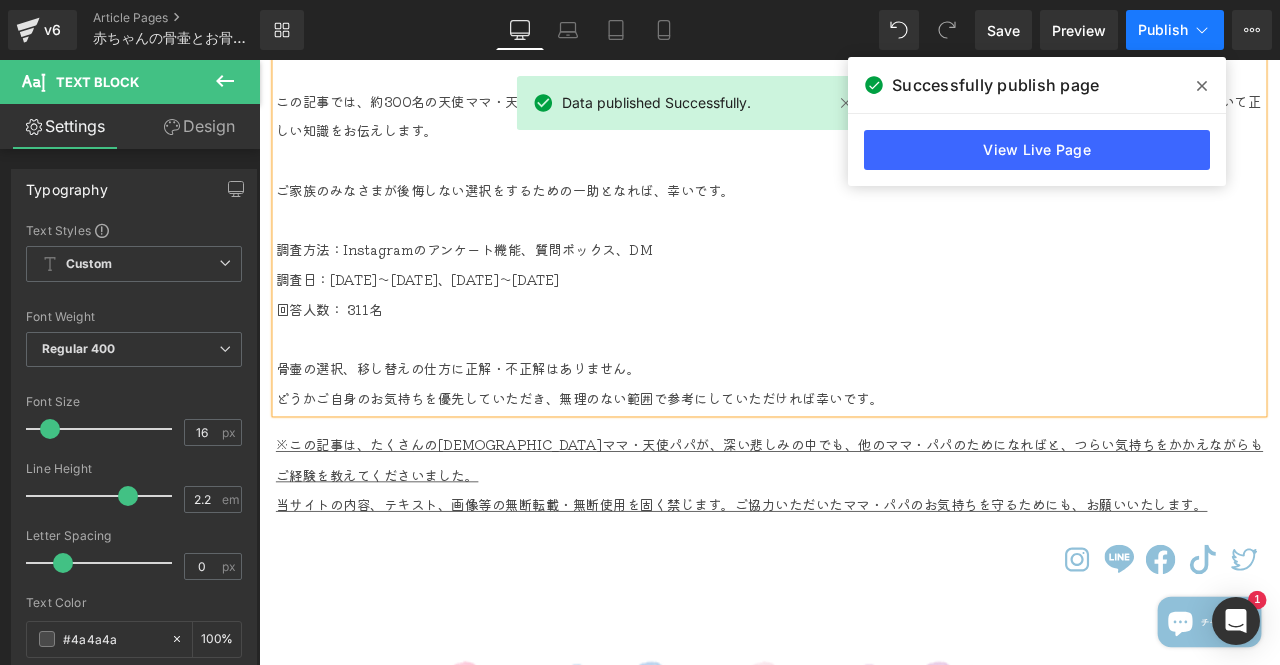 click on "Publish" at bounding box center [1175, 30] 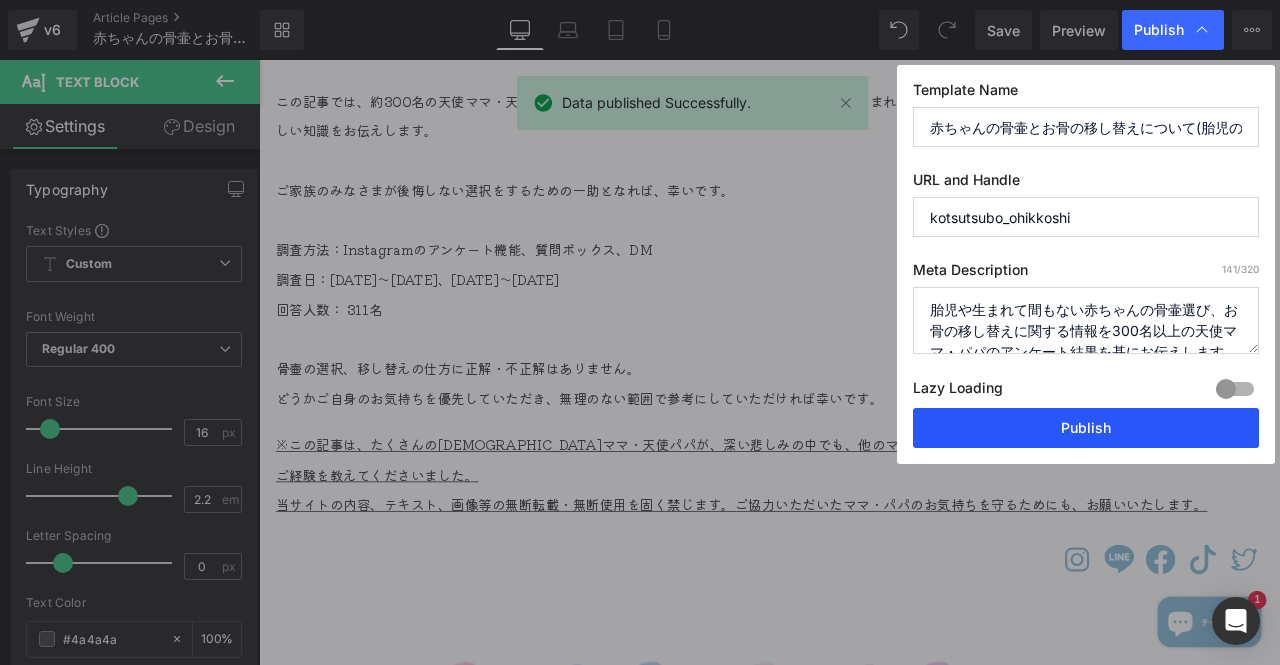 click on "Publish" at bounding box center (1086, 428) 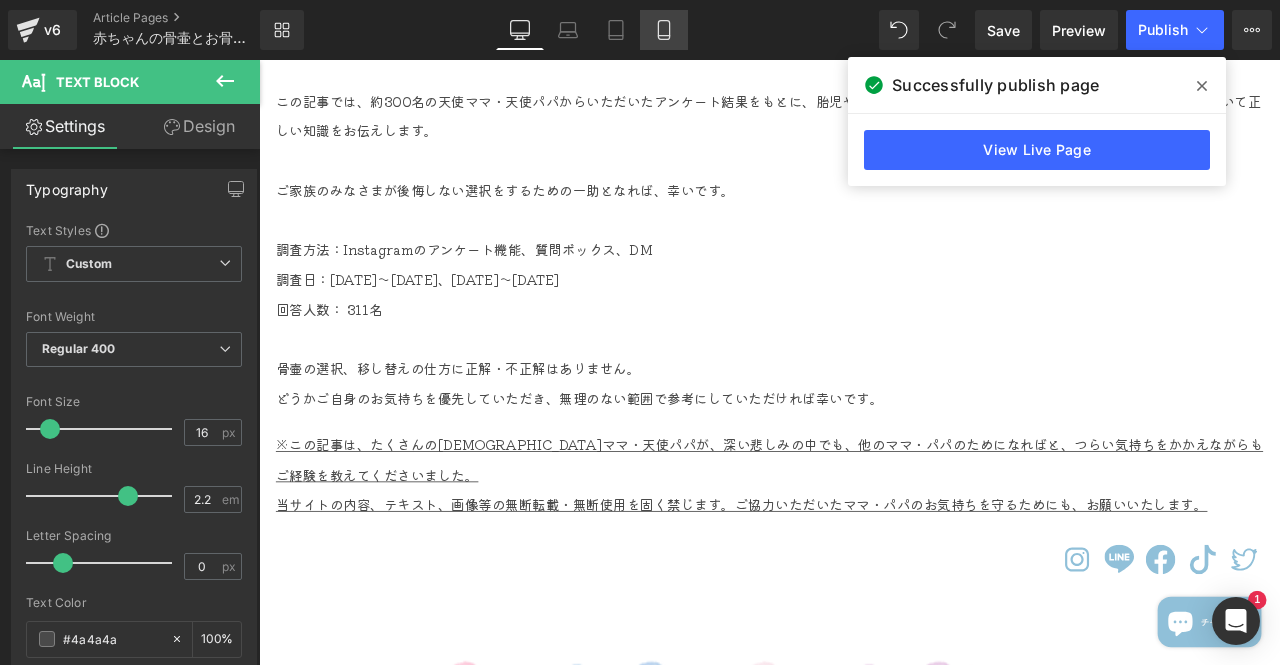 click 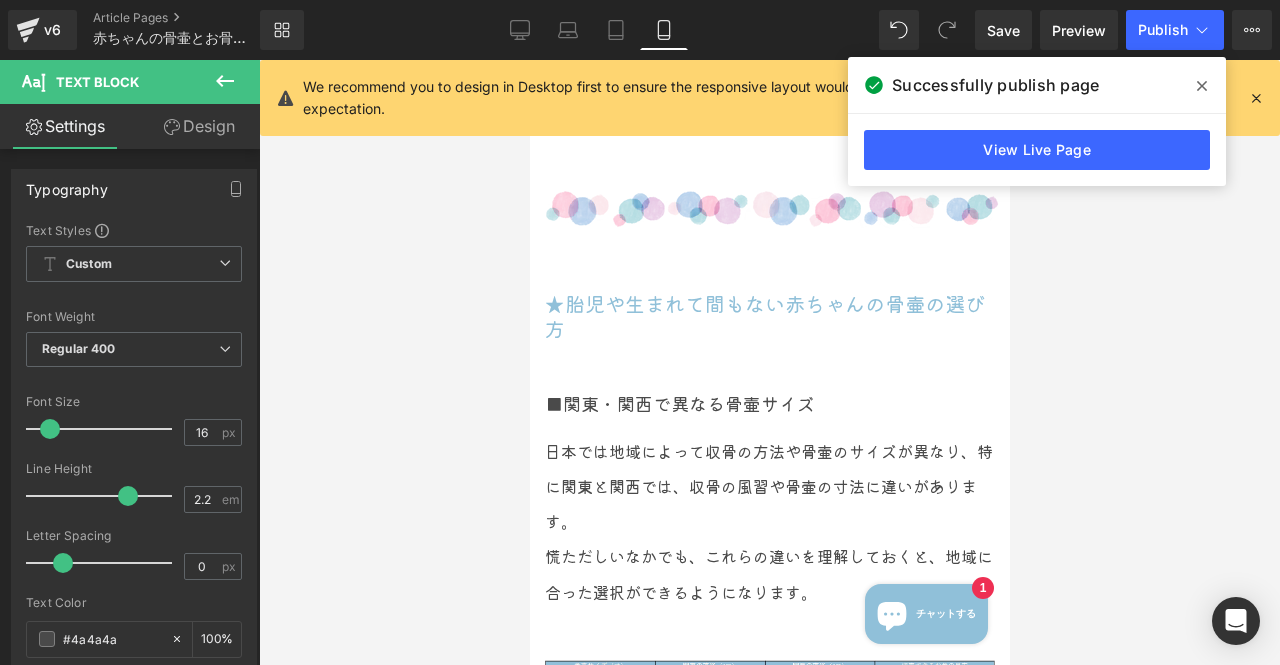 scroll, scrollTop: 2100, scrollLeft: 0, axis: vertical 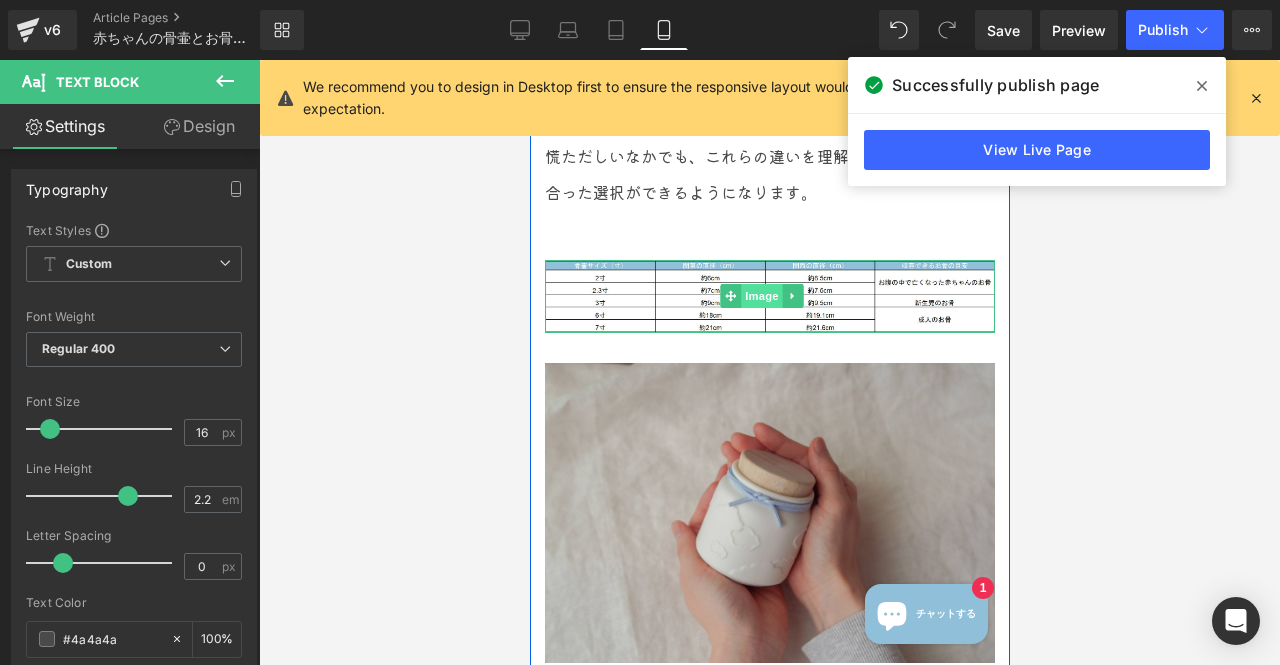 click on "Image" at bounding box center [762, 296] 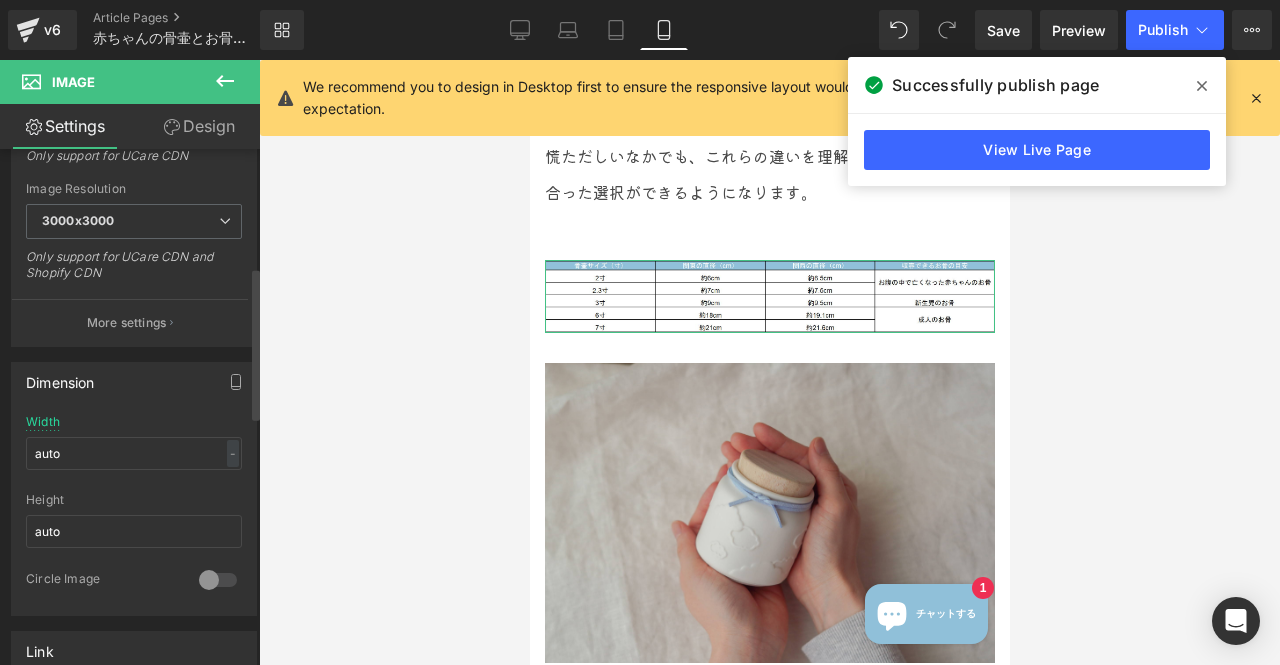 scroll, scrollTop: 400, scrollLeft: 0, axis: vertical 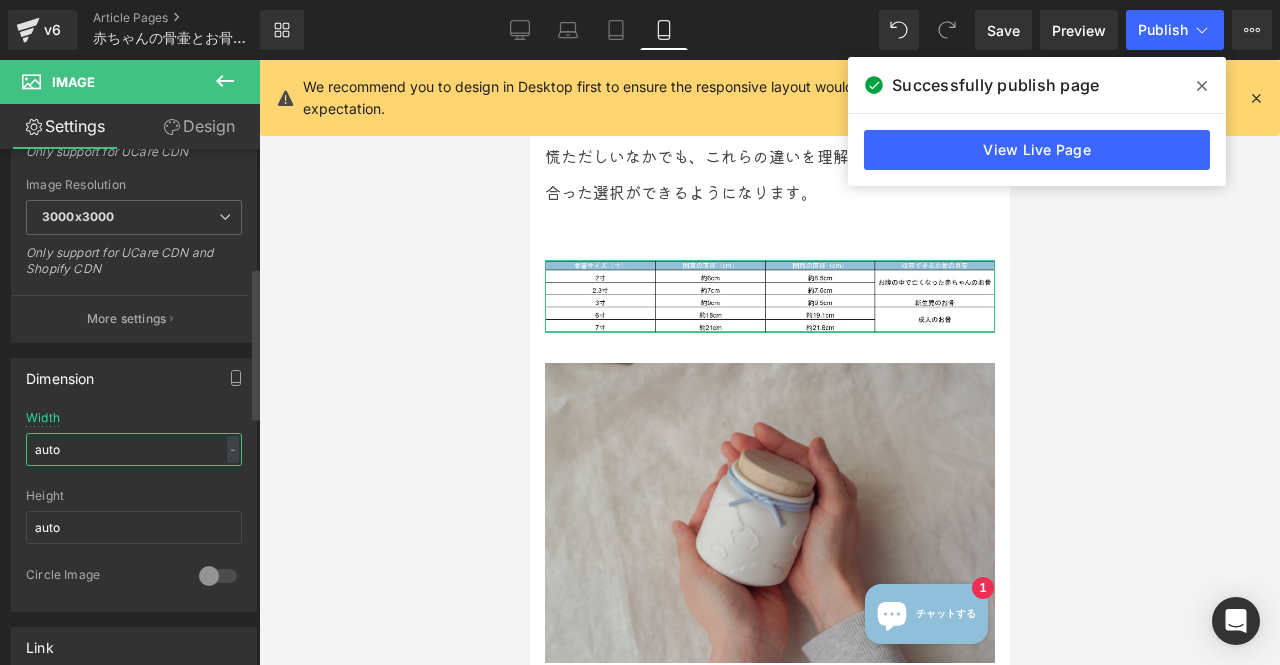 drag, startPoint x: 101, startPoint y: 445, endPoint x: 0, endPoint y: 449, distance: 101.07918 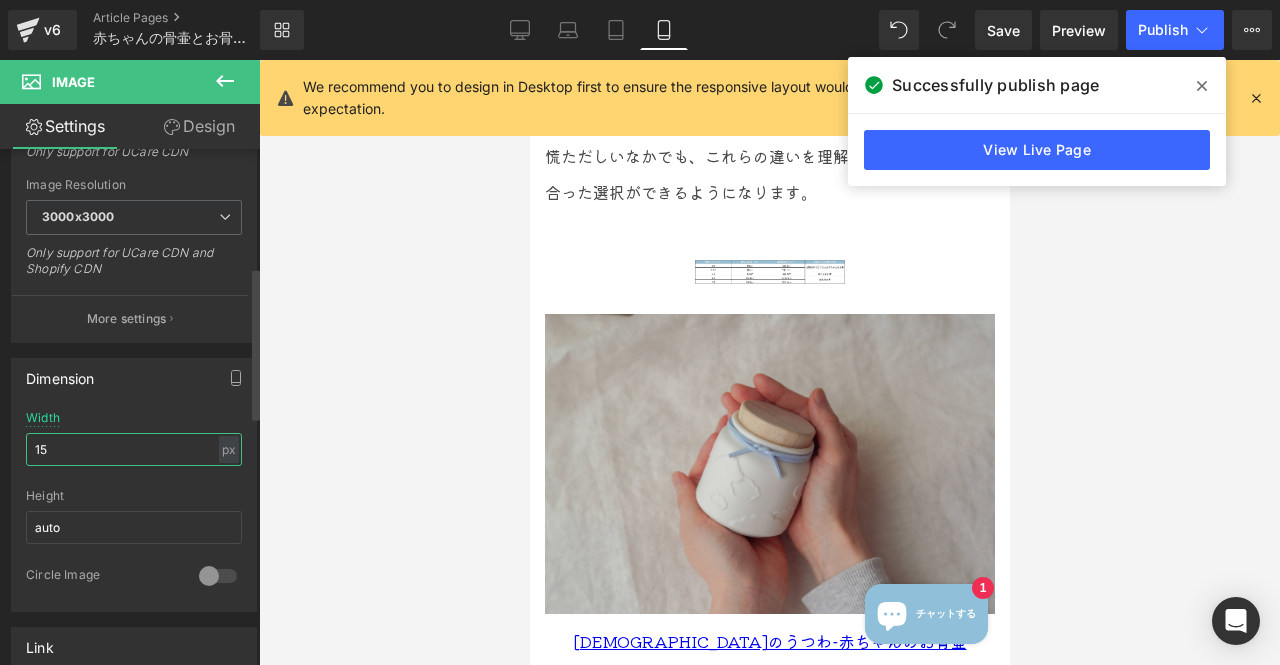 type on "1" 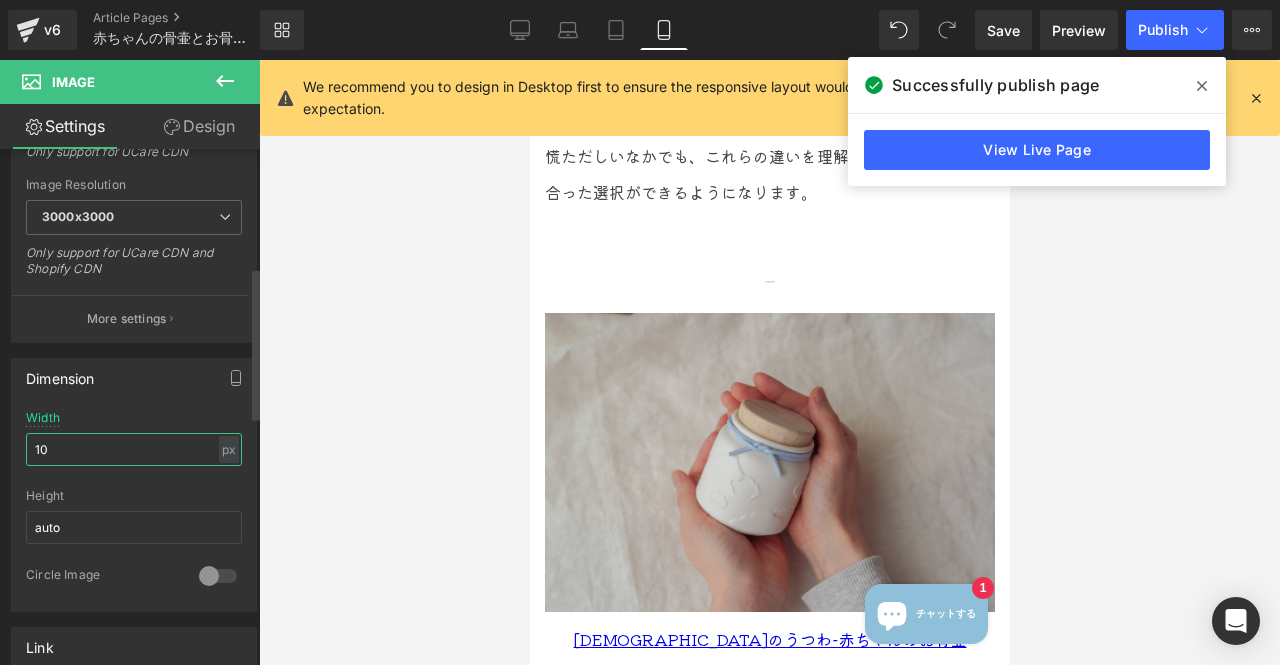 type on "1" 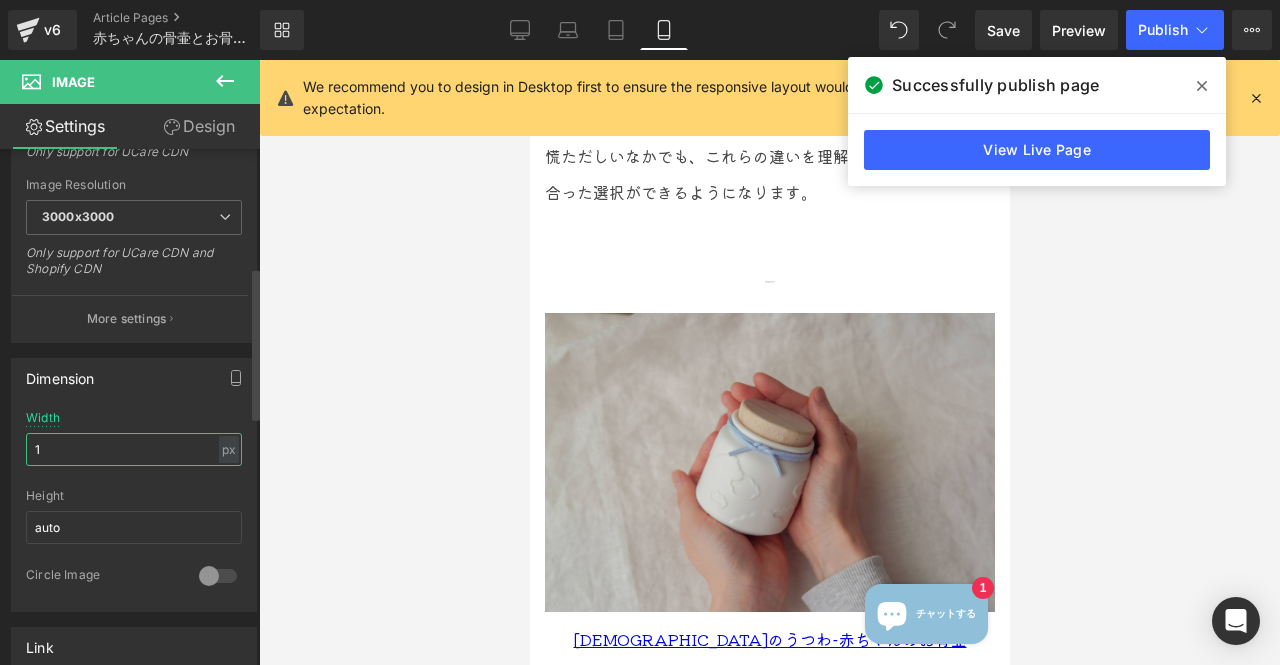 type 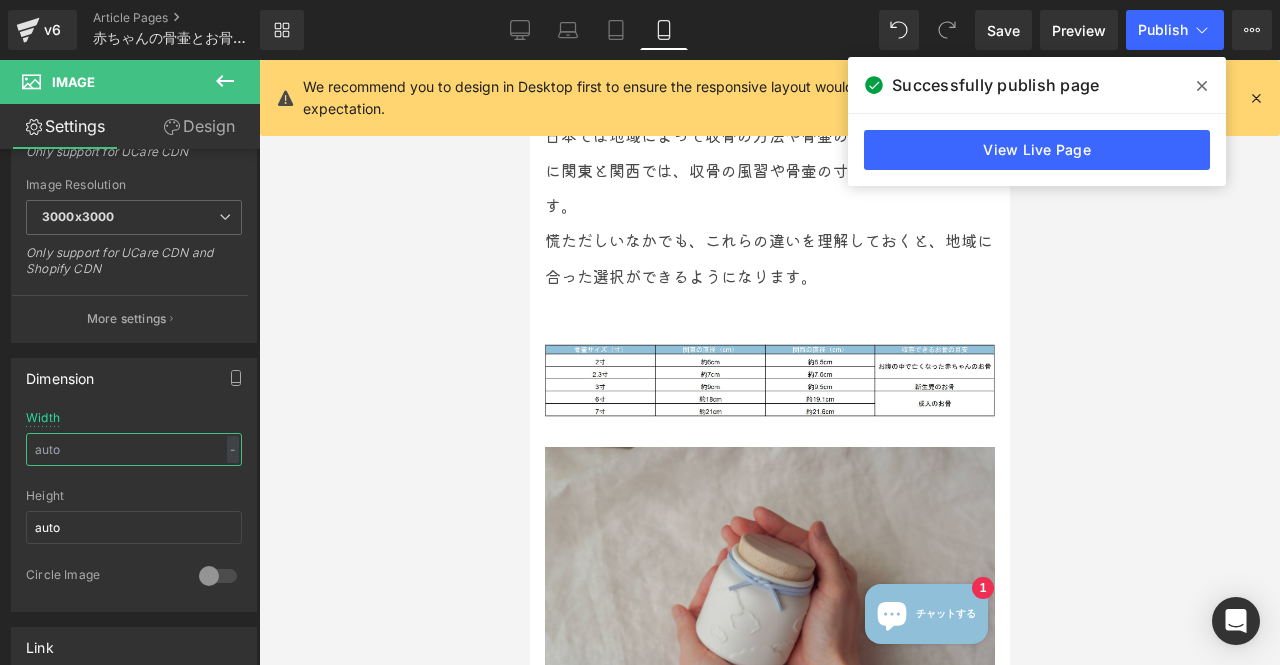 scroll, scrollTop: 1900, scrollLeft: 0, axis: vertical 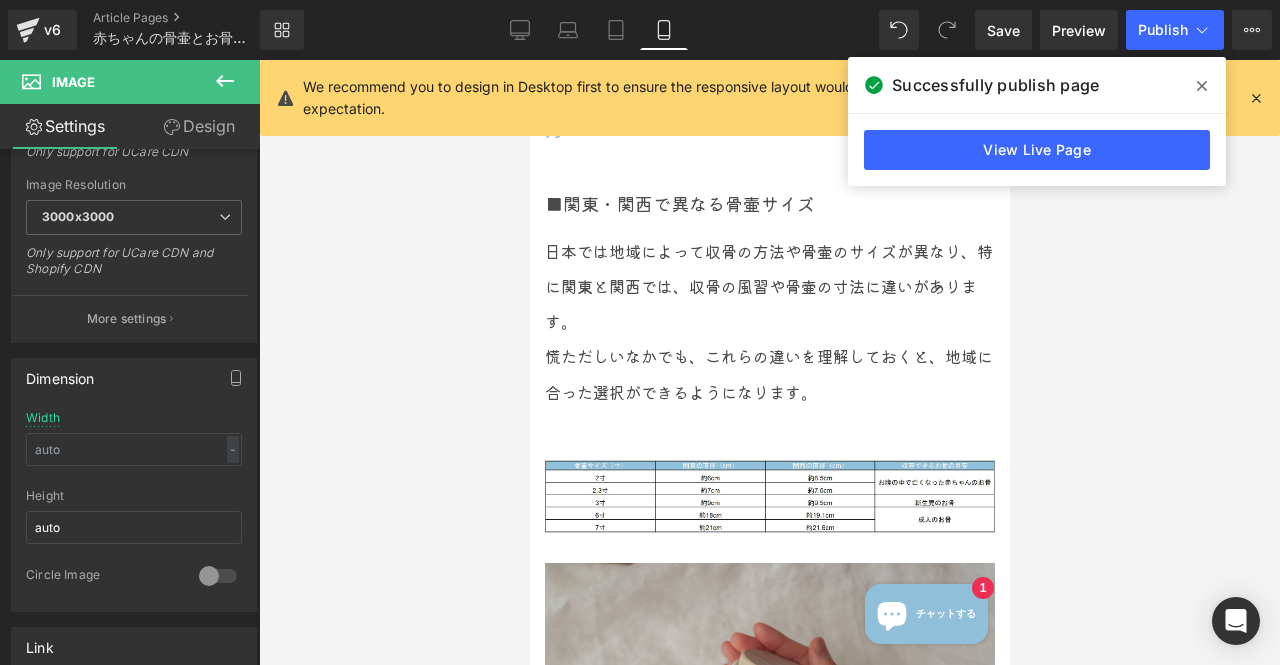 click on "慌ただしいなかでも、これらの違いを理解しておくと、地域に合った選択ができるようになります。" at bounding box center [768, 373] 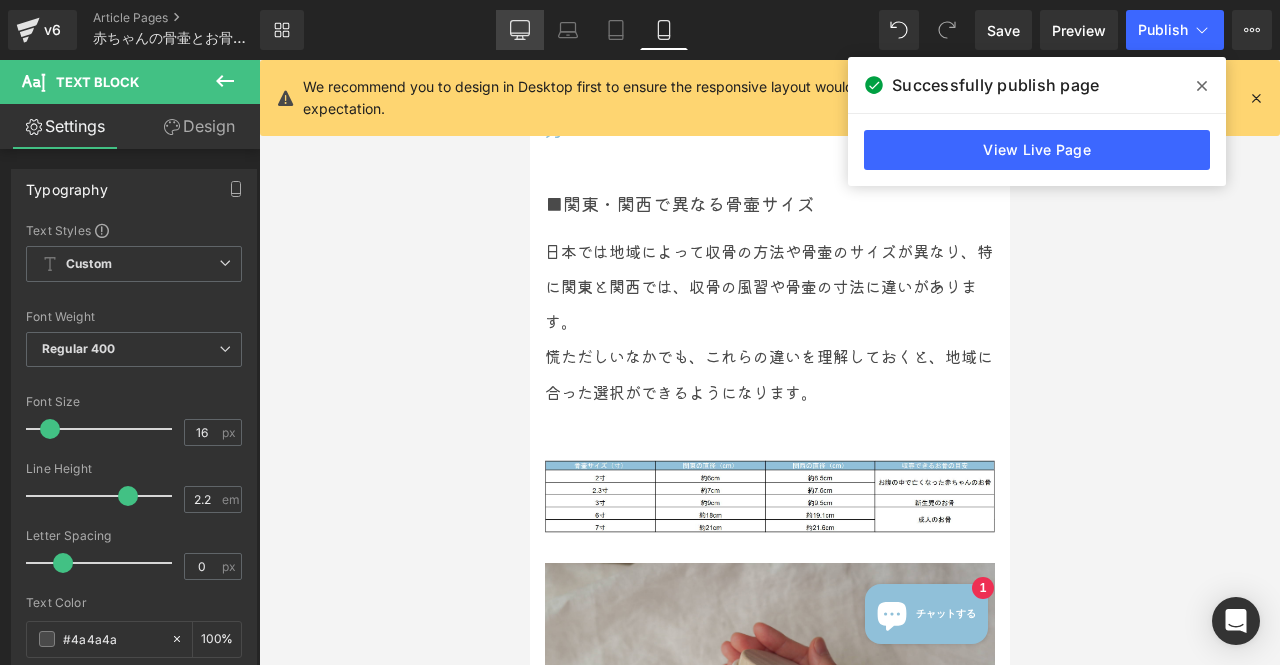 click on "Desktop" at bounding box center (520, 30) 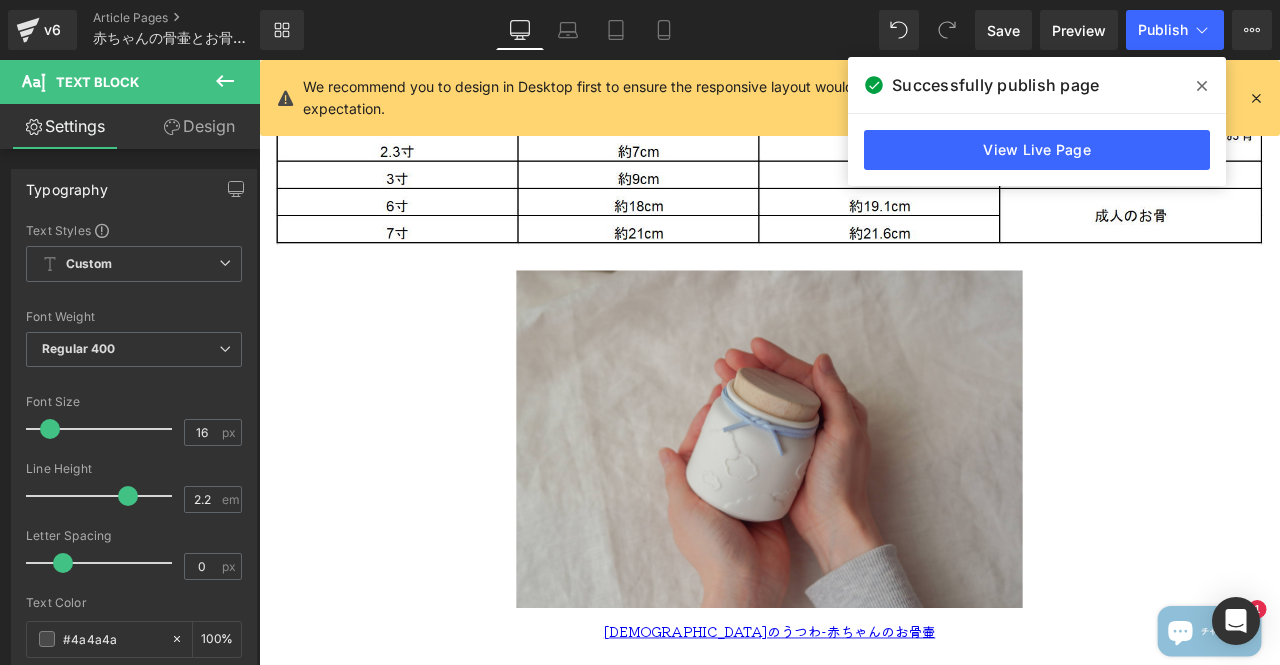 type on "100" 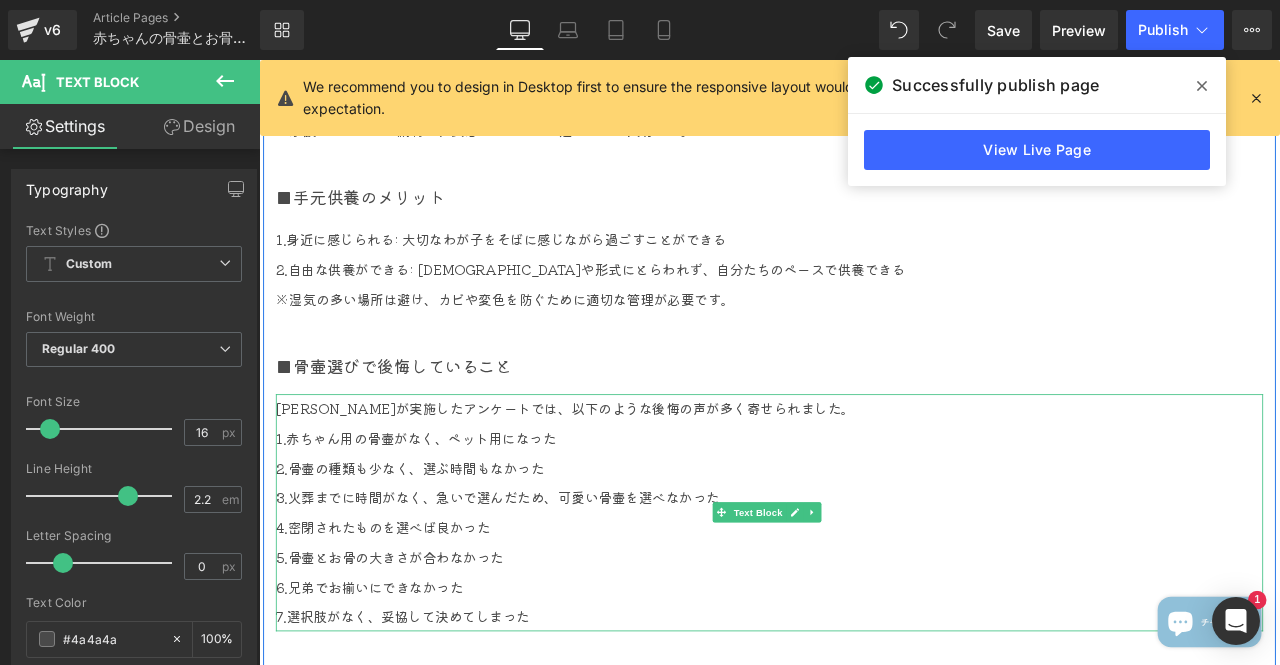 scroll, scrollTop: 3532, scrollLeft: 0, axis: vertical 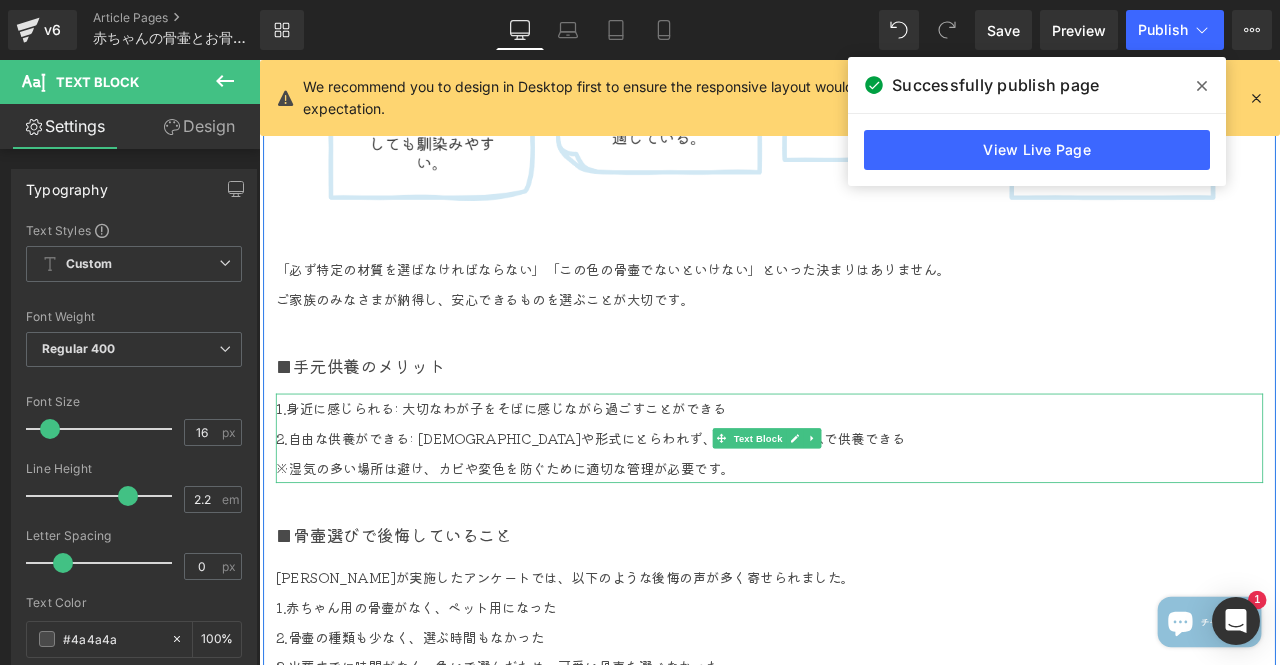 click on "※湿気の多い場所は避け、カビや変色を防ぐために適切な管理が必要です。" at bounding box center [864, 543] 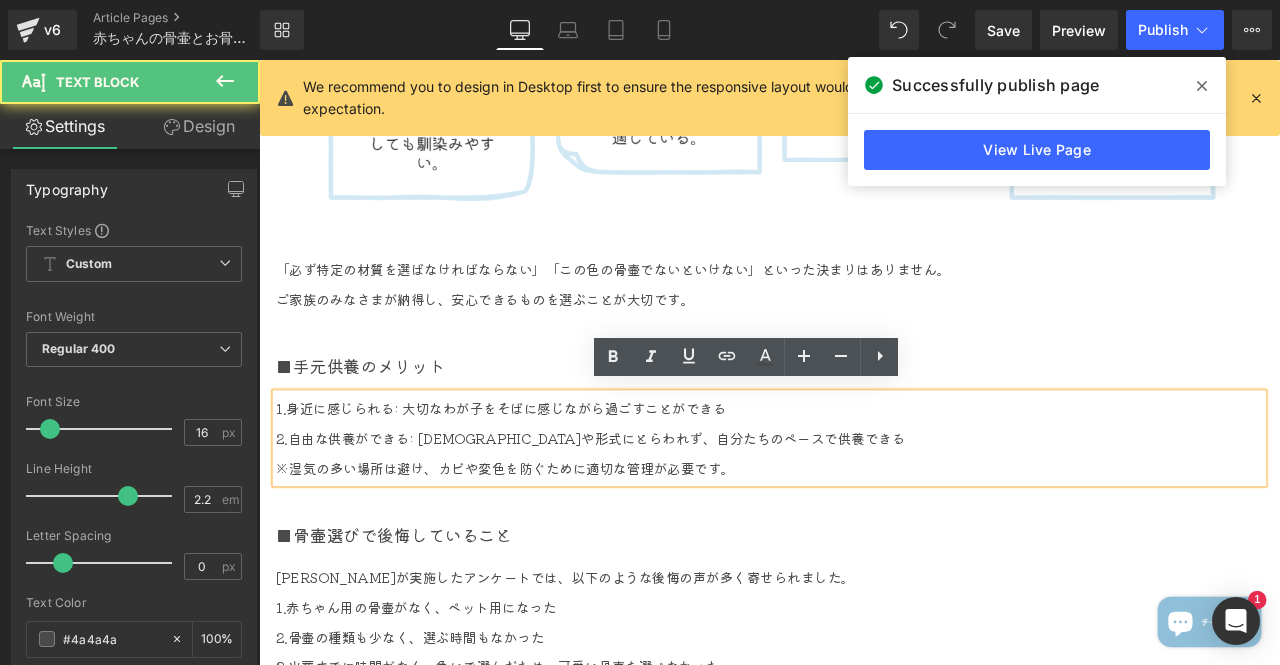 click on "※湿気の多い場所は避け、カビや変色を防ぐために適切な管理が必要です。" at bounding box center (864, 543) 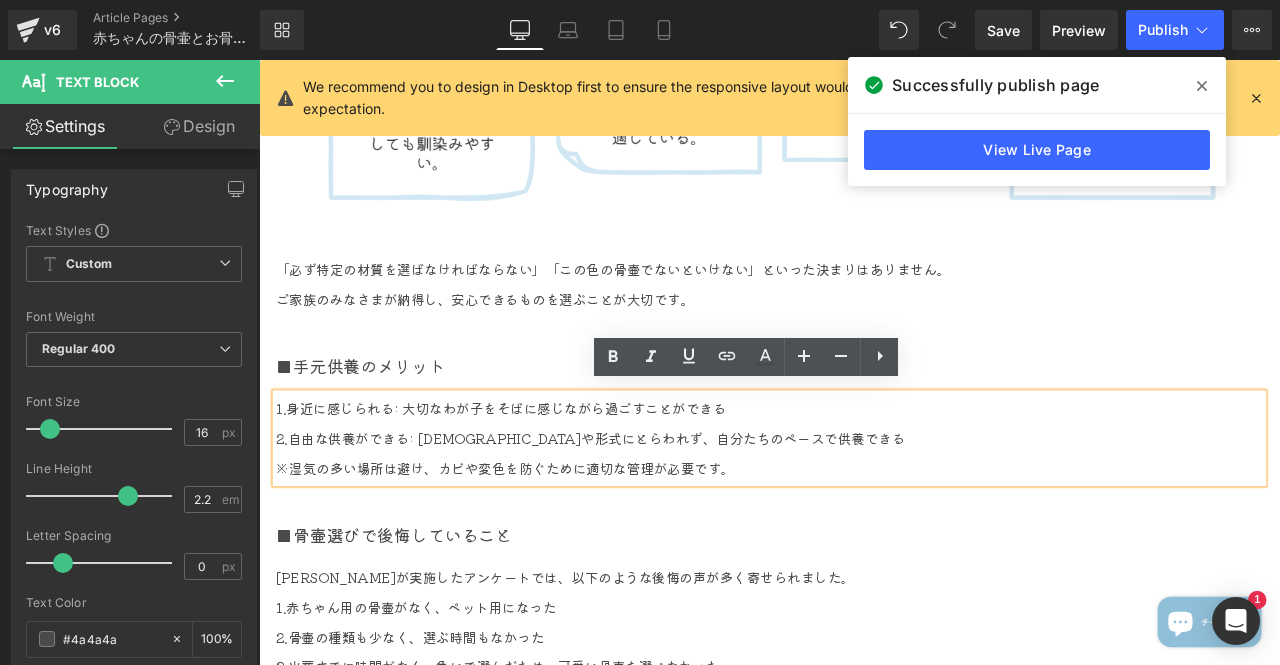 type 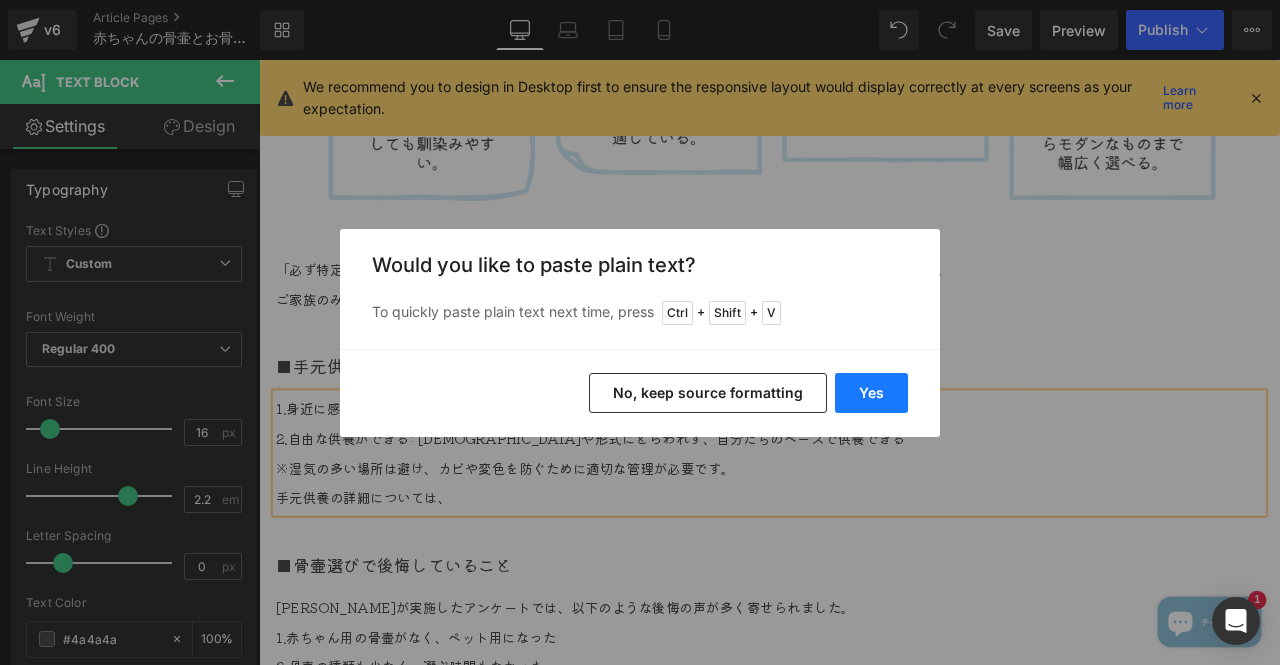 drag, startPoint x: 874, startPoint y: 397, endPoint x: 570, endPoint y: 461, distance: 310.66382 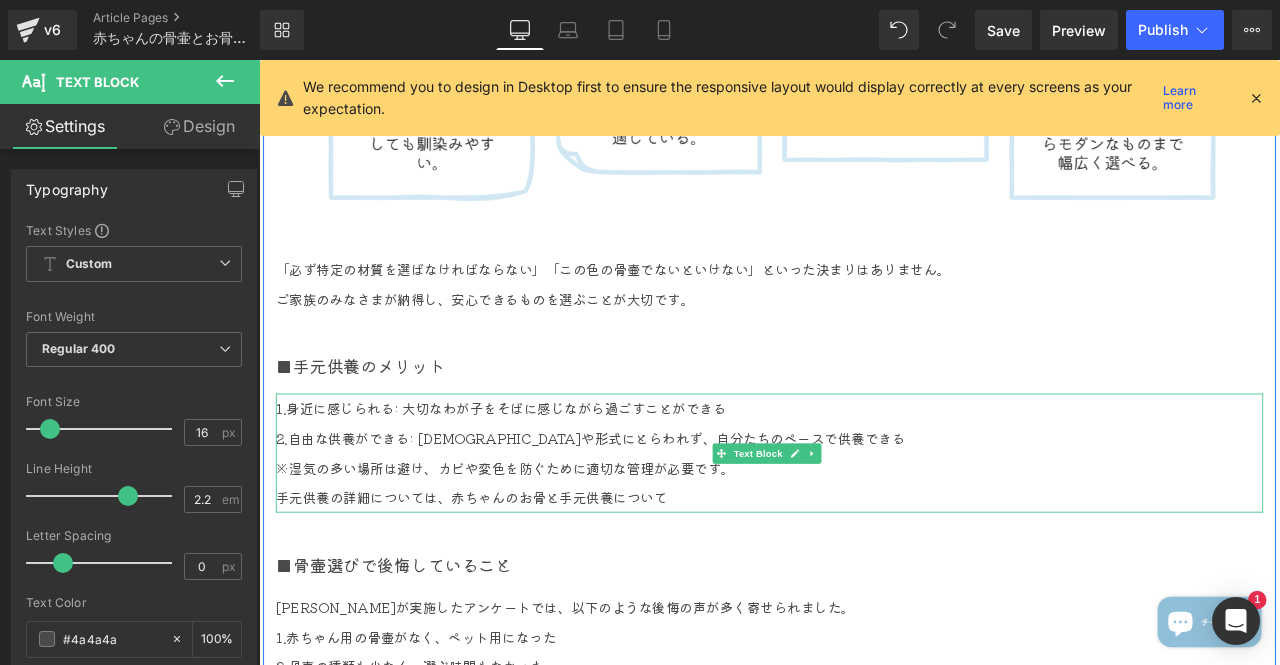 click on "手元供養の詳細については、赤ちゃんのお骨と手元供養について" at bounding box center [864, 578] 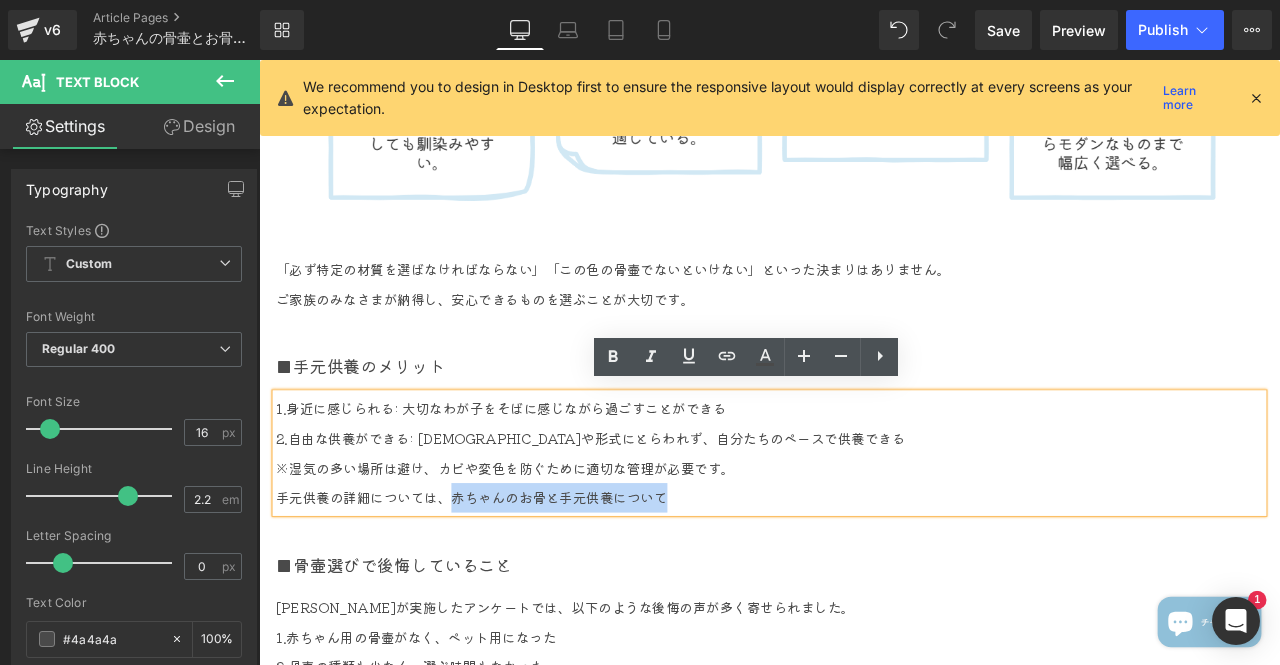 drag, startPoint x: 483, startPoint y: 568, endPoint x: 768, endPoint y: 566, distance: 285.00702 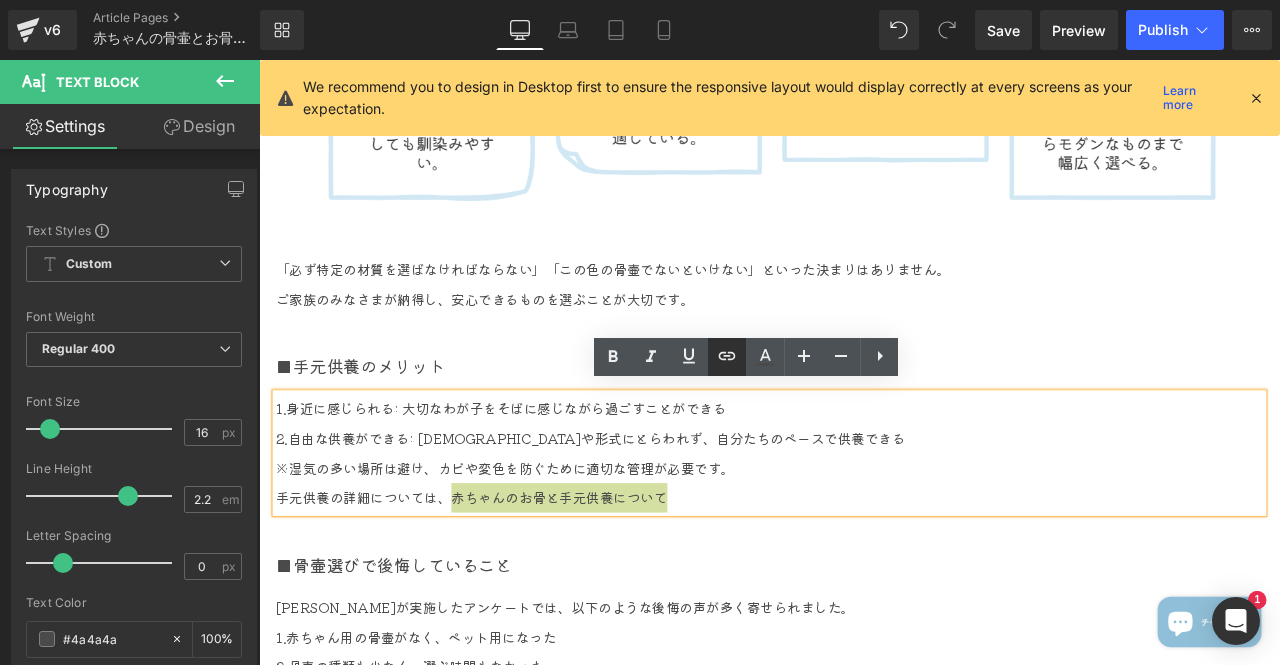 click 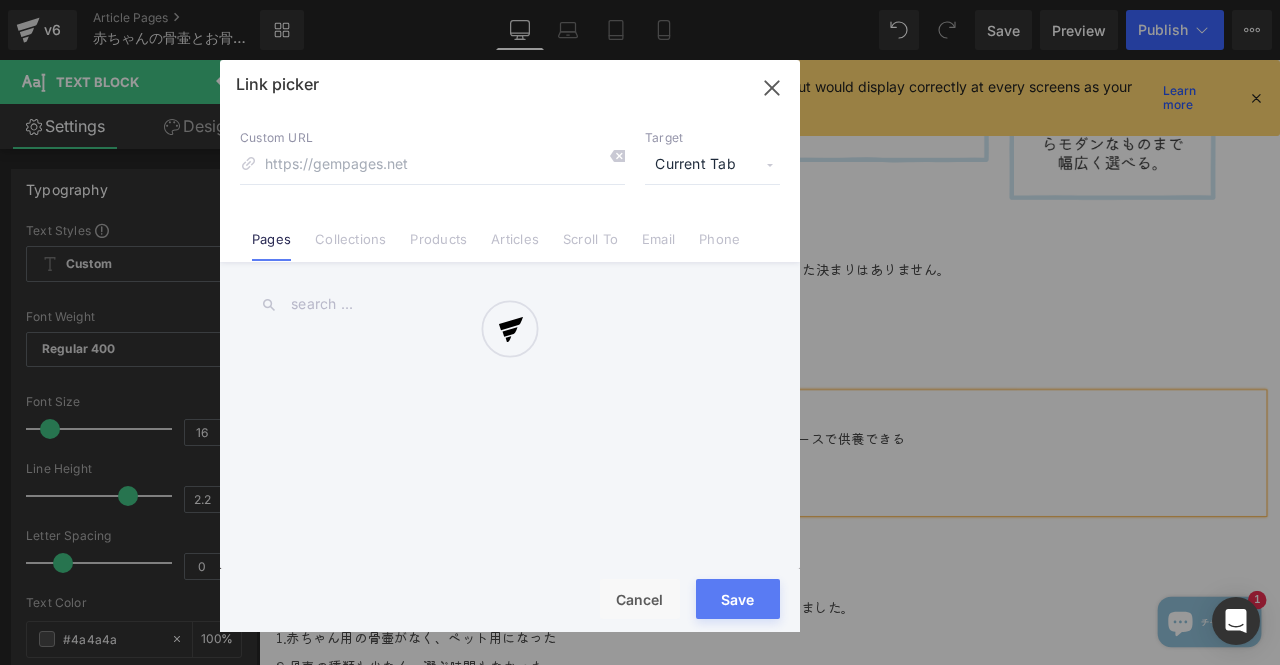 click on "Text Color Highlight Color #333333   Edit or remove link:   Edit   -   Unlink   -   Cancel                                             Link picker Back to Library   Insert           Custom URL                   Target   Current Tab     Current Tab   New Tab                 Pages       Collections       Products       Articles       Scroll To       Email       Phone                                                       Email Address     Subject     Message             Phone Number           Save Cancel" at bounding box center (640, 0) 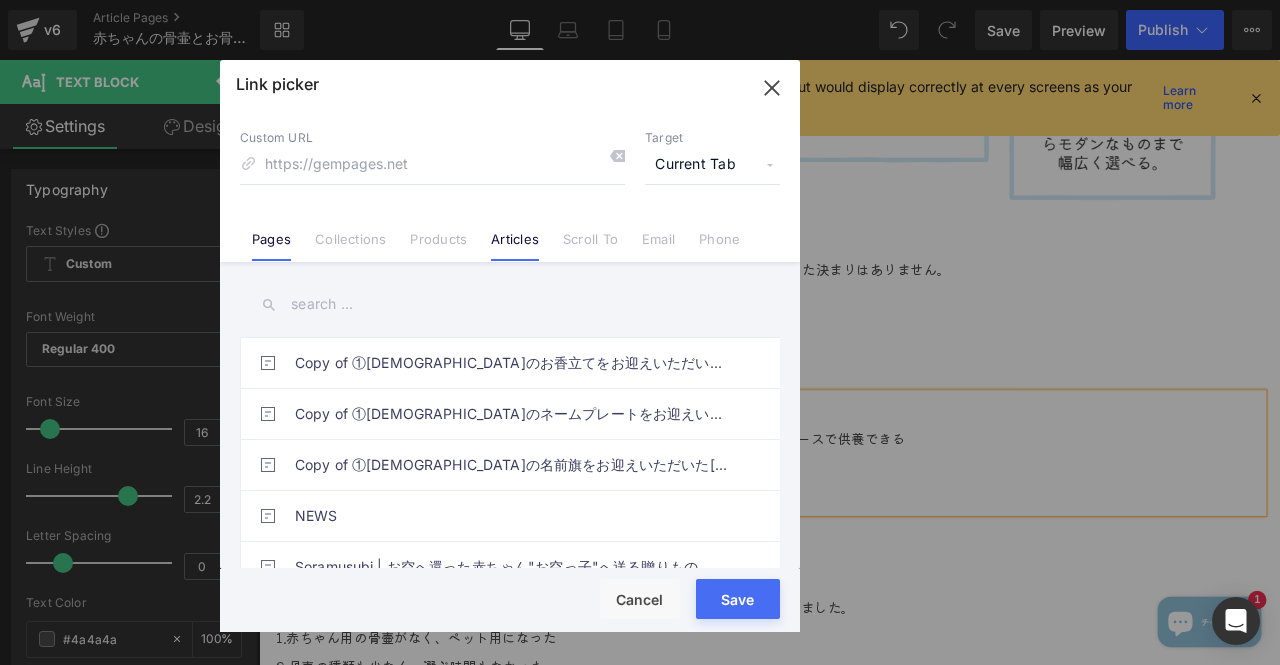 click on "Articles" at bounding box center (515, 246) 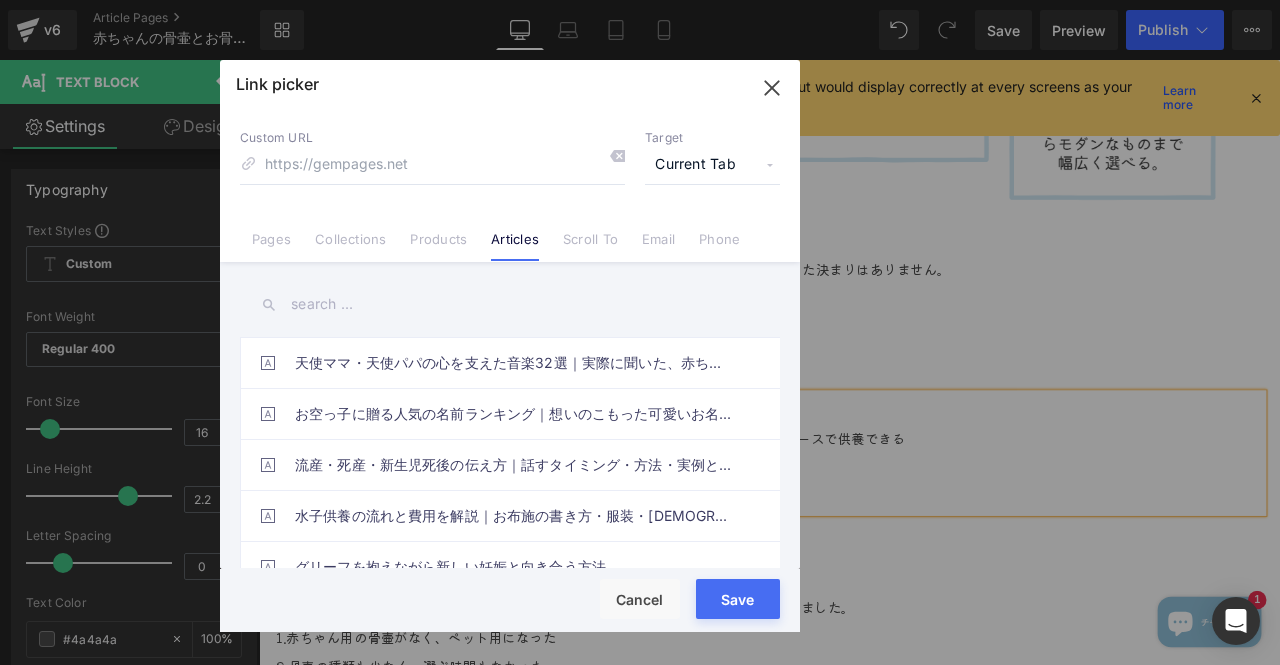 click at bounding box center [510, 304] 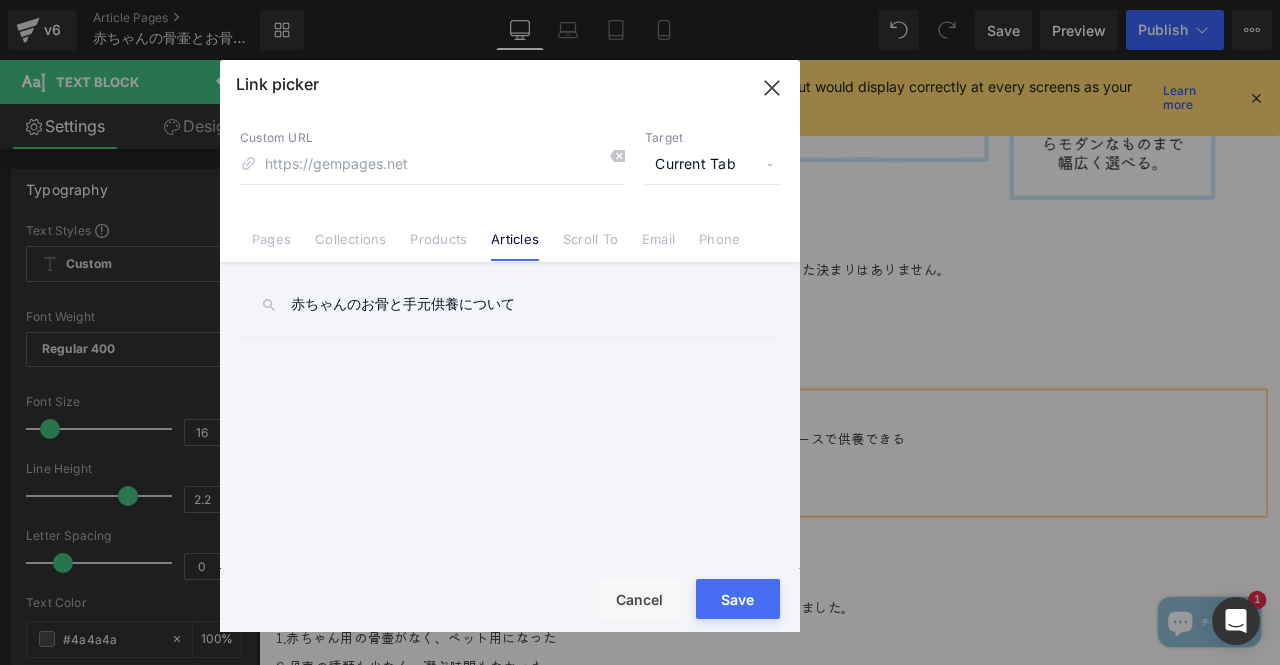 drag, startPoint x: 402, startPoint y: 303, endPoint x: 267, endPoint y: 303, distance: 135 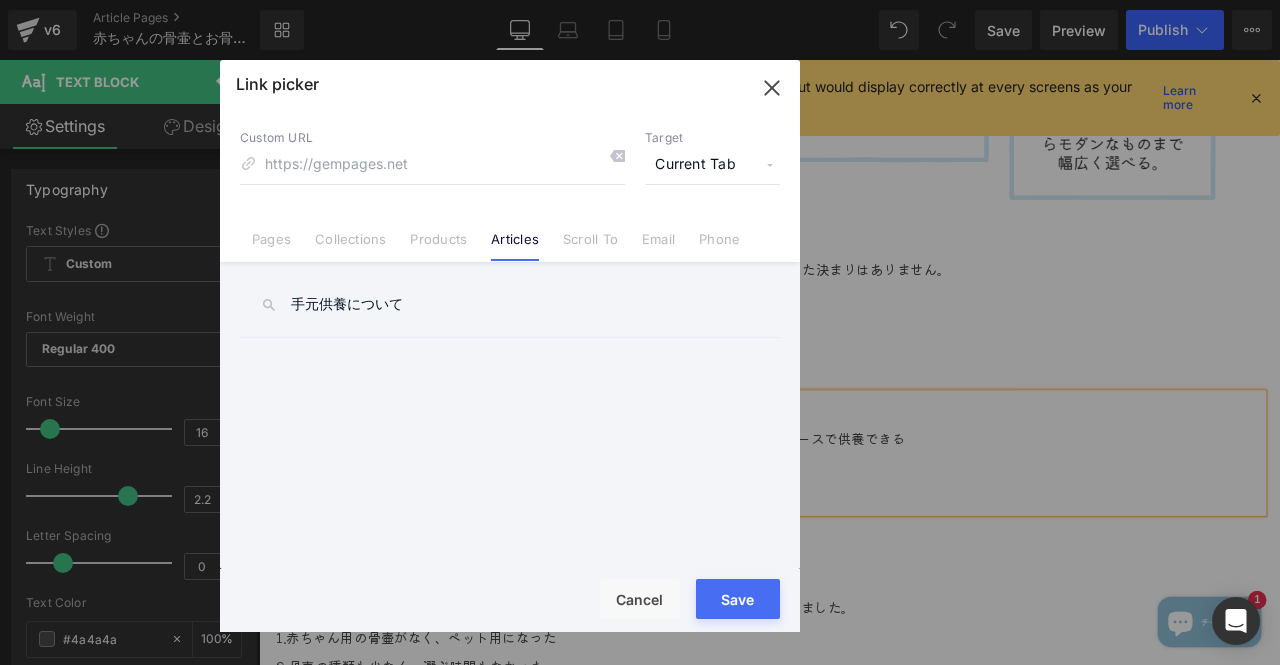 click on "手元供養について" at bounding box center [510, 304] 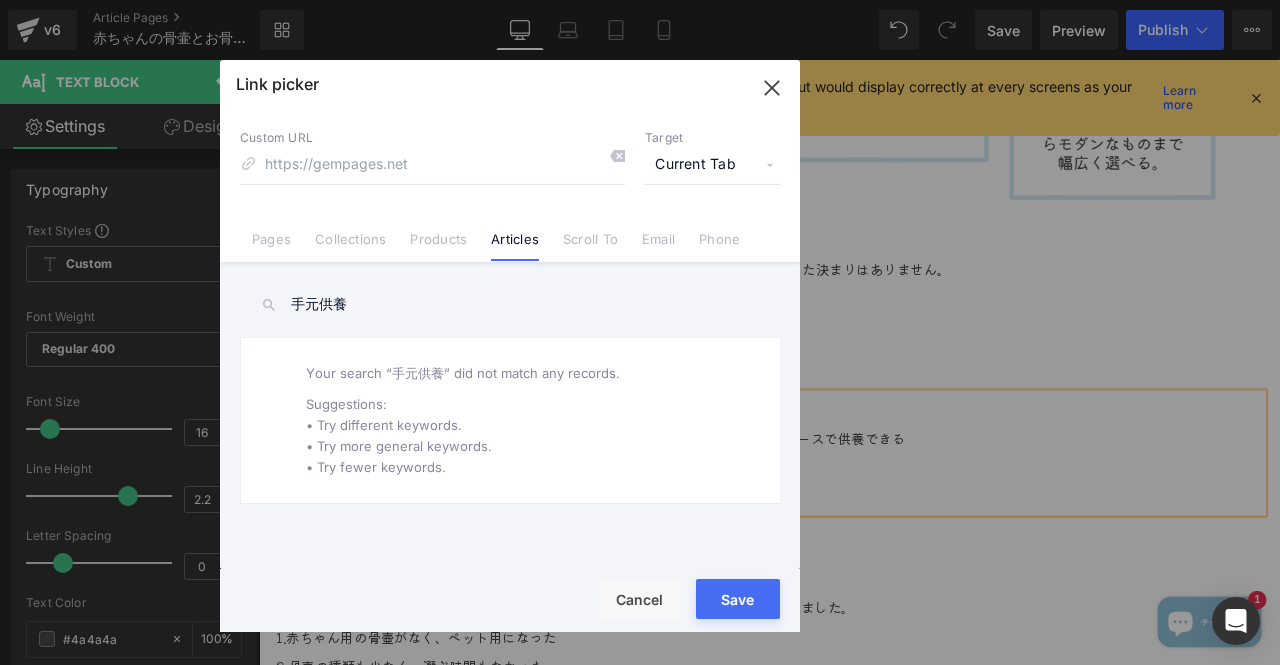 click on "手元供養" at bounding box center [510, 304] 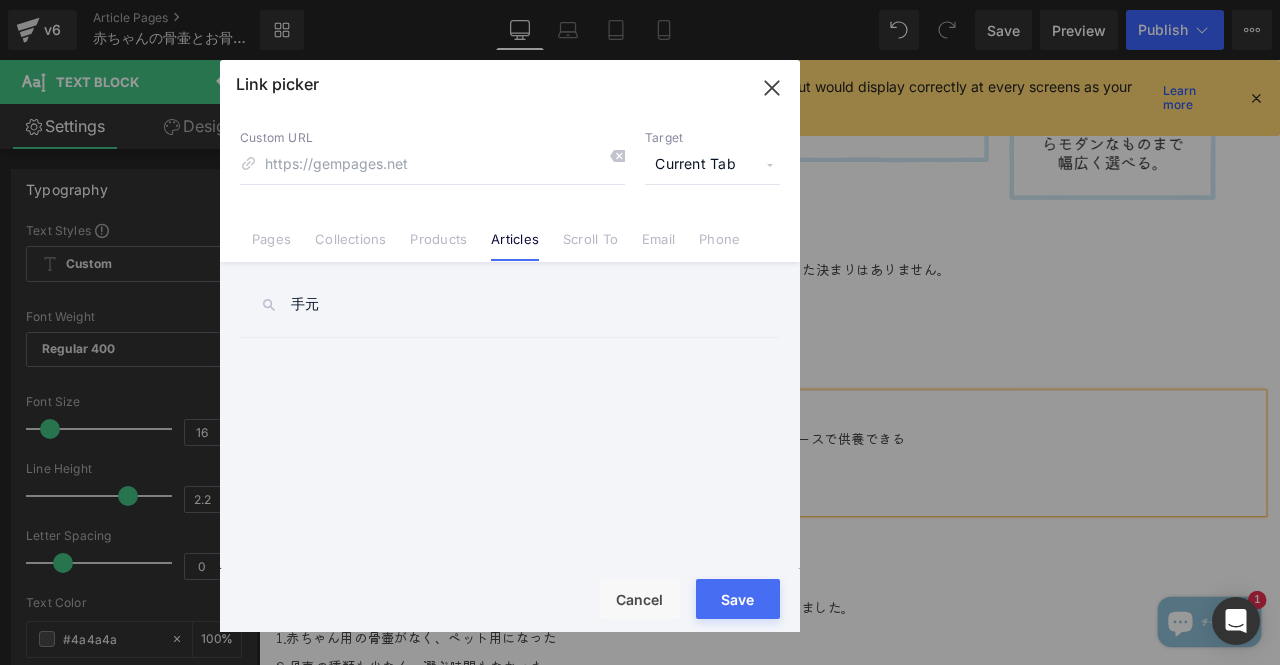 type on "手" 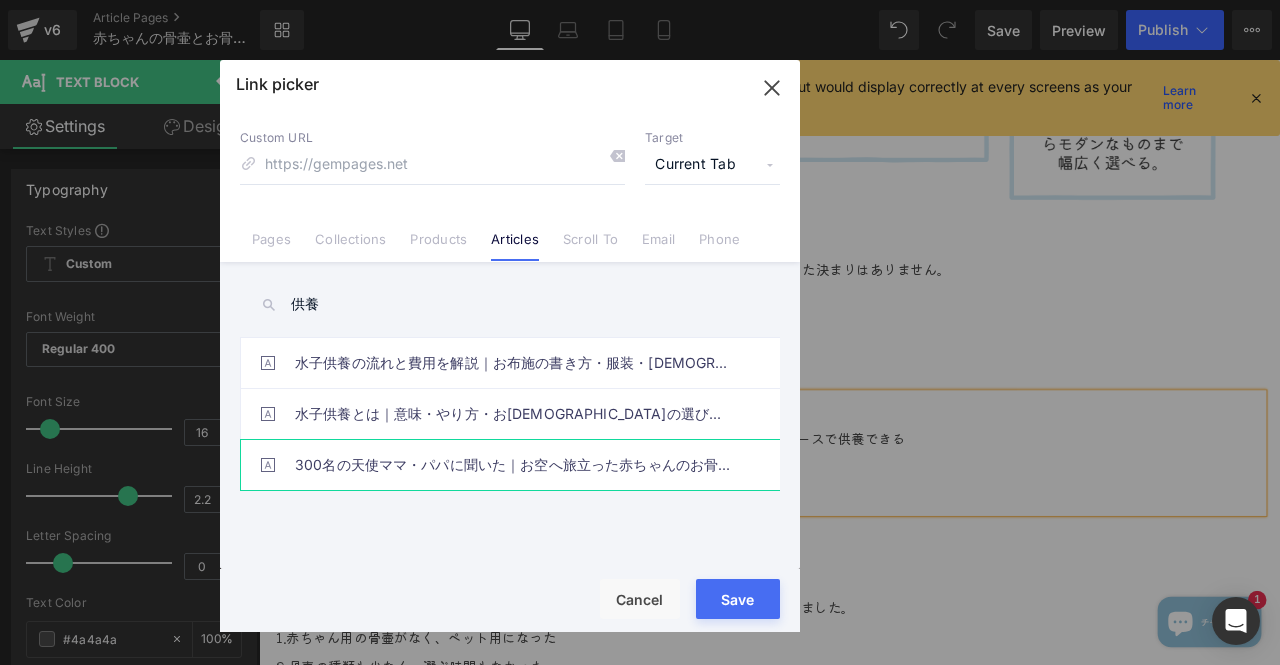 type on "供養" 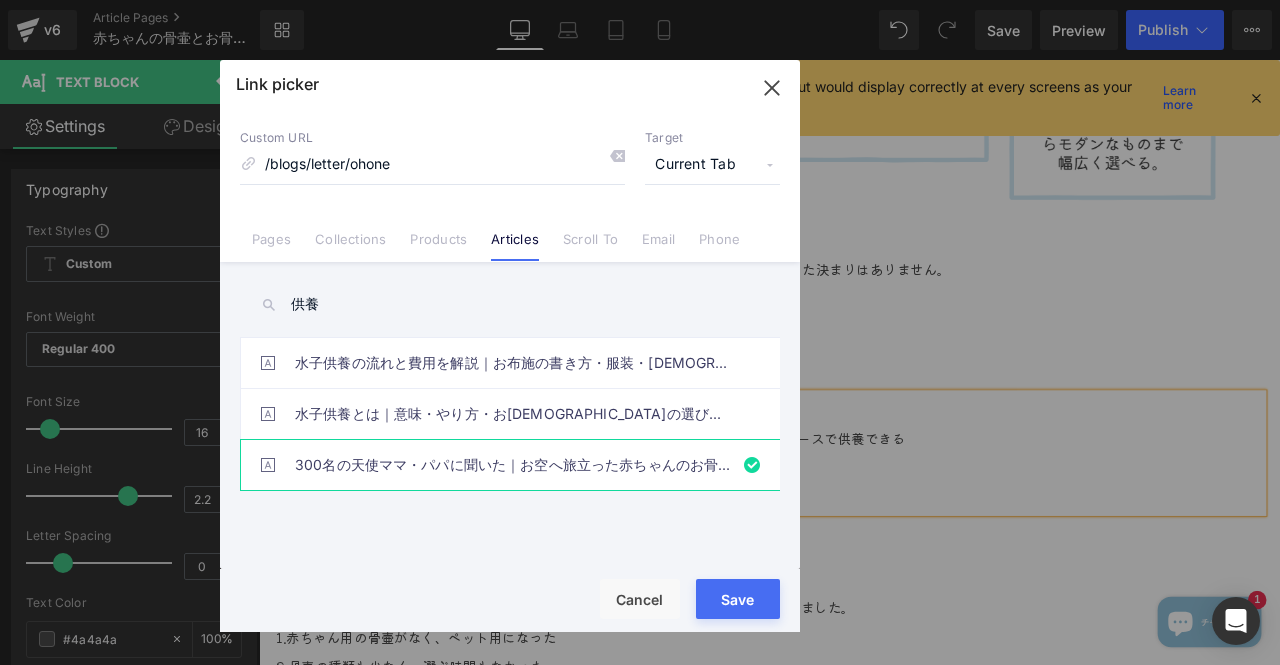 click on "Save" at bounding box center (738, 599) 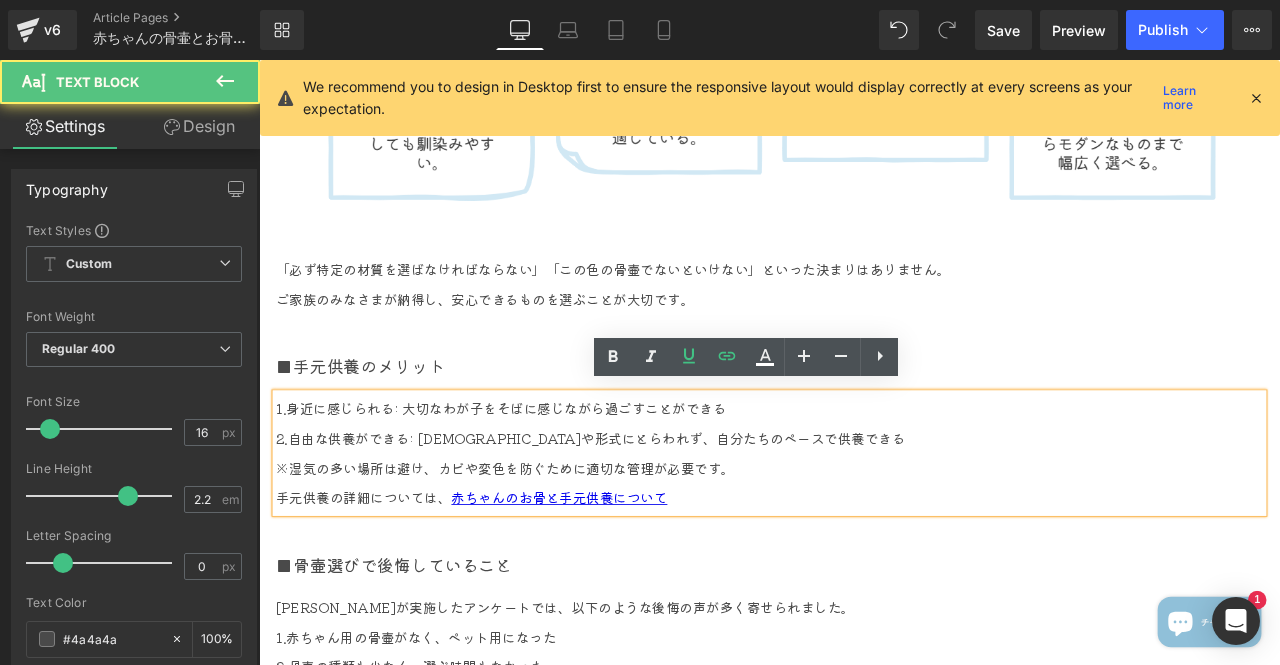 click on "手元供養の詳細については、 赤ちゃんのお骨と手元供養について" at bounding box center (864, 578) 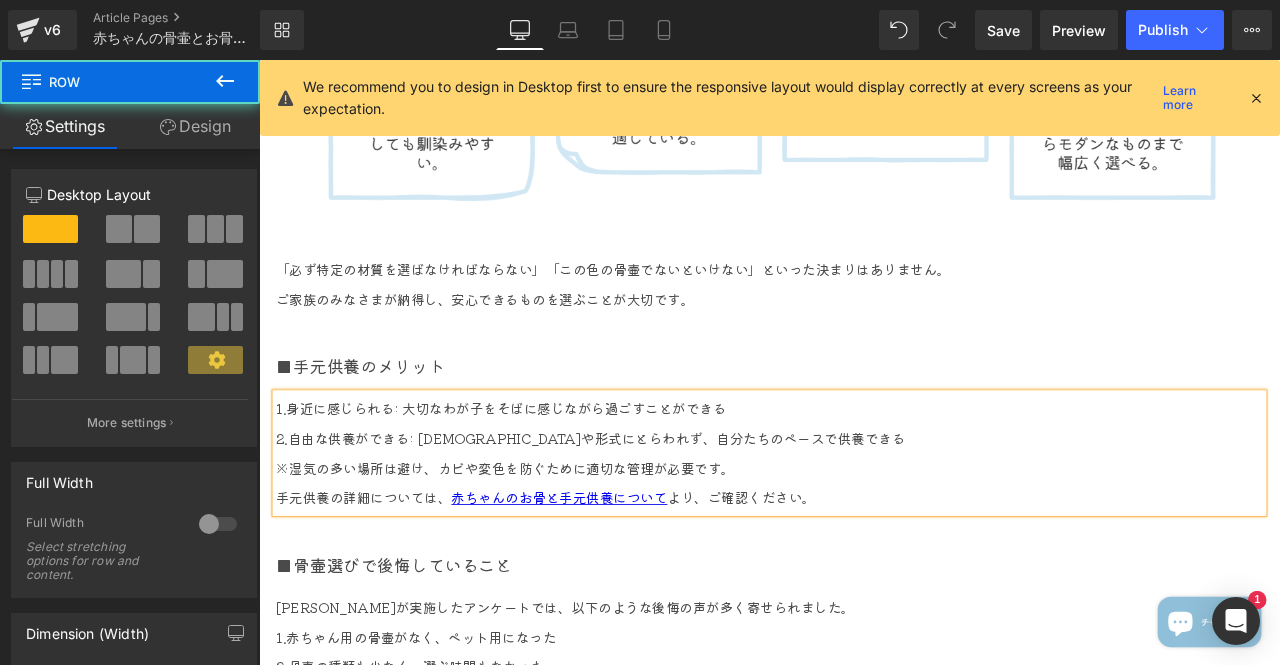 click on "★胎児や生まれて間もない赤ちゃんの骨壷の選び方 Heading         ■関東・関西で異なる骨壷サイズ Heading         日本では地域によって収骨の方法や骨壷のサイズが異なり、 特に関東と関西では、収骨の風習や骨壷の寸法に違いがあります。 慌ただしいなかでも、これらの違いを理解しておくと、地域に合った選択ができるようになります。 Text Block         Image         Image         天使のうつわ-赤ちゃんのお骨壷 Text Block         火葬場や葬儀社から提案されるサイズが、実際のお骨に合っていないこともあります。 特に小さな赤ちゃんの場合、一般的なサイズでは大きすぎることがあり、後悔している方も少なくありません。 もし、サイズに不安がある場合は、Soramusubi宛にお気軽にご相談ください。 Text Block" at bounding box center (864, 268) 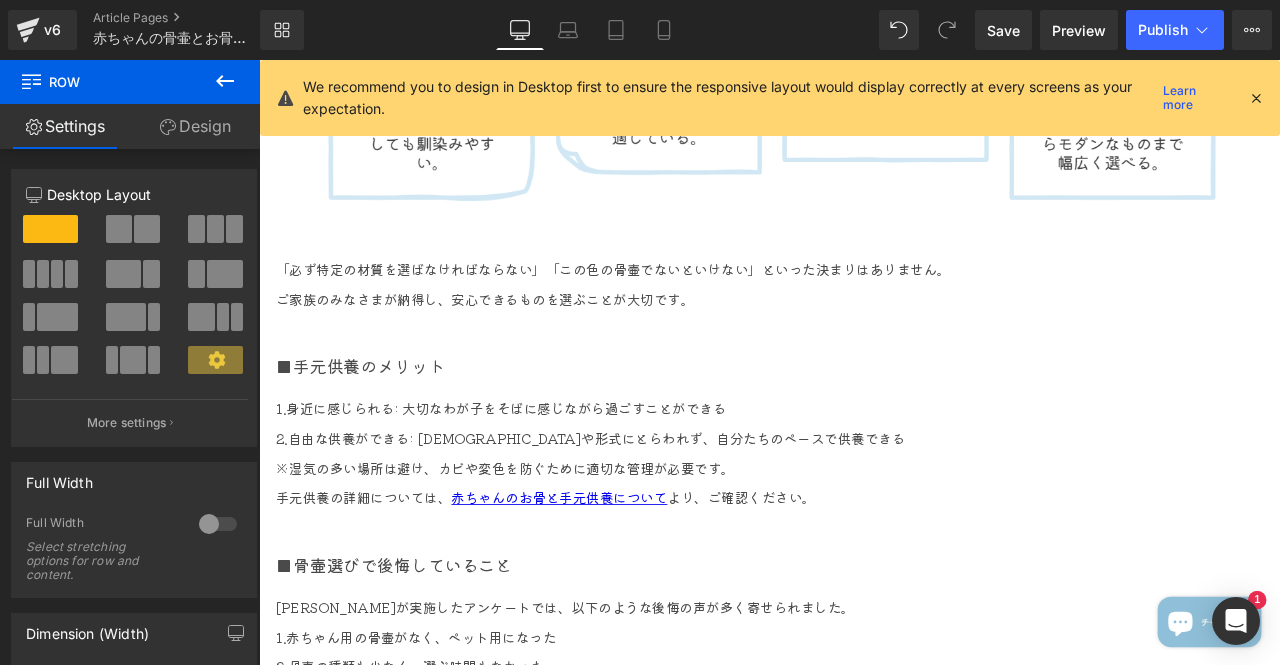 click 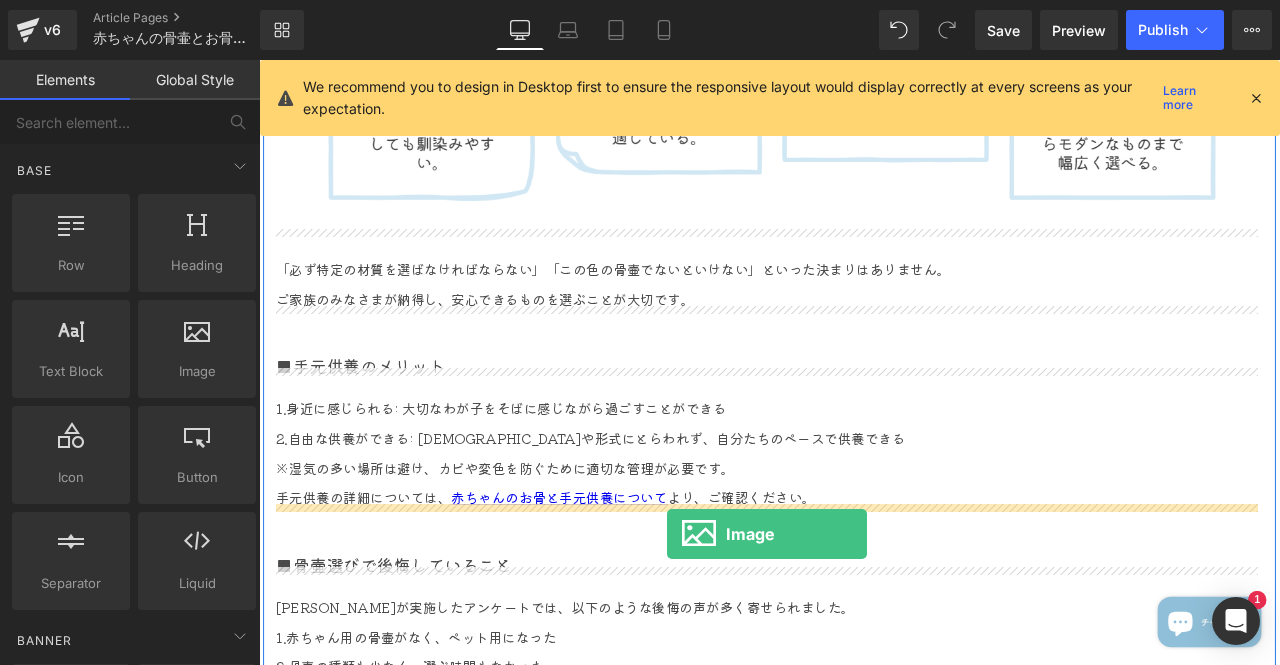drag, startPoint x: 458, startPoint y: 403, endPoint x: 742, endPoint y: 622, distance: 358.6321 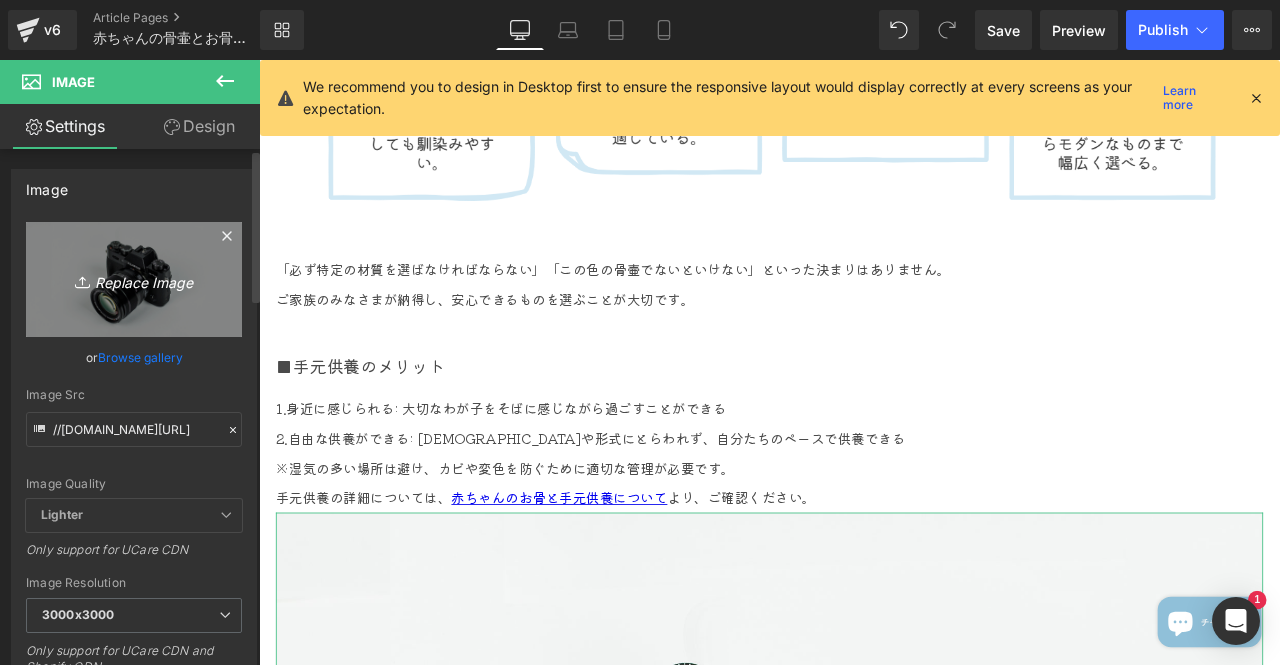 click on "Replace Image" at bounding box center (134, 279) 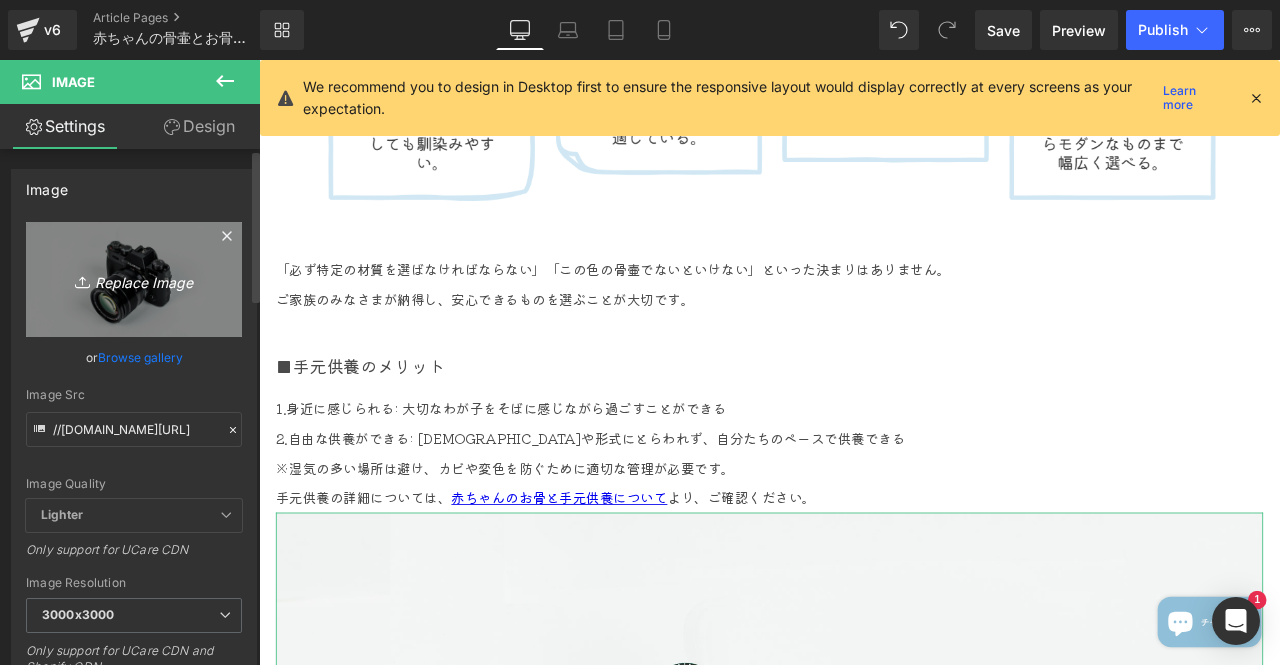 type on "C:\fakepath\【バナー1080×568】お骨と手元供養.jpg" 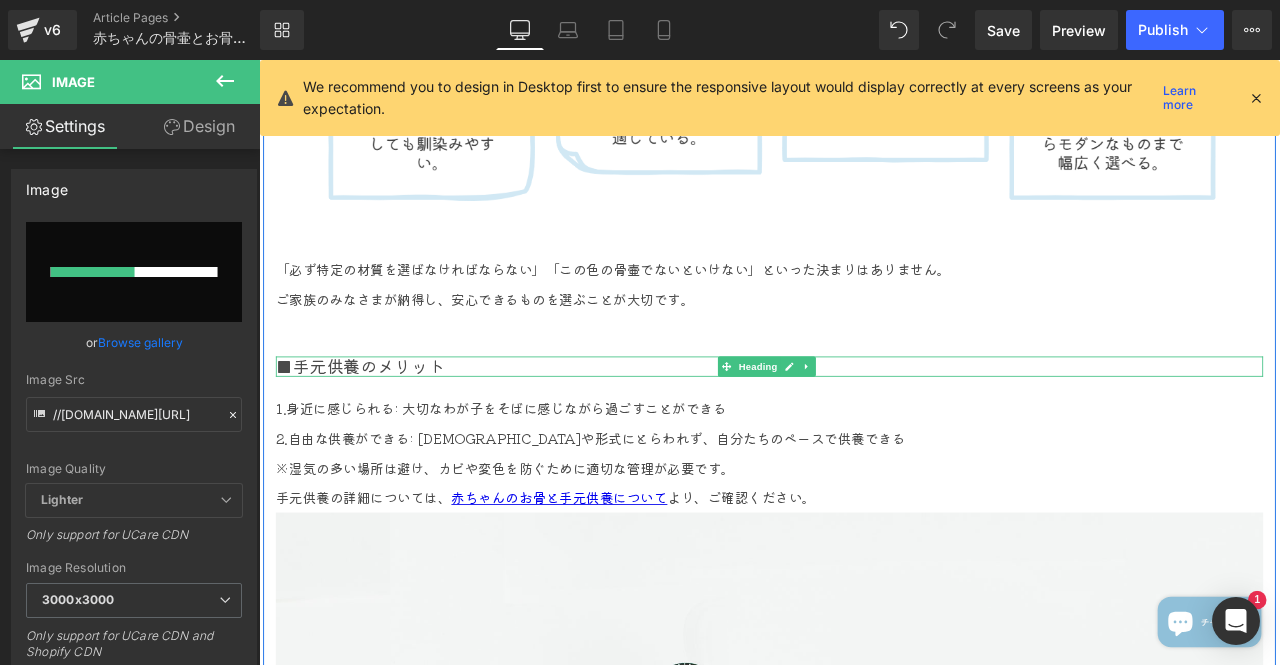 type 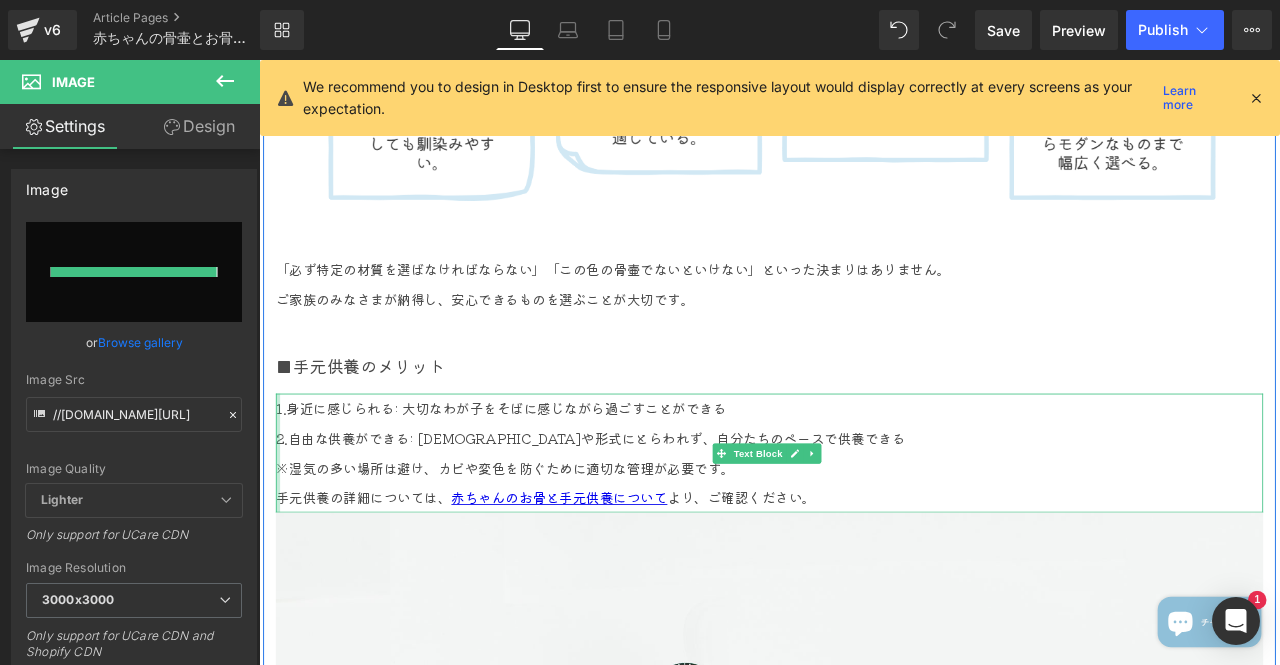 type on "https://ucarecdn.com/73a7823c-e6f4-445f-85f5-e371bc45ac11/-/format/auto/-/preview/3000x3000/-/quality/lighter/%E3%80%90%E3%83%8F%E3%82%99%E3%83%8A%E3%83%BC1080%C3%97568%E3%80%91%E3%81%8A%E9%AA%A8%E3%81%A8%E6%89%8B%E5%85%83%E4%BE%9B%E9%A4%8A.jpg" 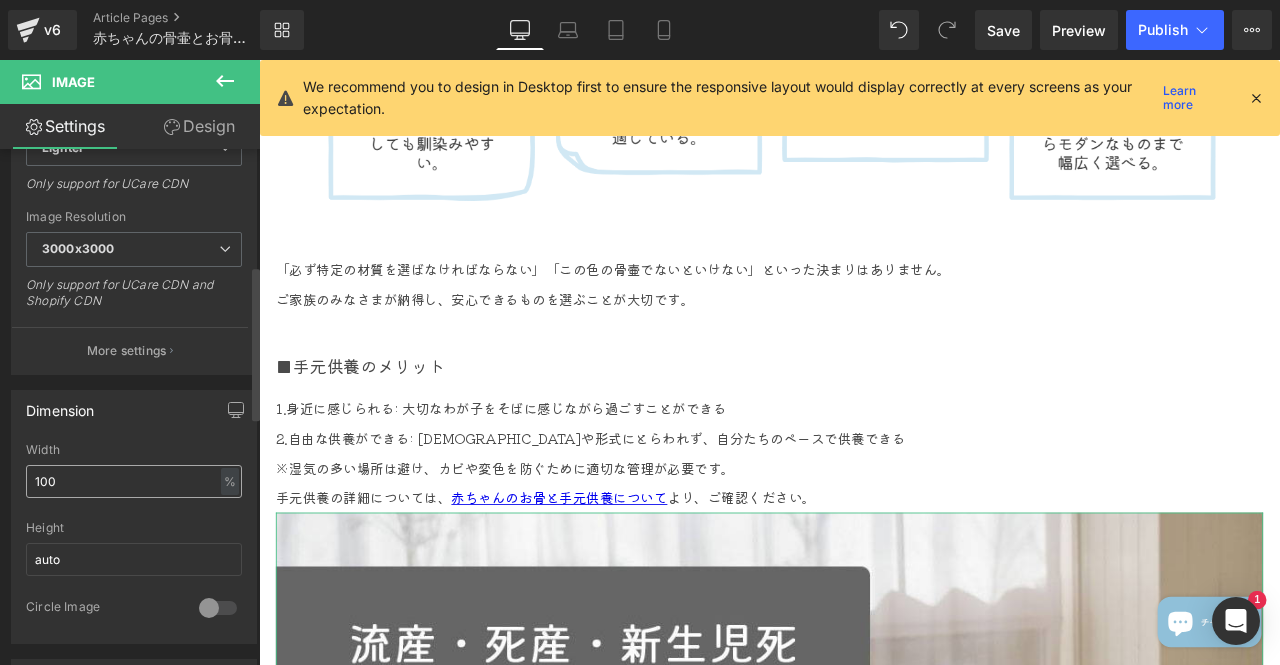 scroll, scrollTop: 400, scrollLeft: 0, axis: vertical 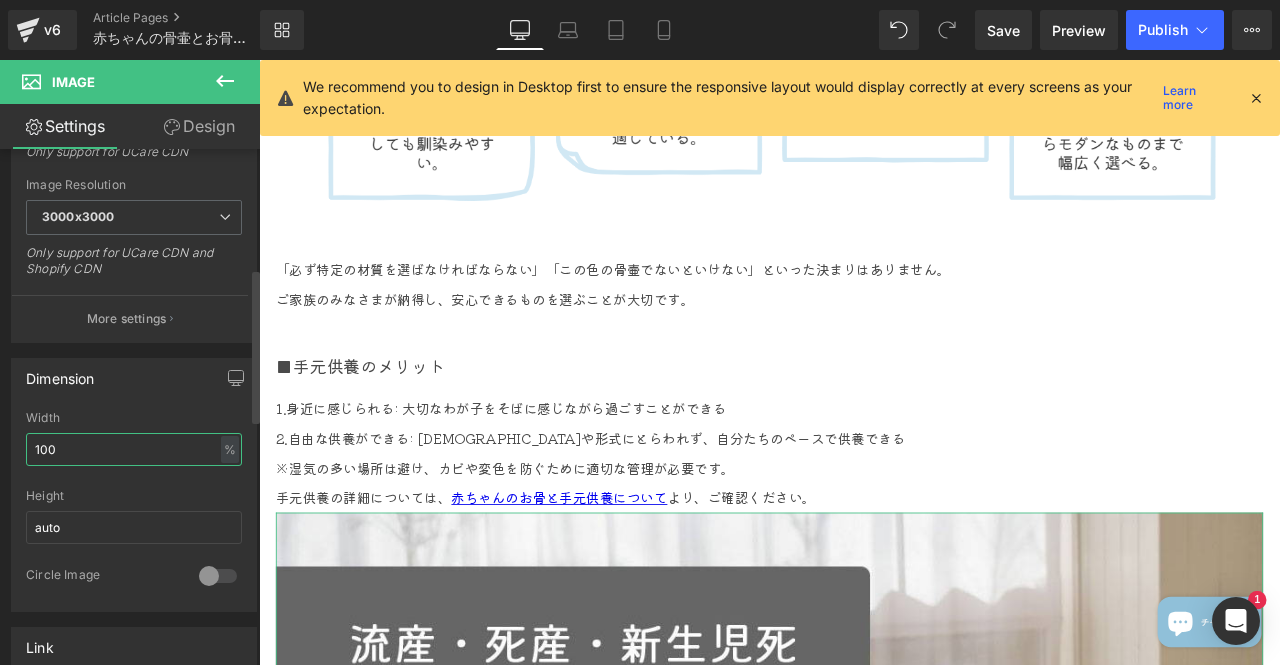 drag, startPoint x: 72, startPoint y: 441, endPoint x: 0, endPoint y: 441, distance: 72 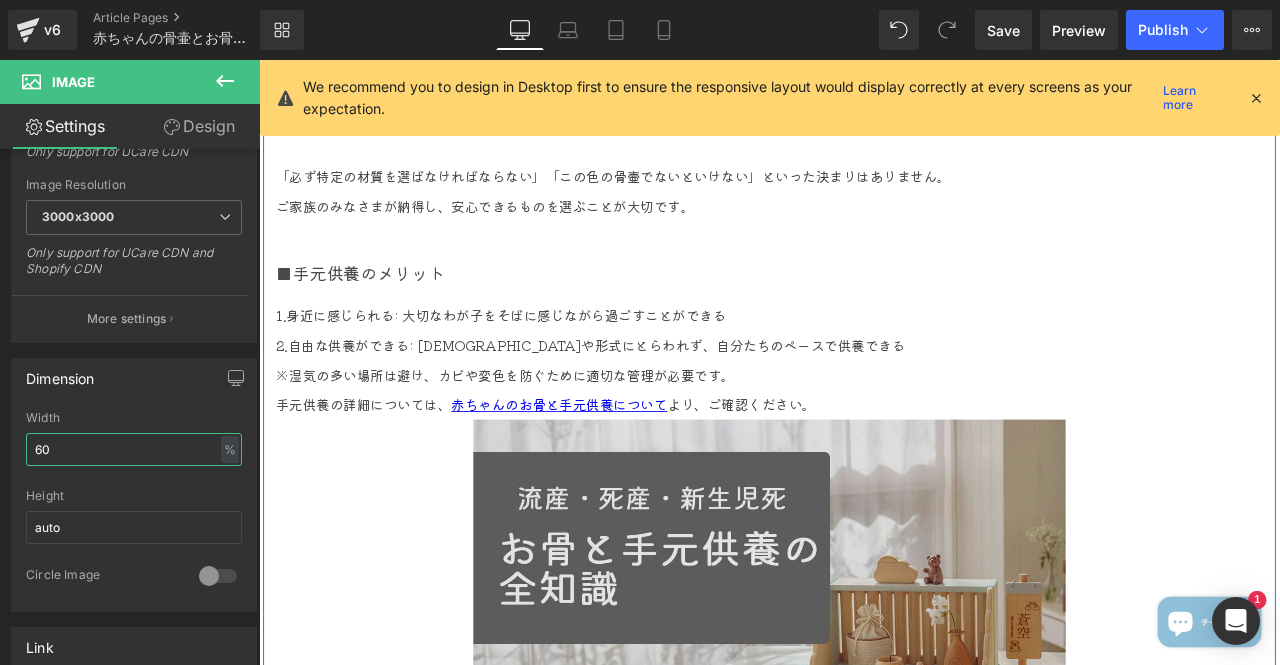 scroll, scrollTop: 3732, scrollLeft: 0, axis: vertical 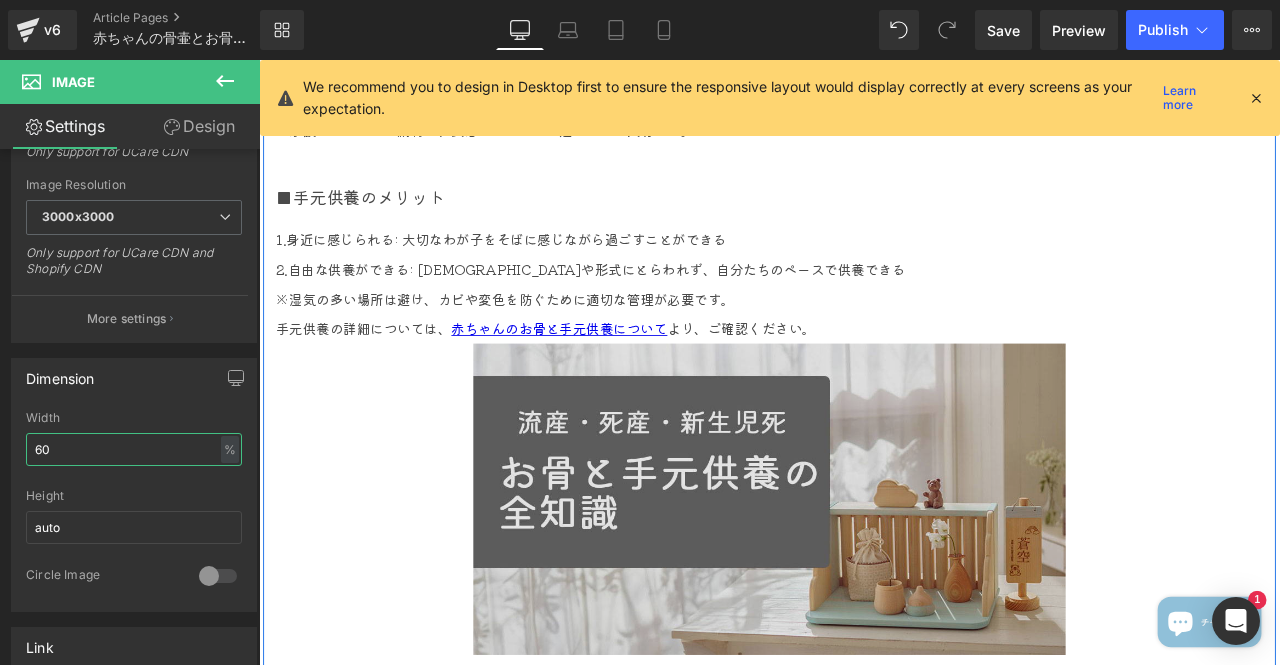 type on "60" 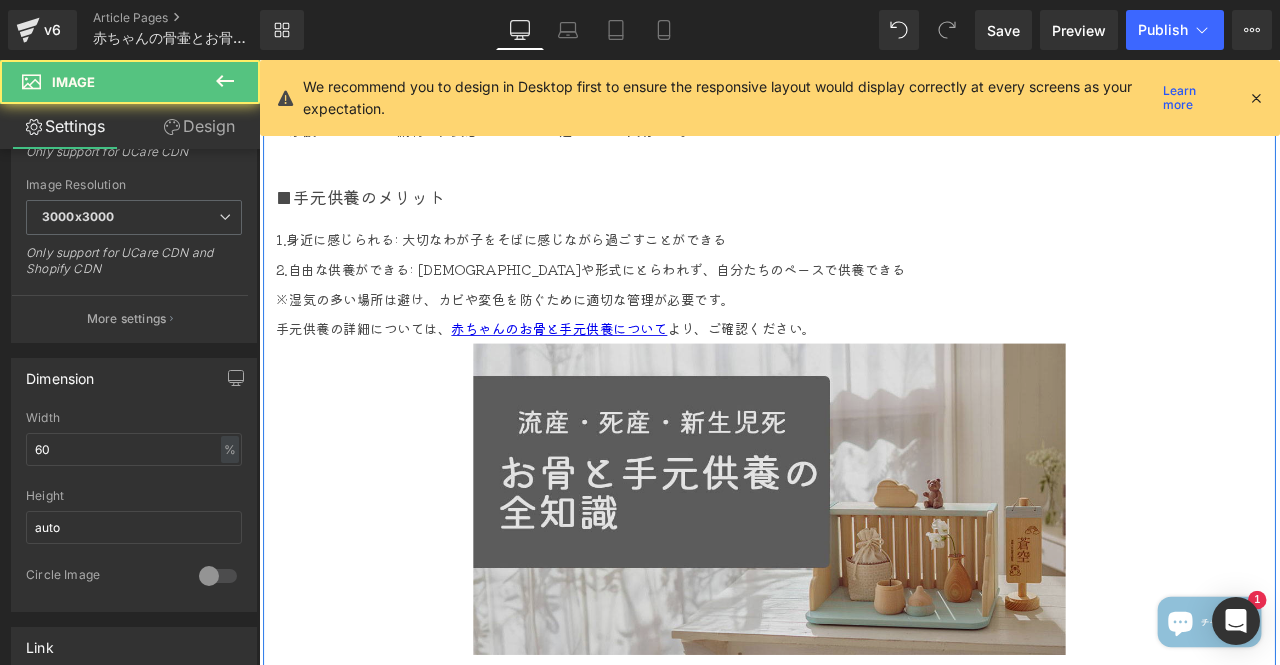 click at bounding box center (864, 580) 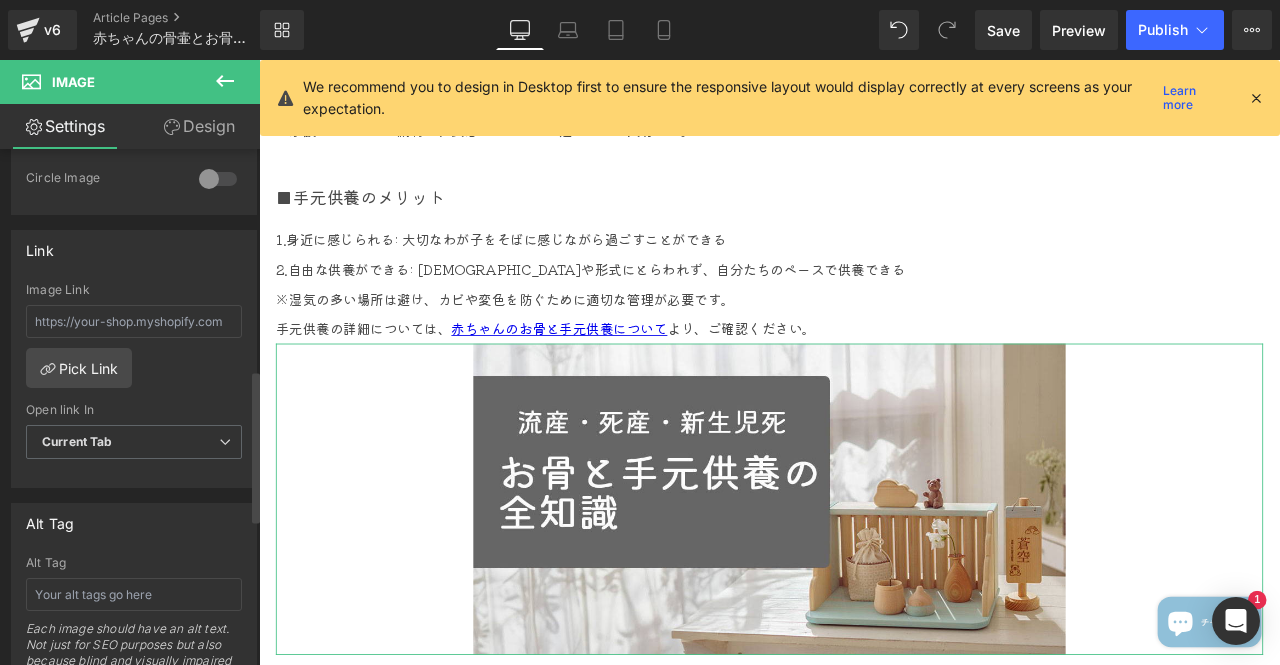 scroll, scrollTop: 800, scrollLeft: 0, axis: vertical 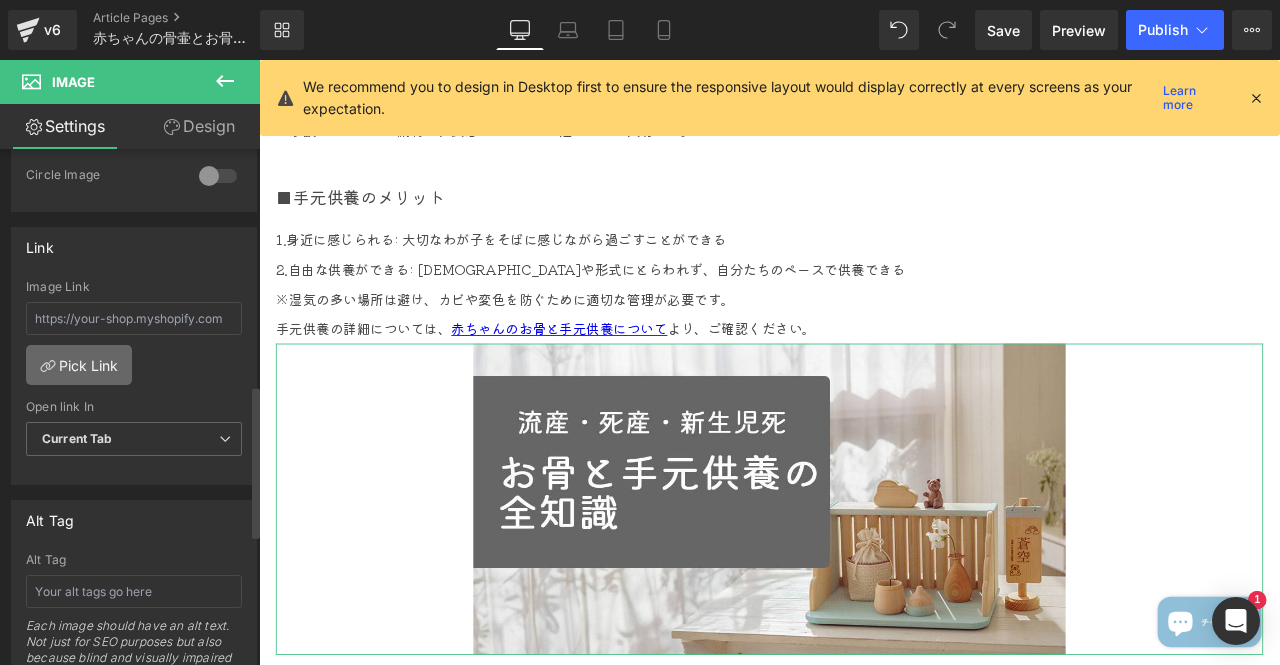 click on "Pick Link" at bounding box center [79, 365] 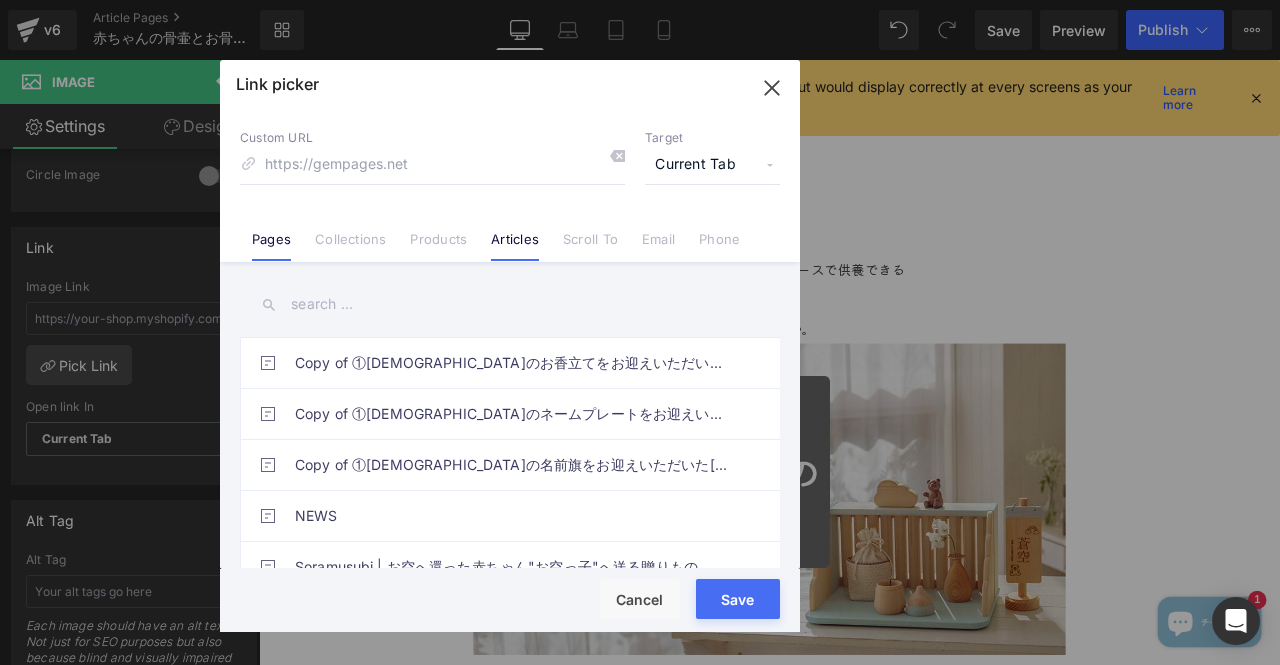 click on "Articles" at bounding box center [515, 246] 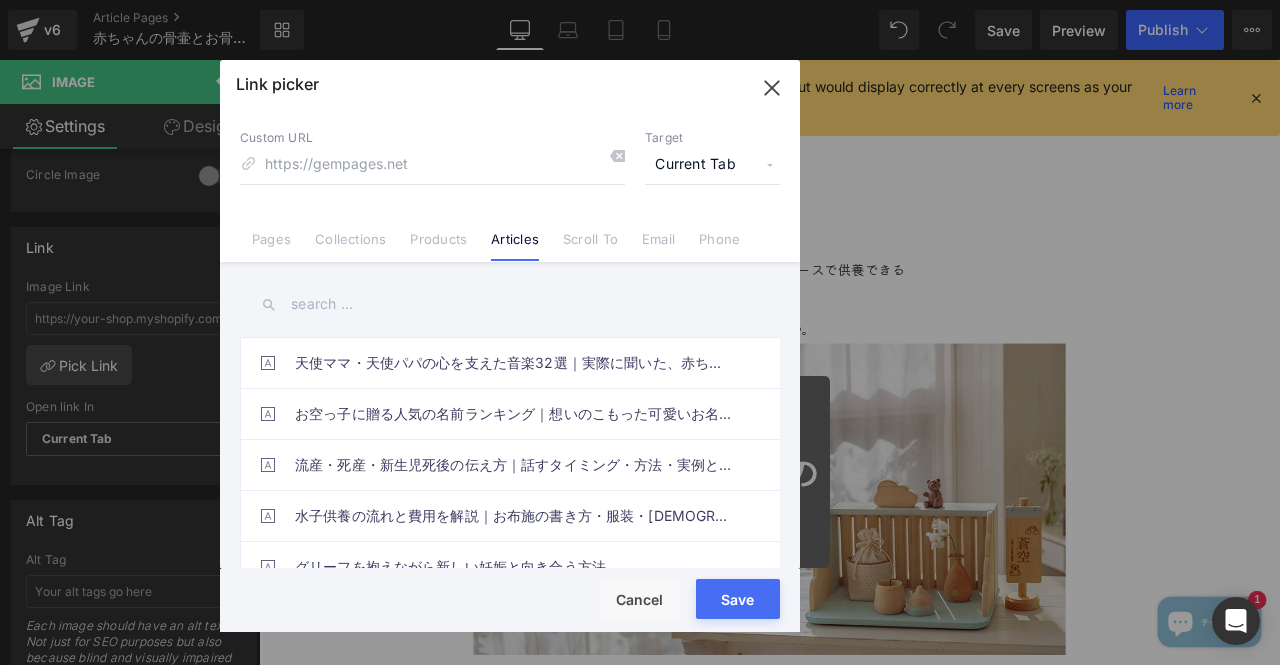 click at bounding box center [510, 304] 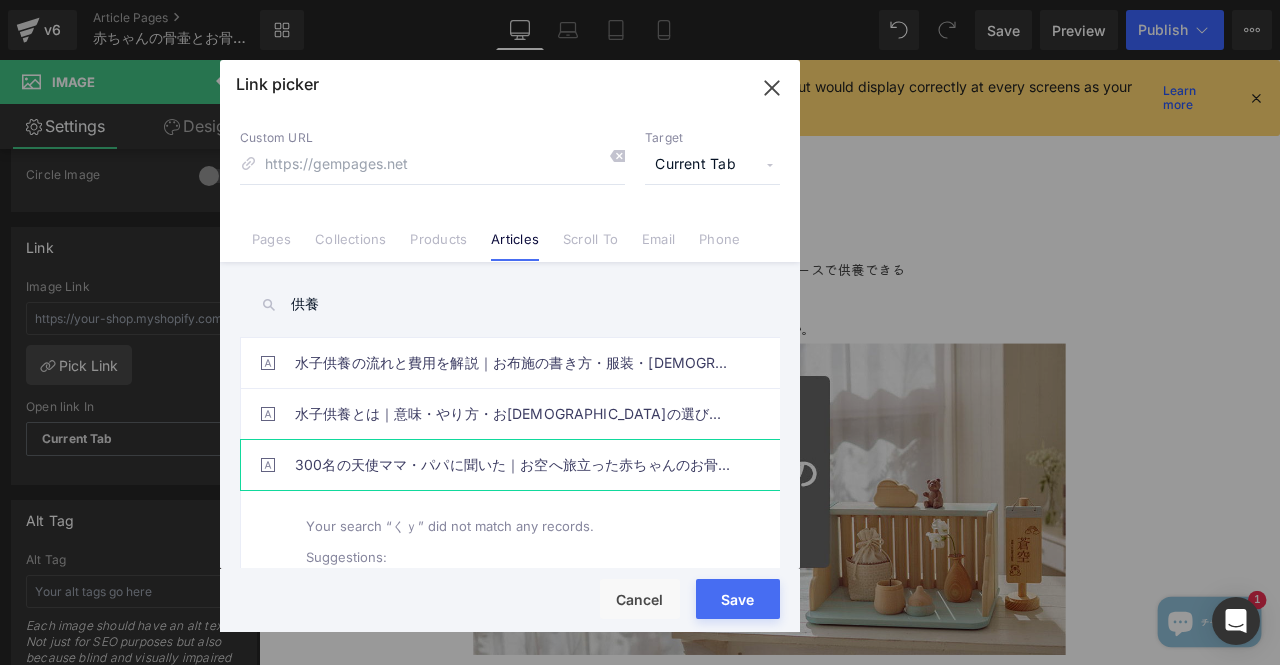 type on "供養" 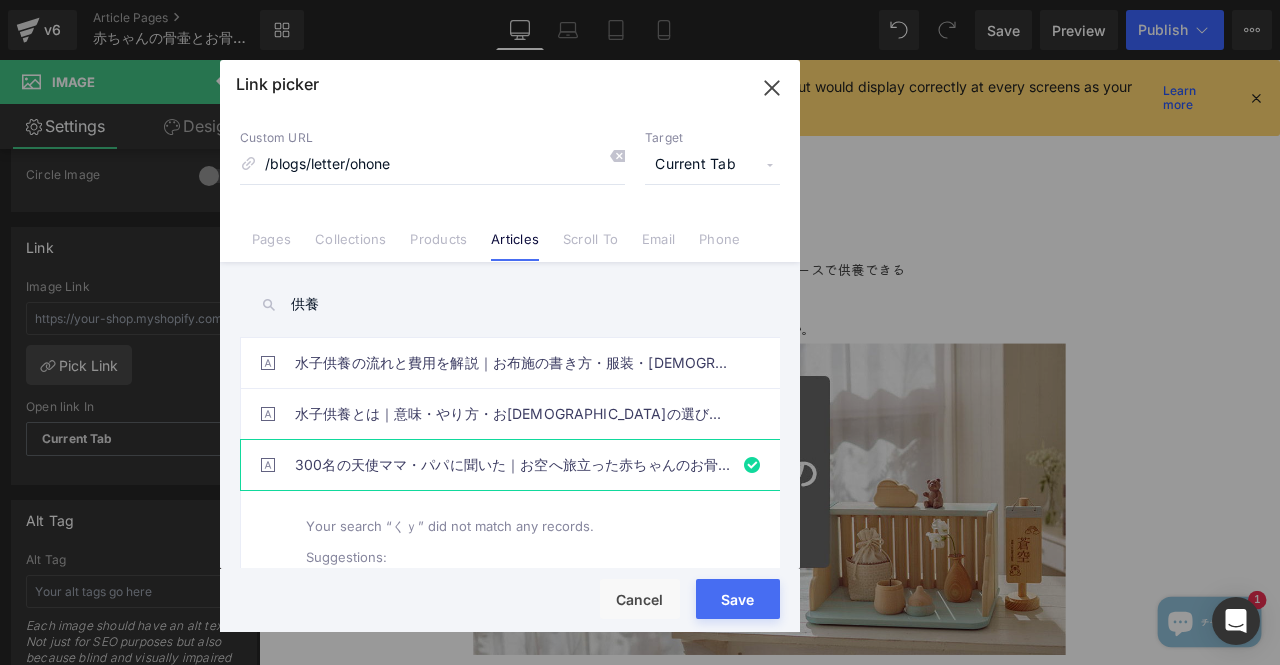 click on "Save" at bounding box center (738, 599) 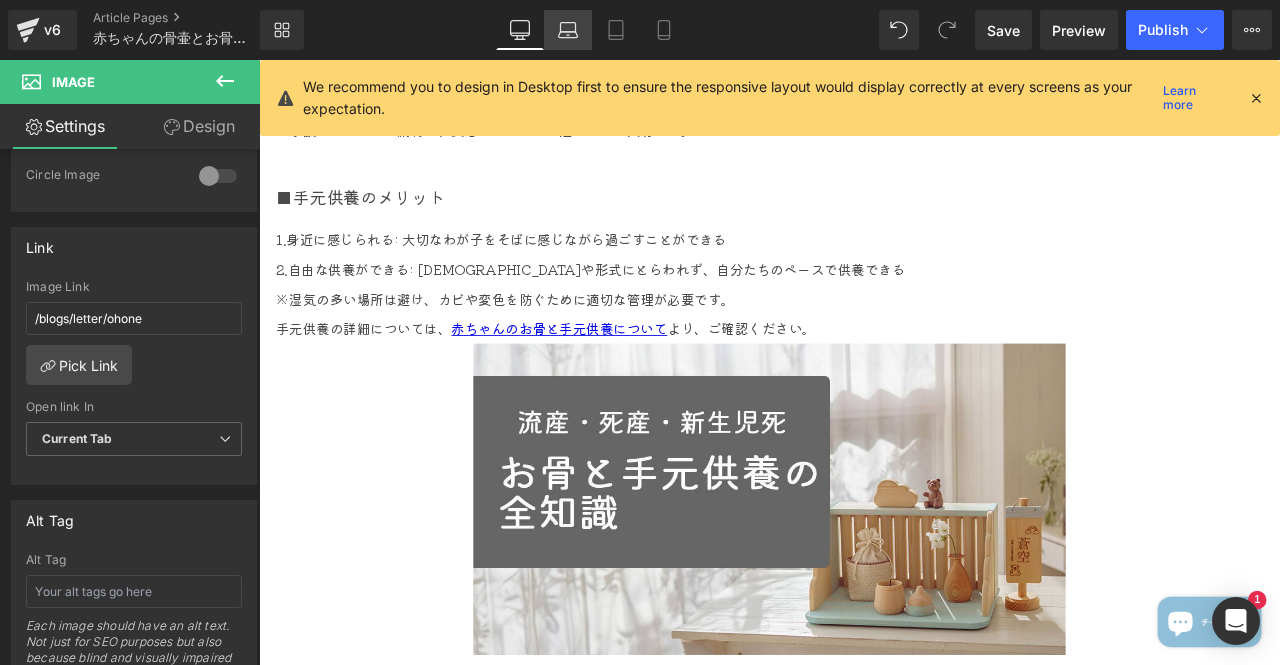 click 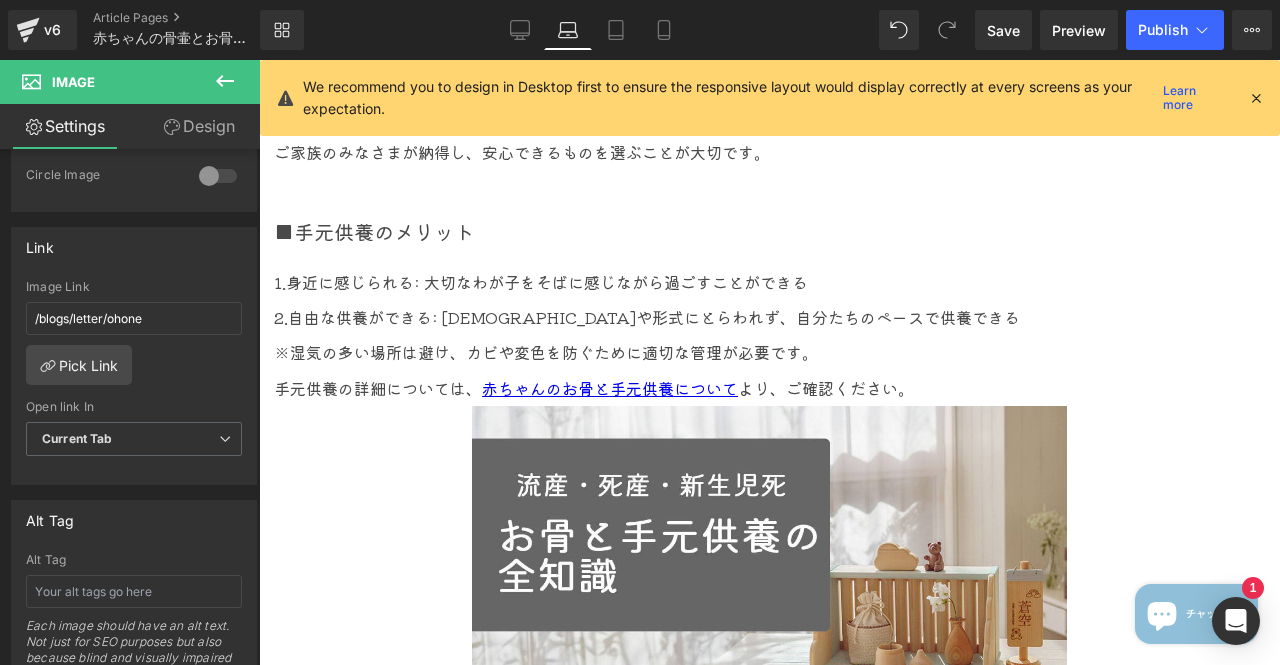 scroll, scrollTop: 3883, scrollLeft: 0, axis: vertical 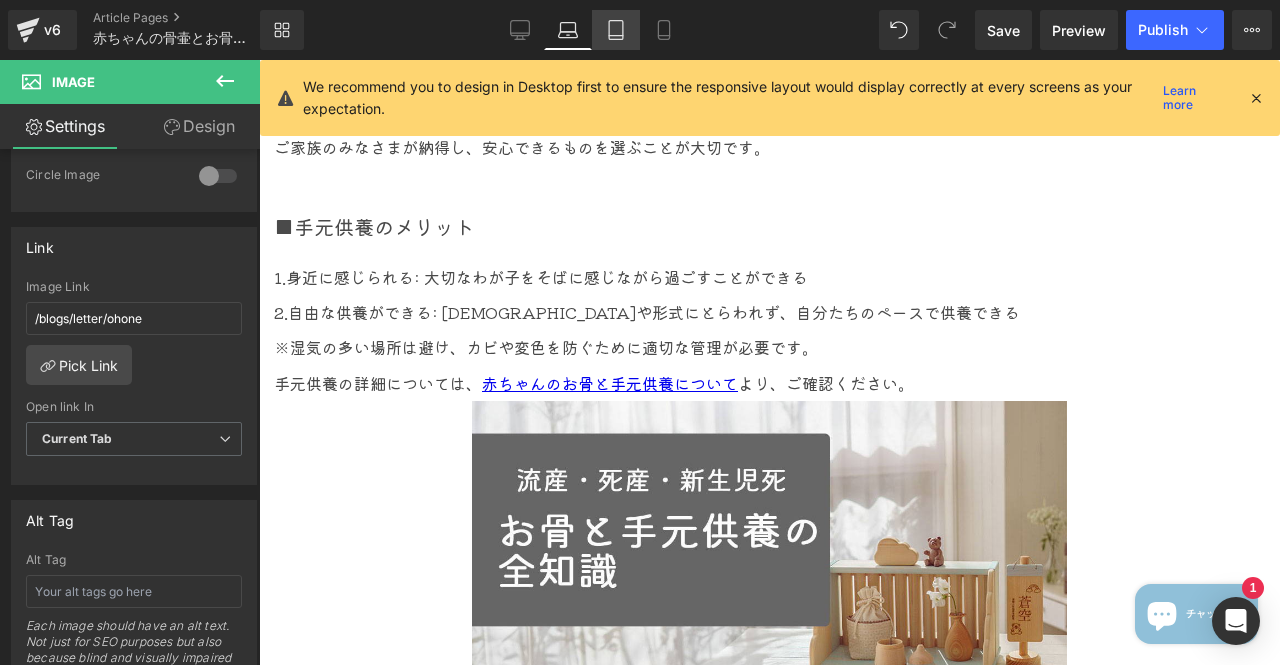 click on "Tablet" at bounding box center (616, 30) 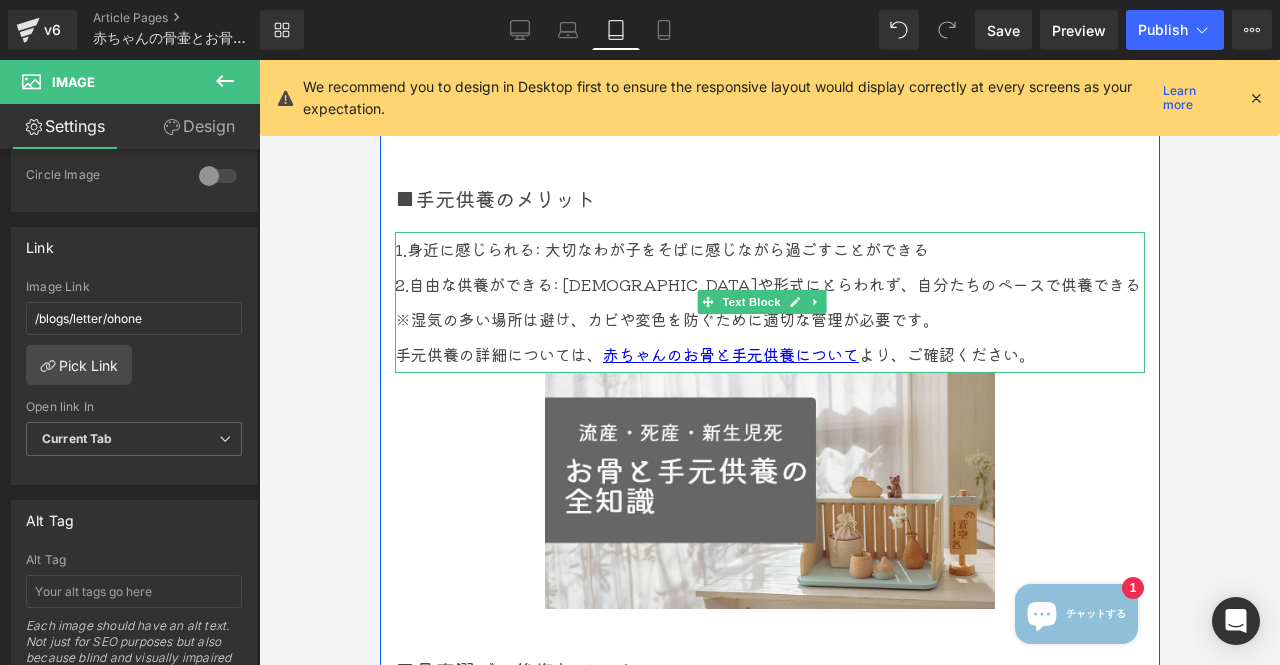 scroll, scrollTop: 3885, scrollLeft: 0, axis: vertical 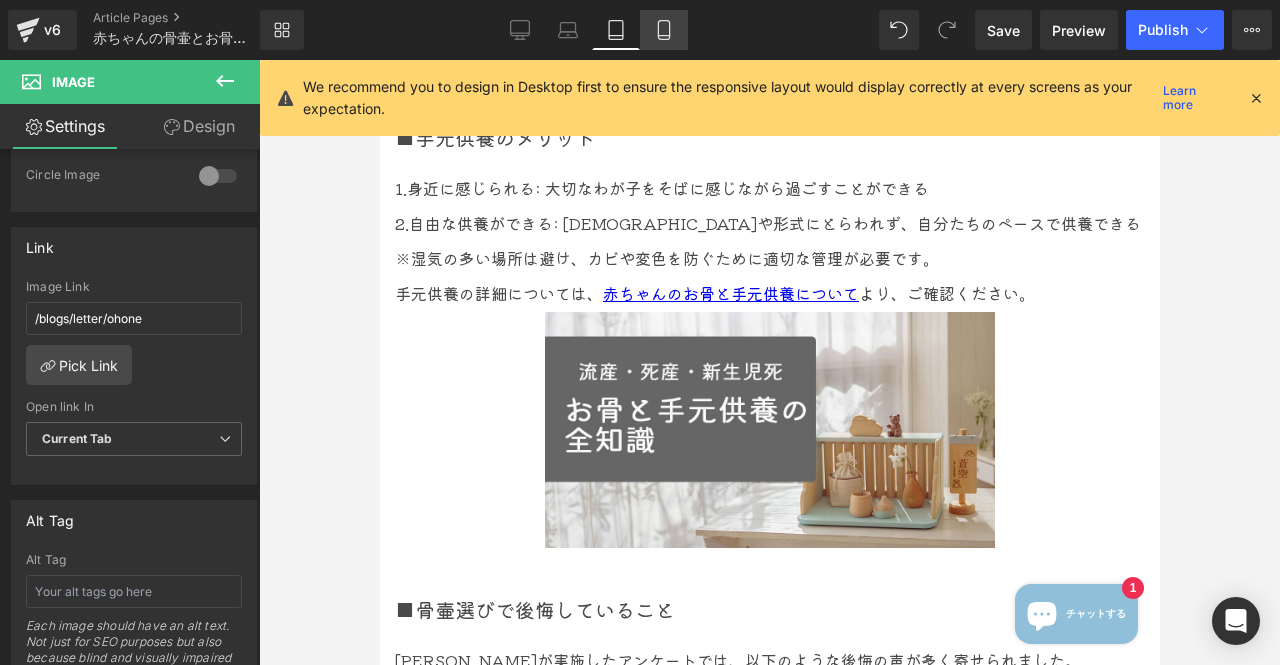 click 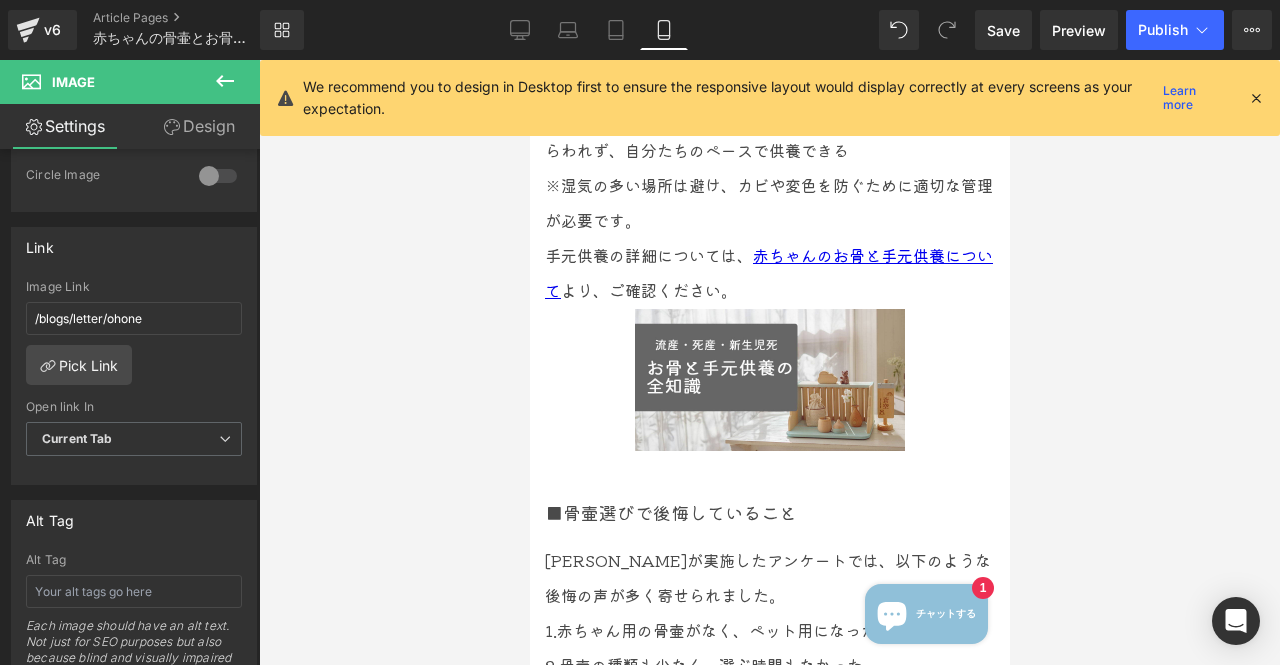 scroll, scrollTop: 4218, scrollLeft: 0, axis: vertical 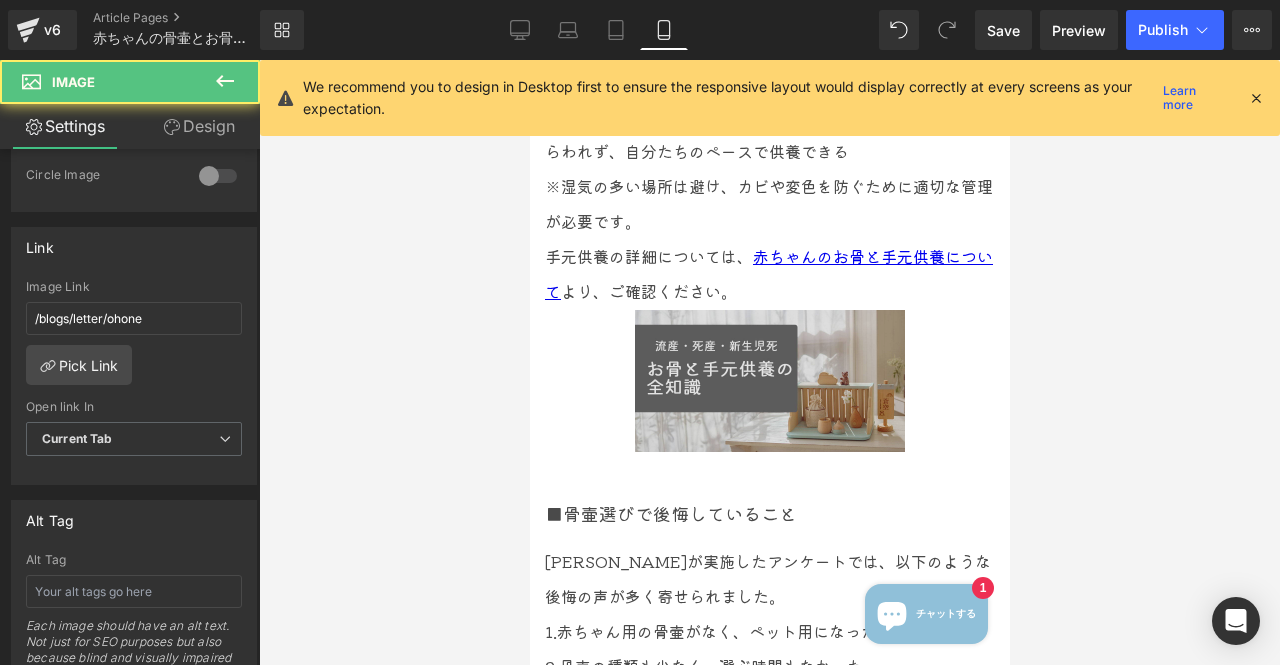 click on "Image" at bounding box center [769, 381] 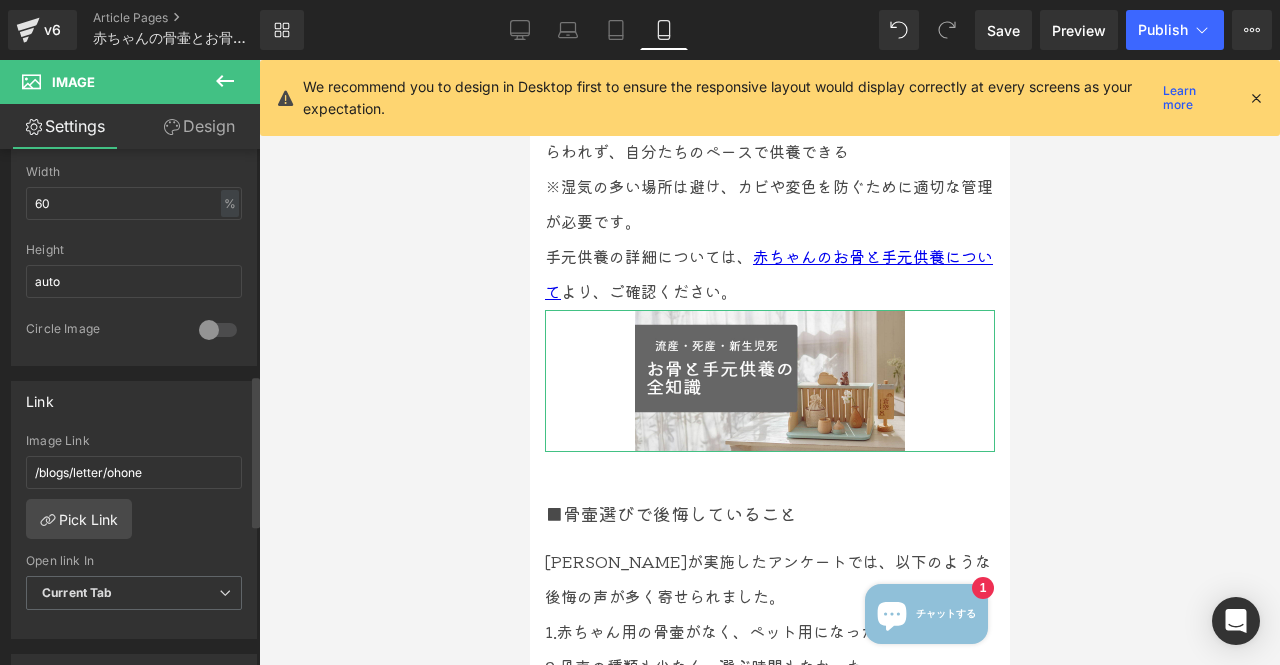 scroll, scrollTop: 644, scrollLeft: 0, axis: vertical 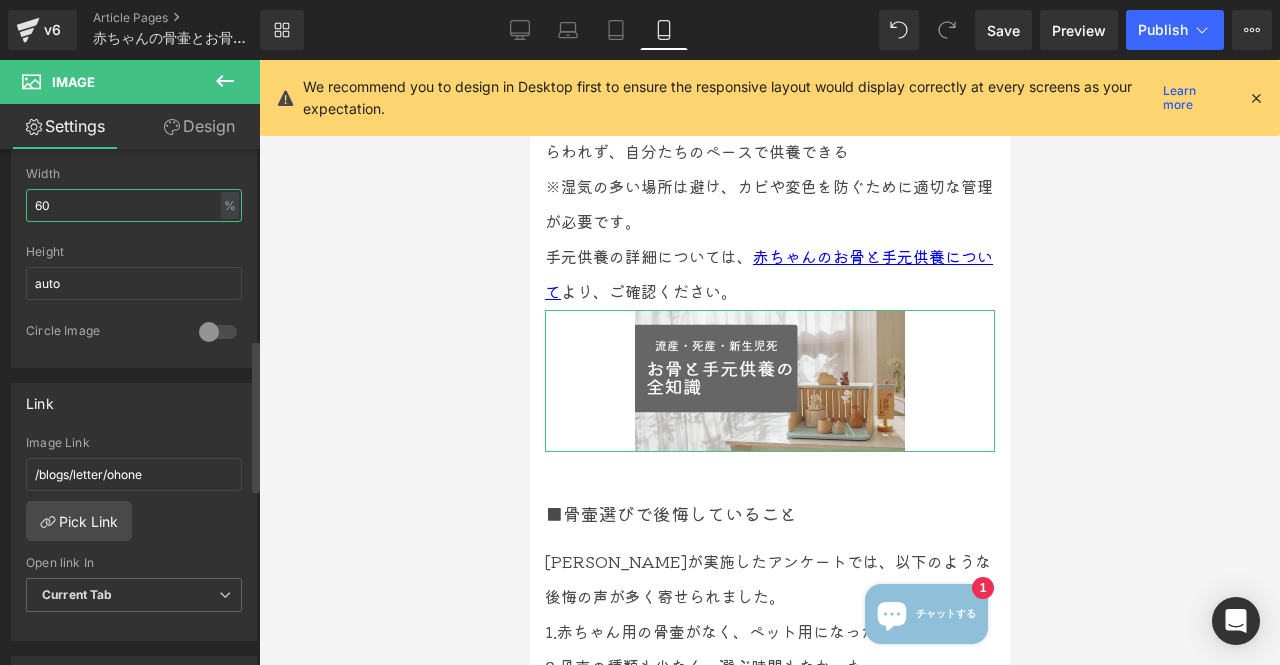 drag, startPoint x: 27, startPoint y: 201, endPoint x: 0, endPoint y: 201, distance: 27 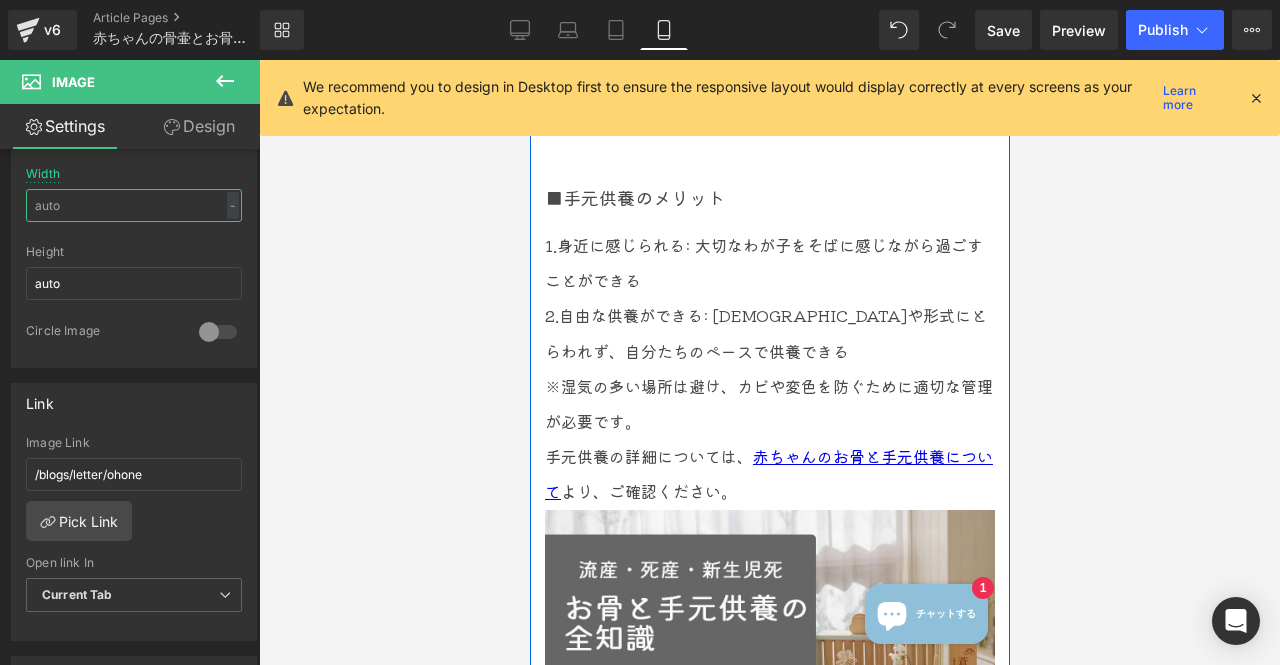 scroll, scrollTop: 3918, scrollLeft: 0, axis: vertical 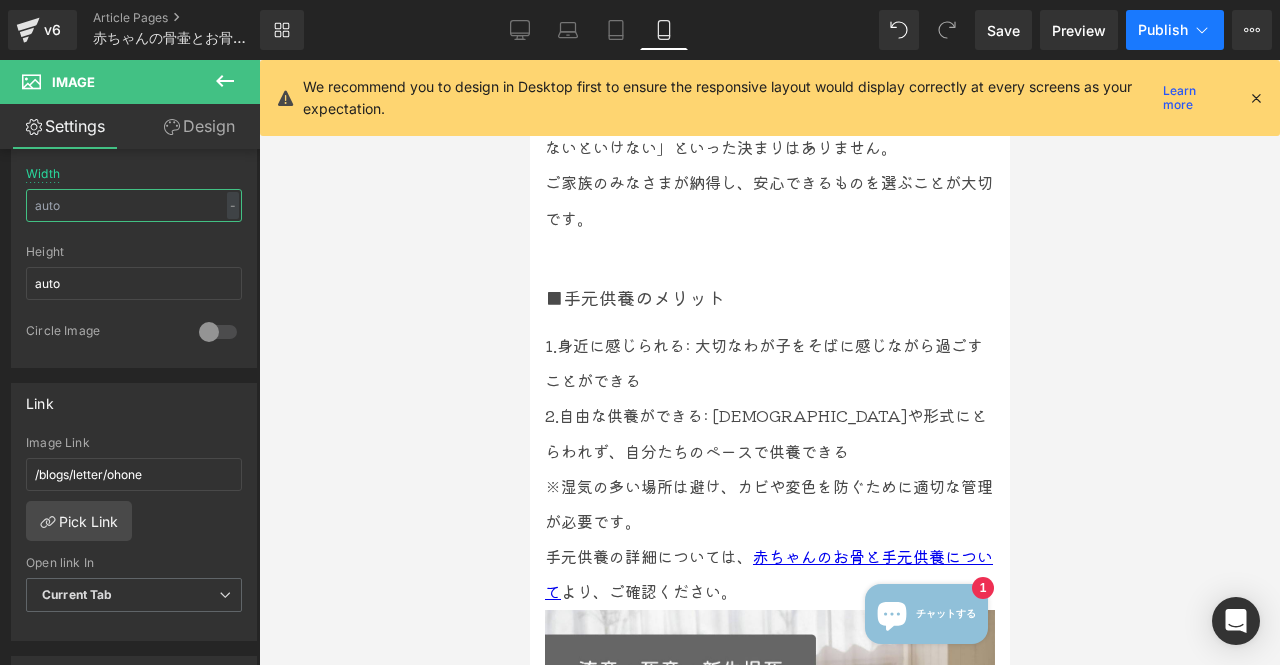 type 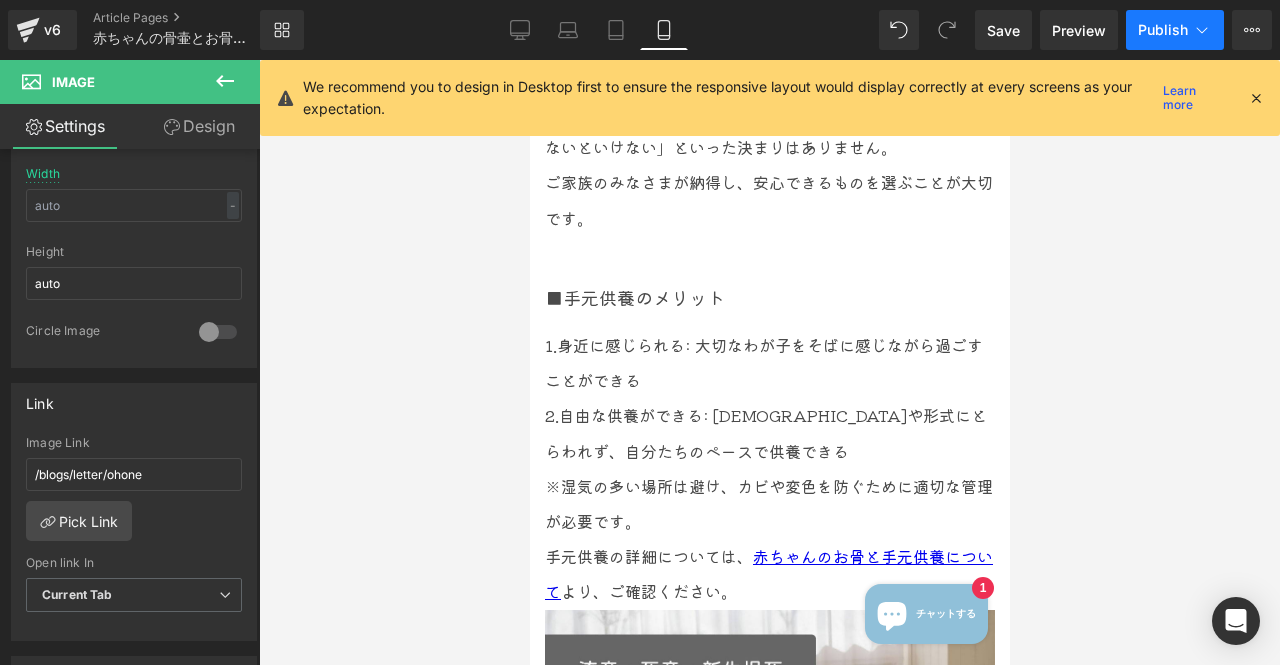 click on "Publish" at bounding box center (1163, 30) 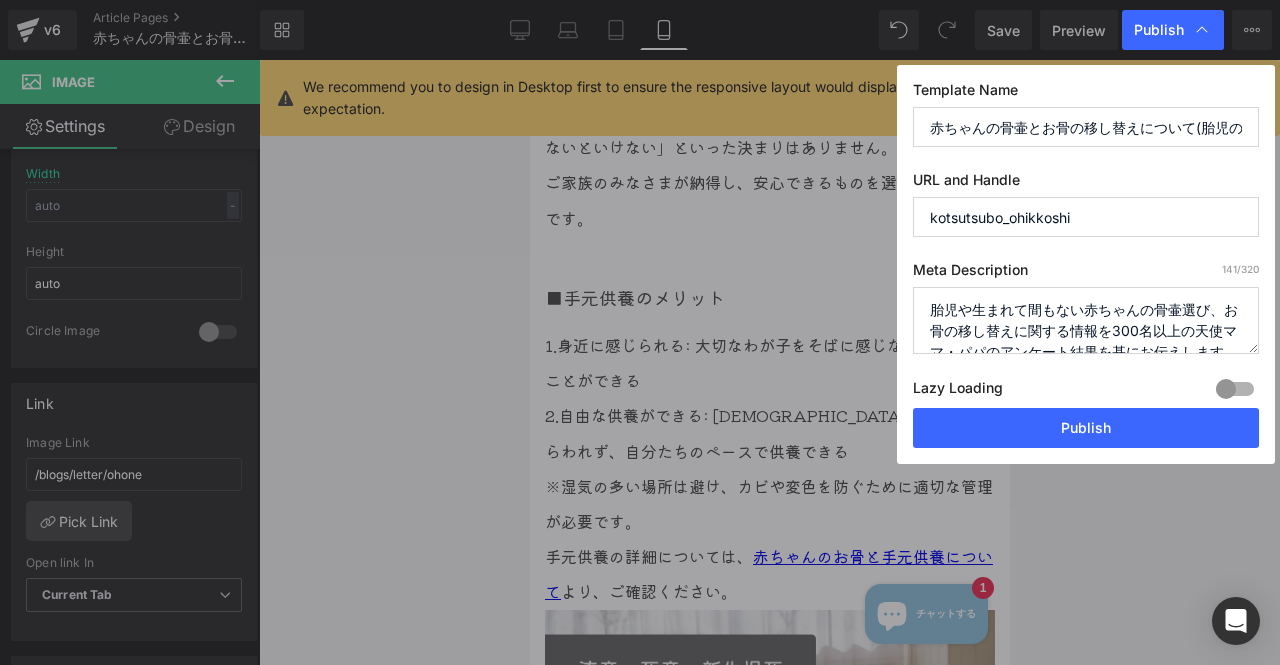 click on "Publish" at bounding box center (1086, 428) 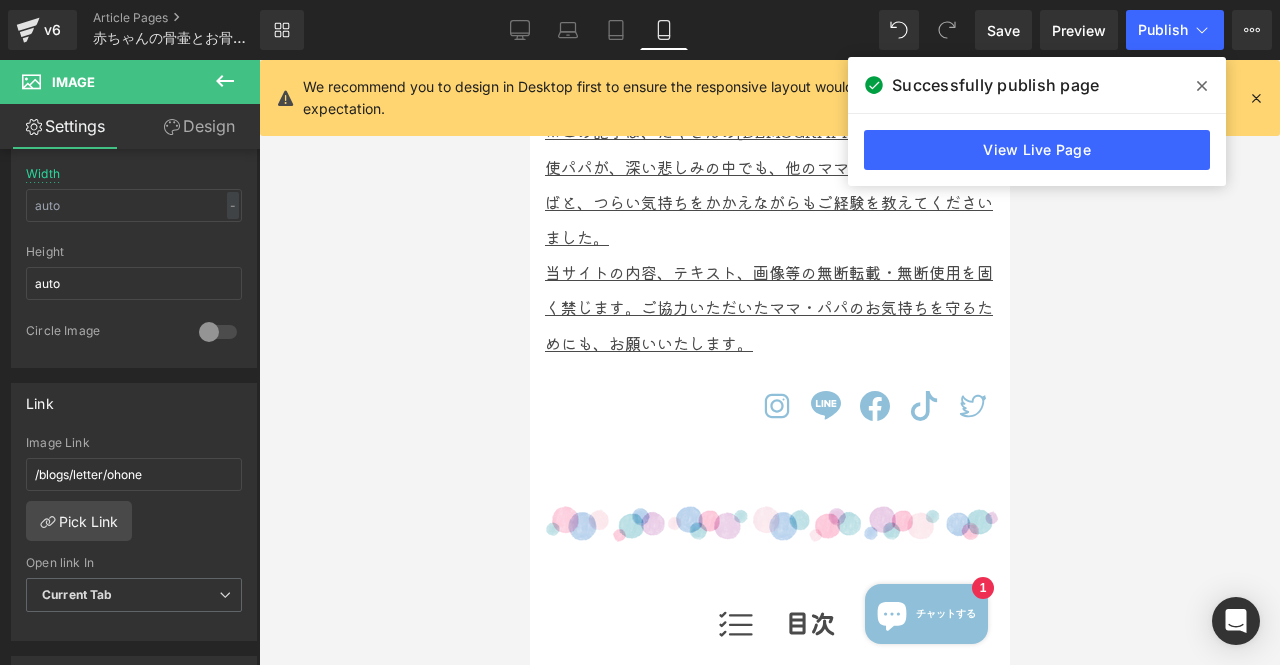scroll, scrollTop: 918, scrollLeft: 0, axis: vertical 